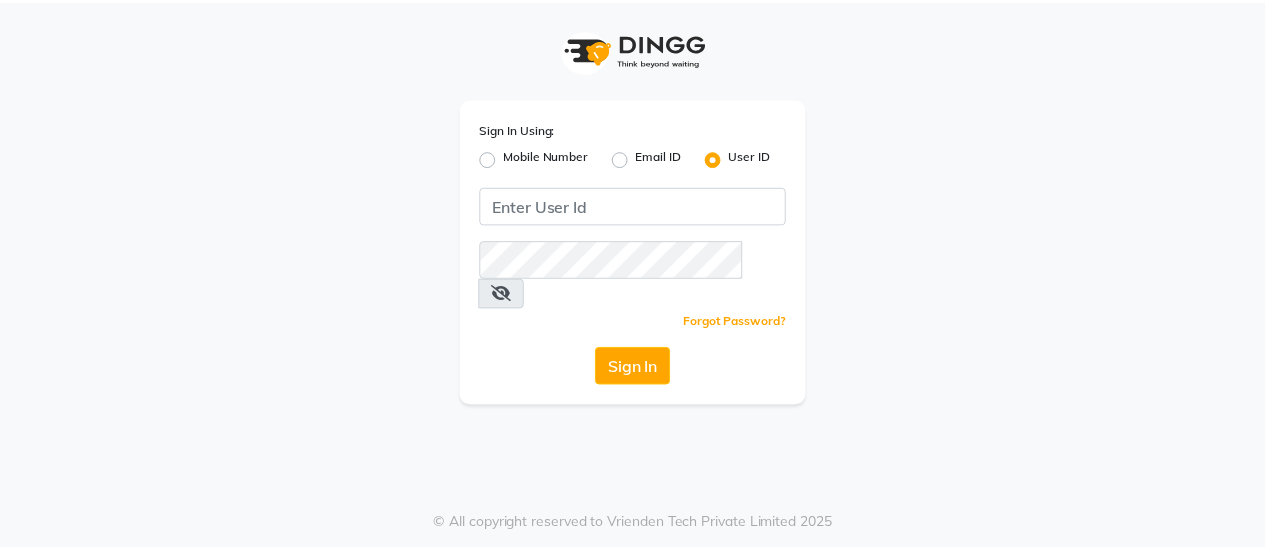 scroll, scrollTop: 0, scrollLeft: 0, axis: both 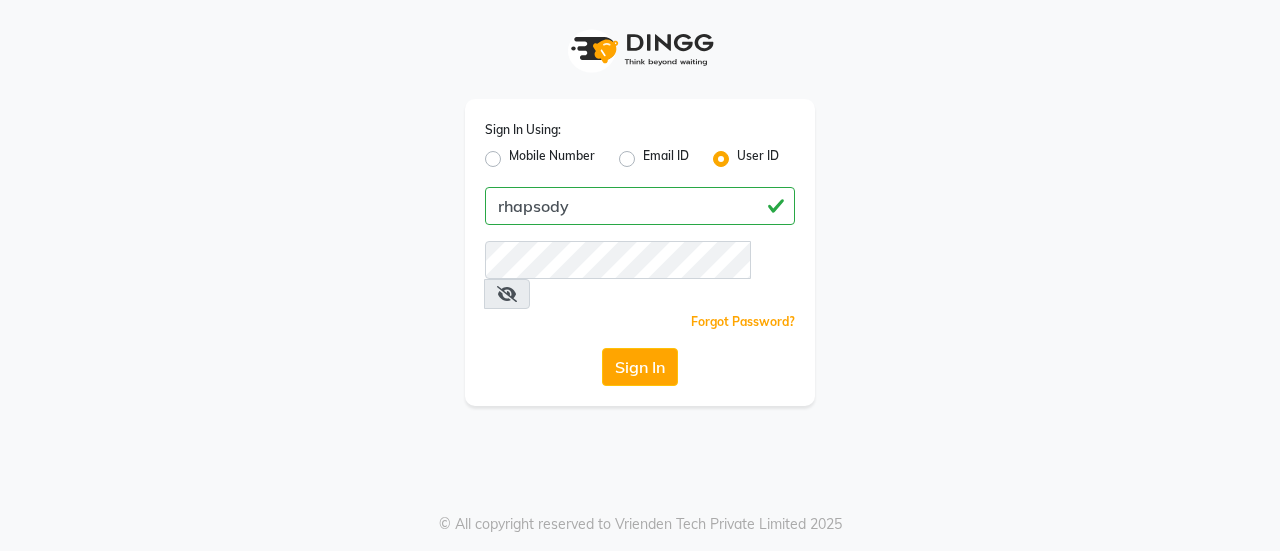 type on "rhapsody" 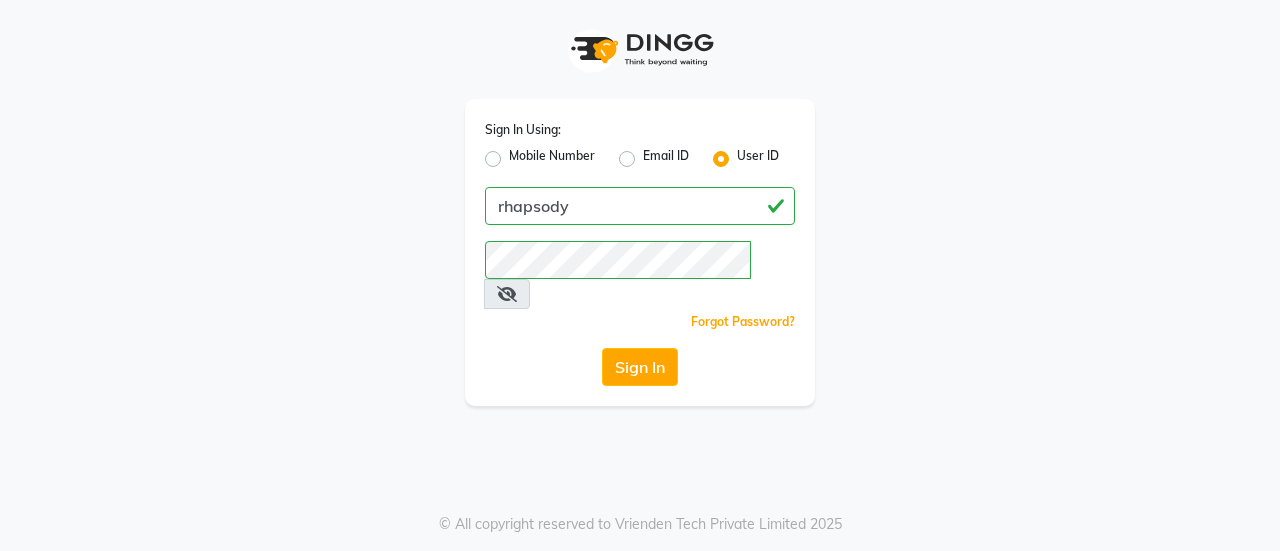 click on "Sign In" 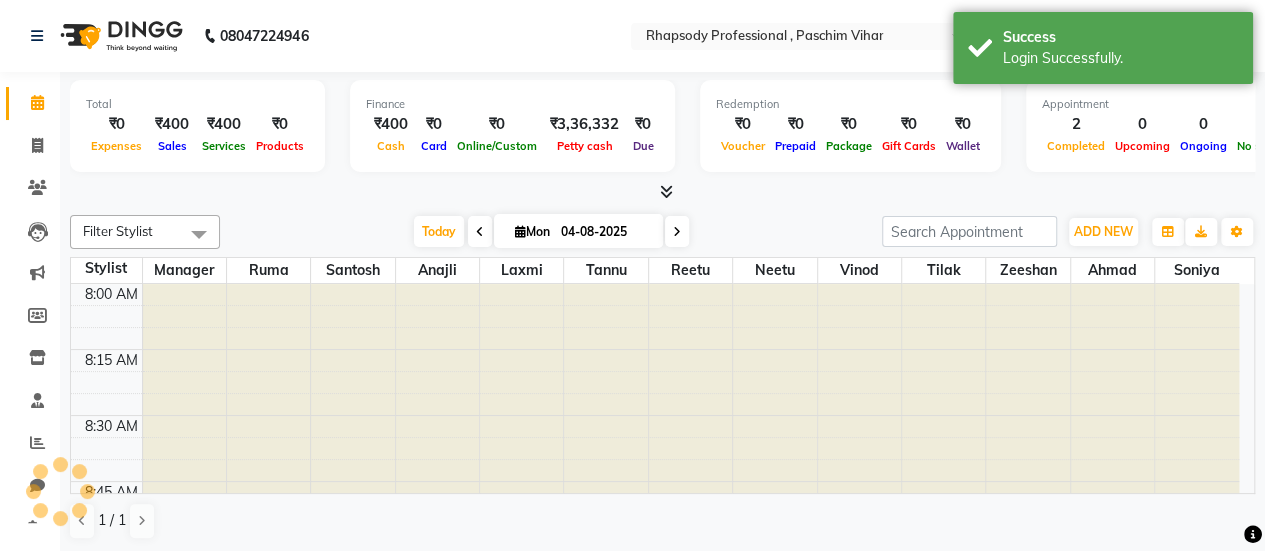 scroll, scrollTop: 0, scrollLeft: 0, axis: both 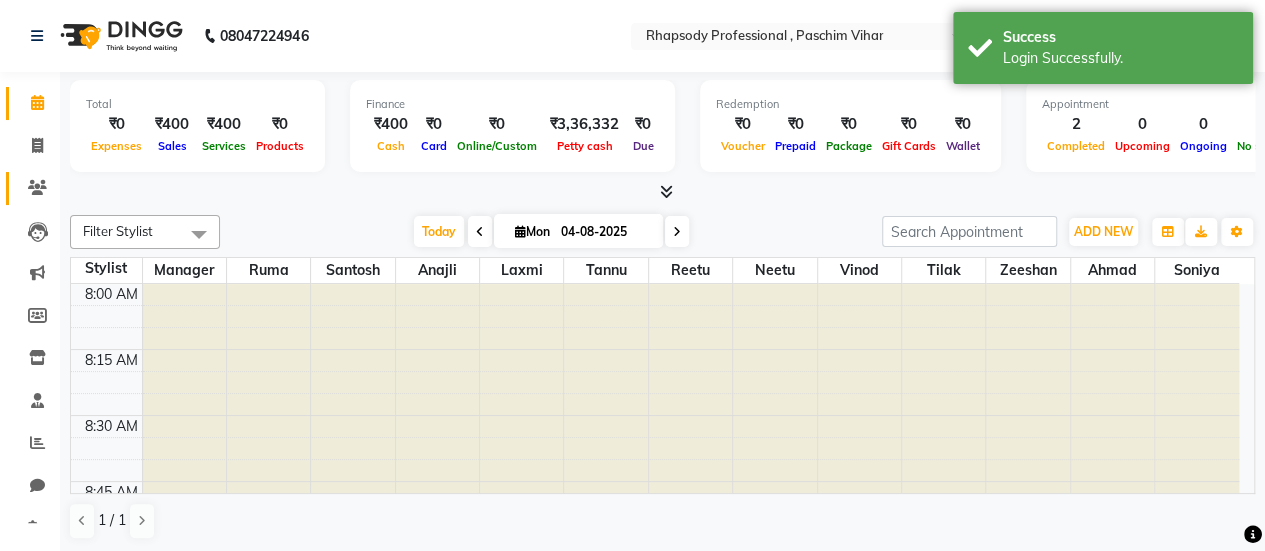 click 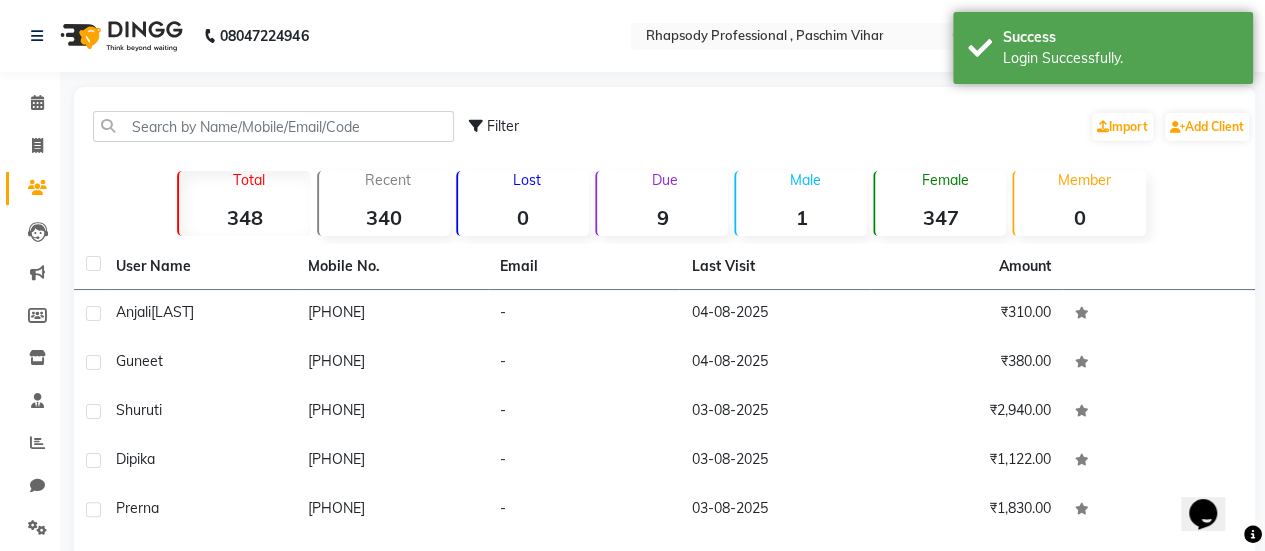 scroll, scrollTop: 0, scrollLeft: 0, axis: both 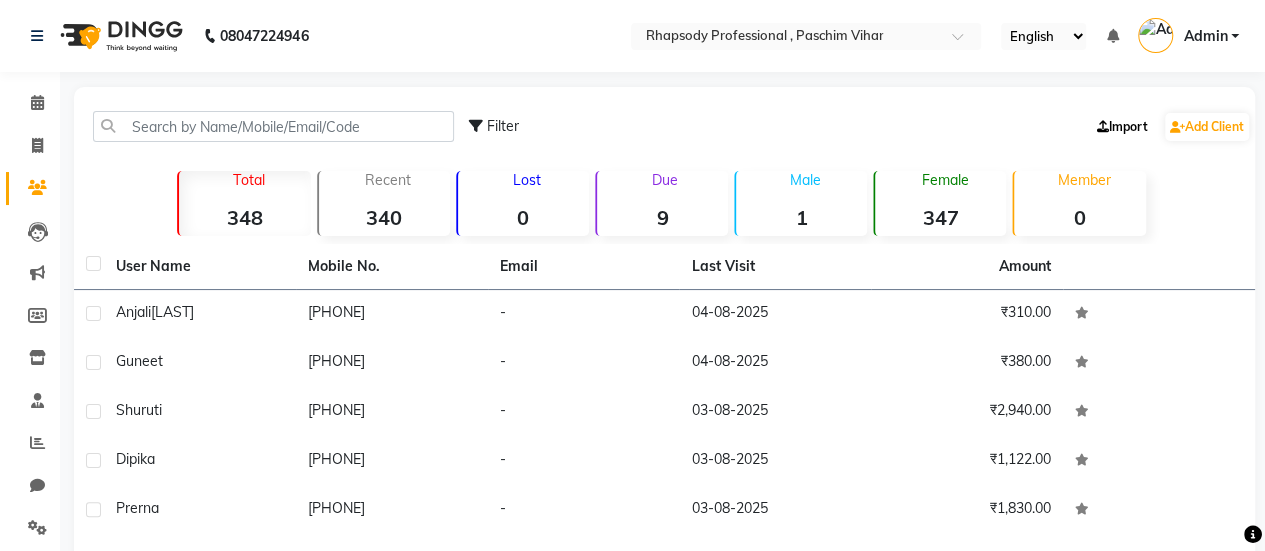 click on "Import" 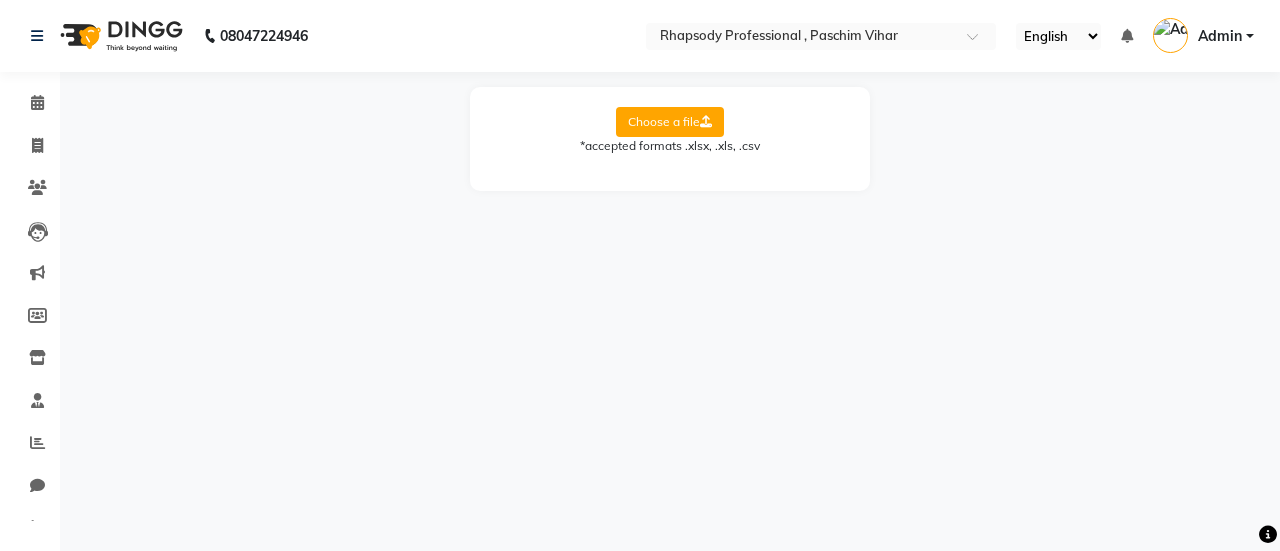 click on "Choose a file  *accepted formats .xlsx, .xls, .csv" 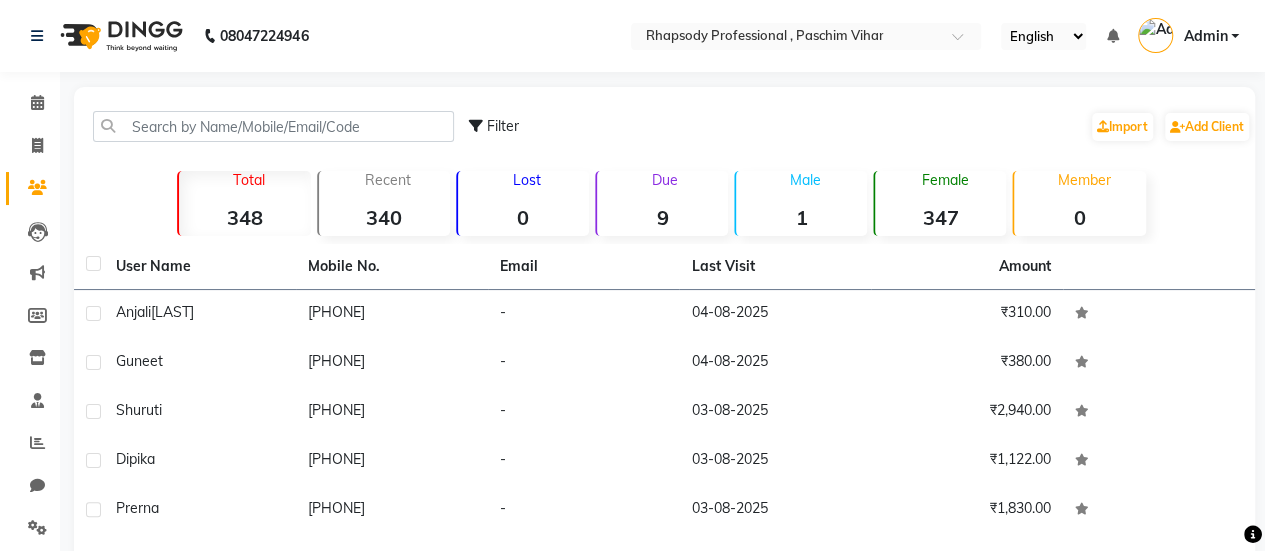 click on "Due  9" 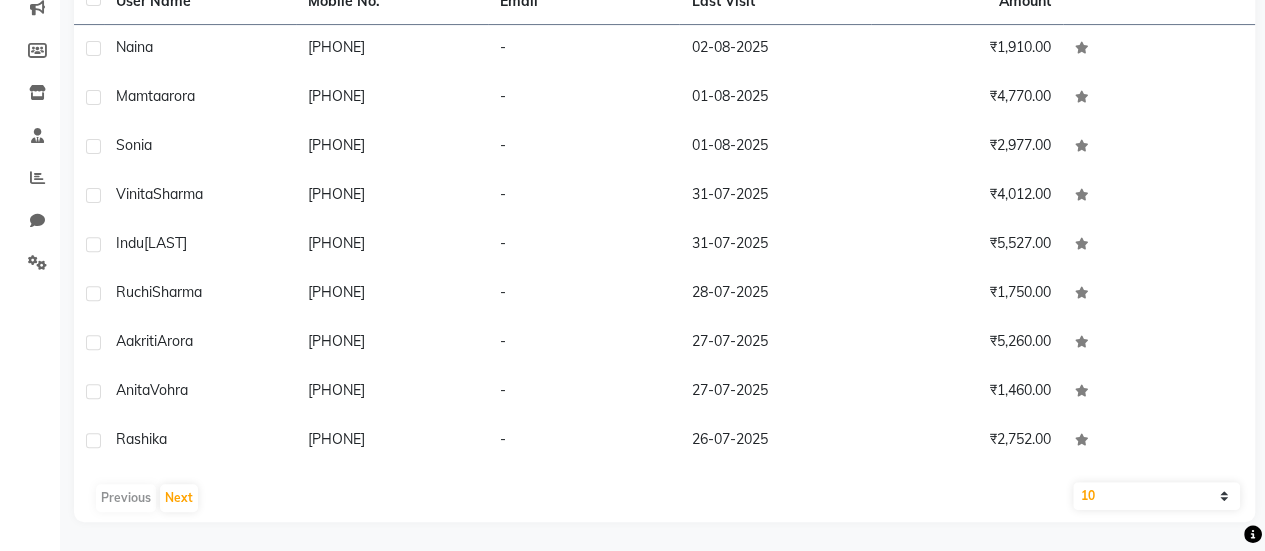 scroll, scrollTop: 0, scrollLeft: 0, axis: both 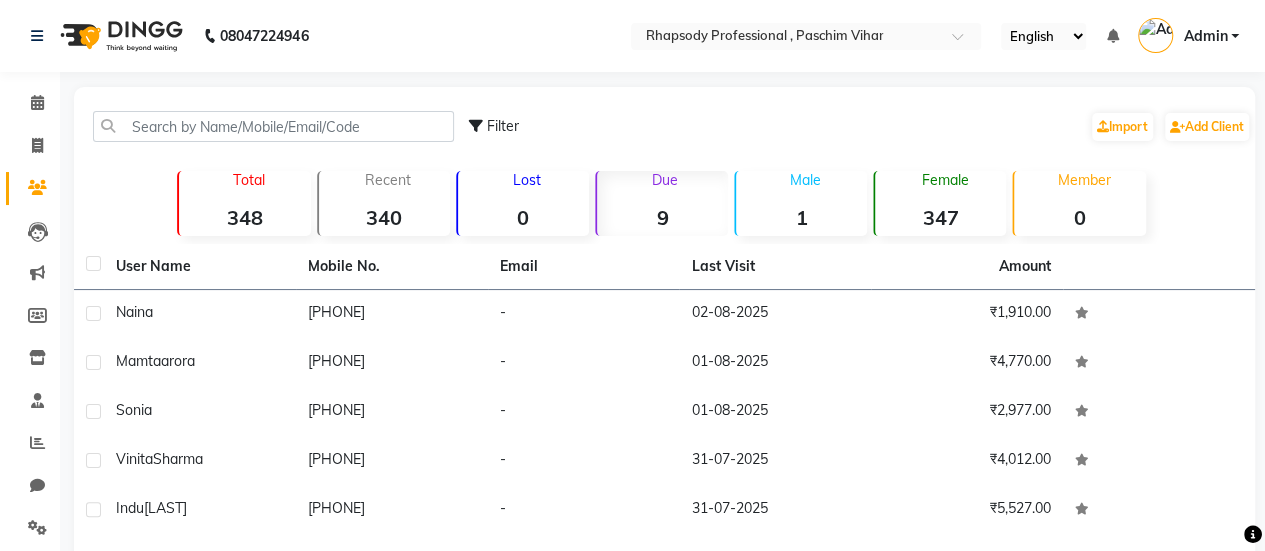 click on "Recent  340" 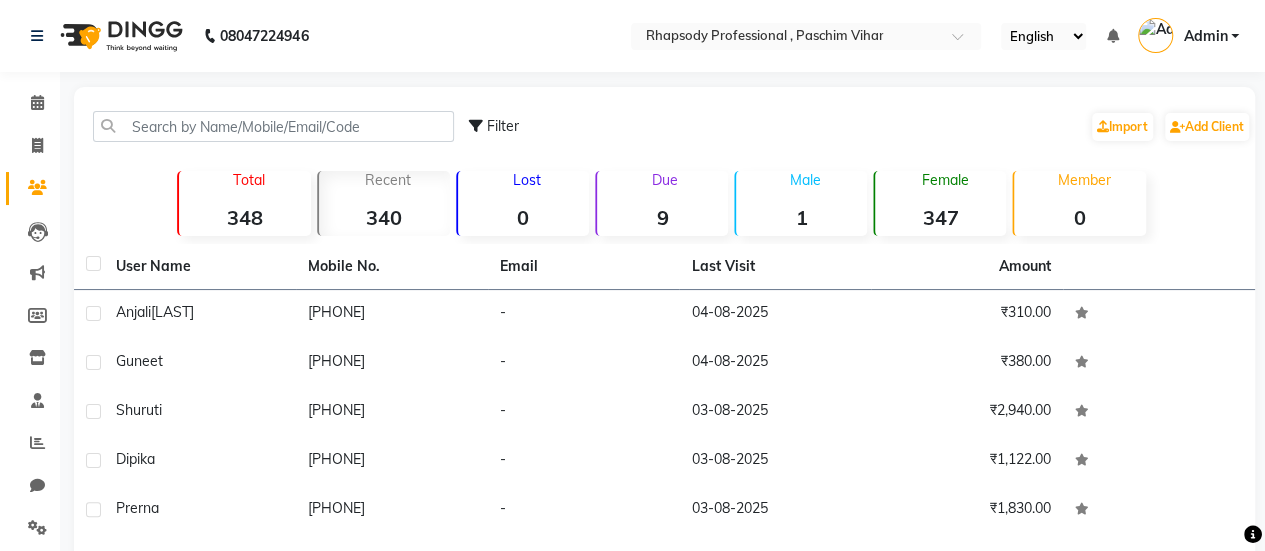 click on "Lost  0" 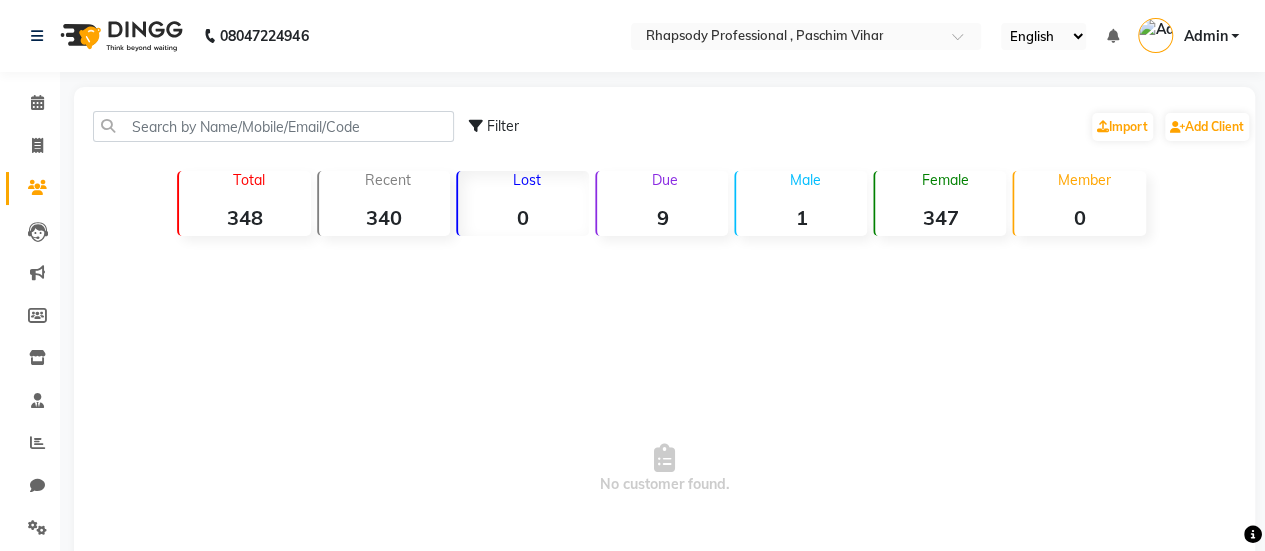 click on "Due  9" 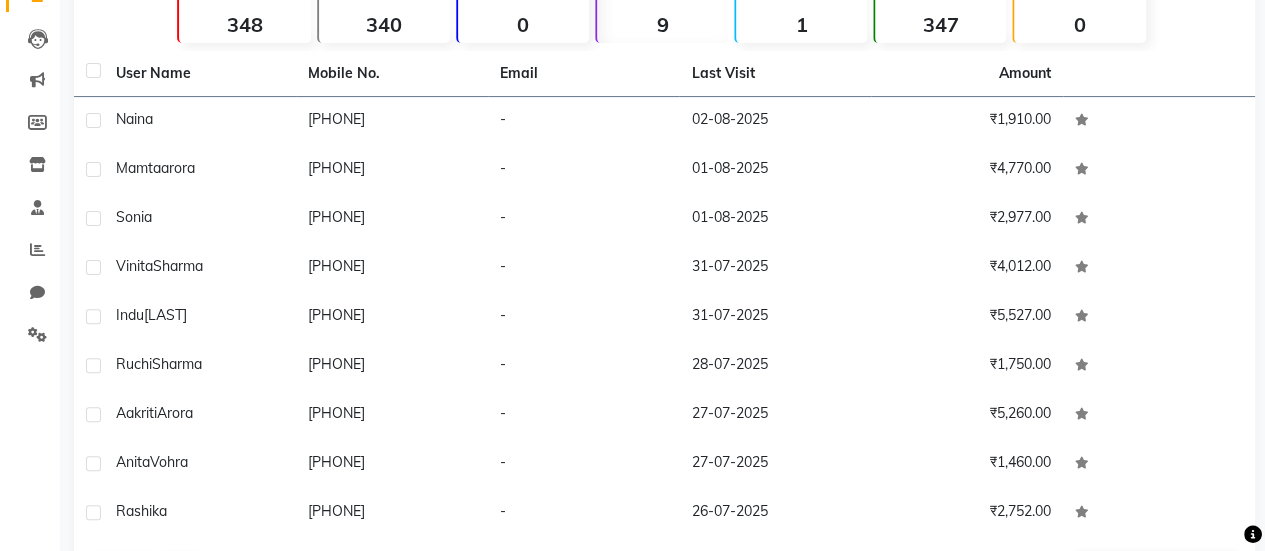 scroll, scrollTop: 65, scrollLeft: 0, axis: vertical 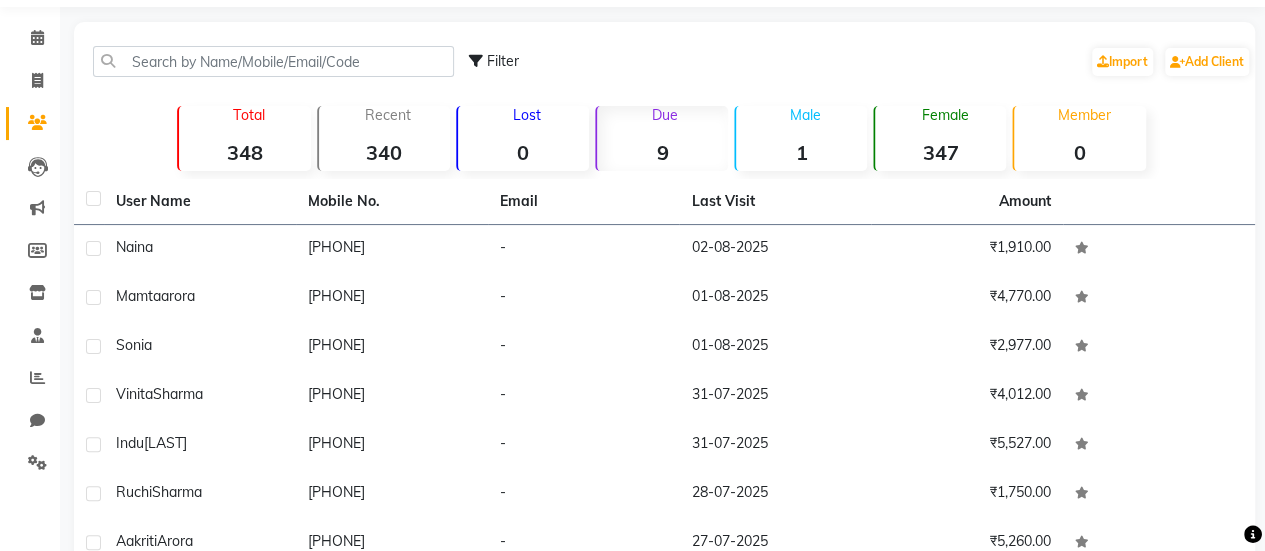 click on "[PHONE]" 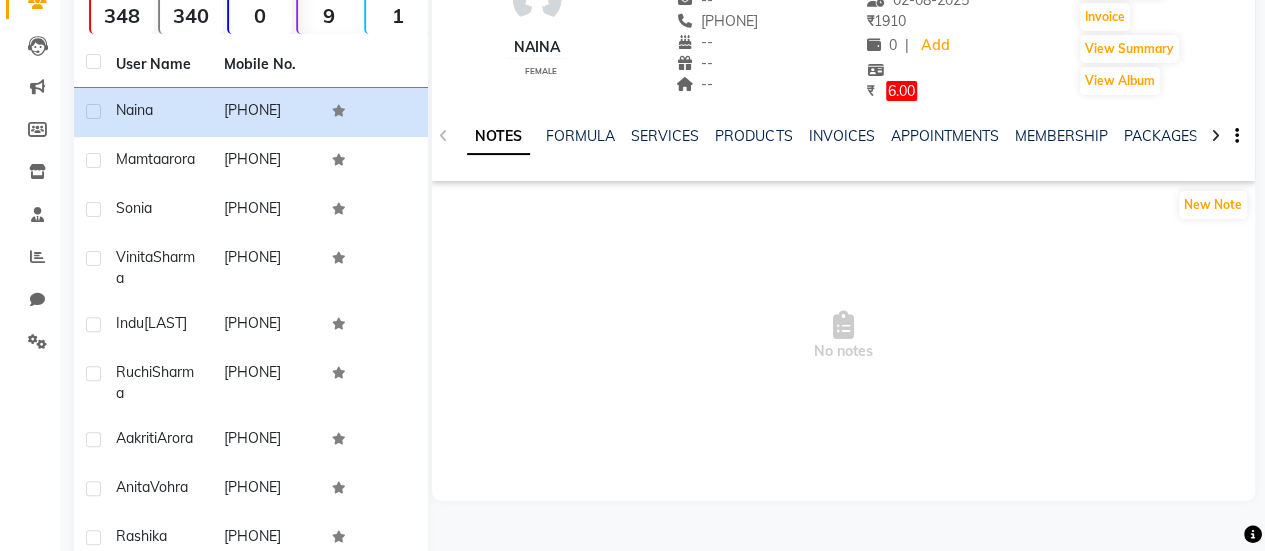 scroll, scrollTop: 0, scrollLeft: 0, axis: both 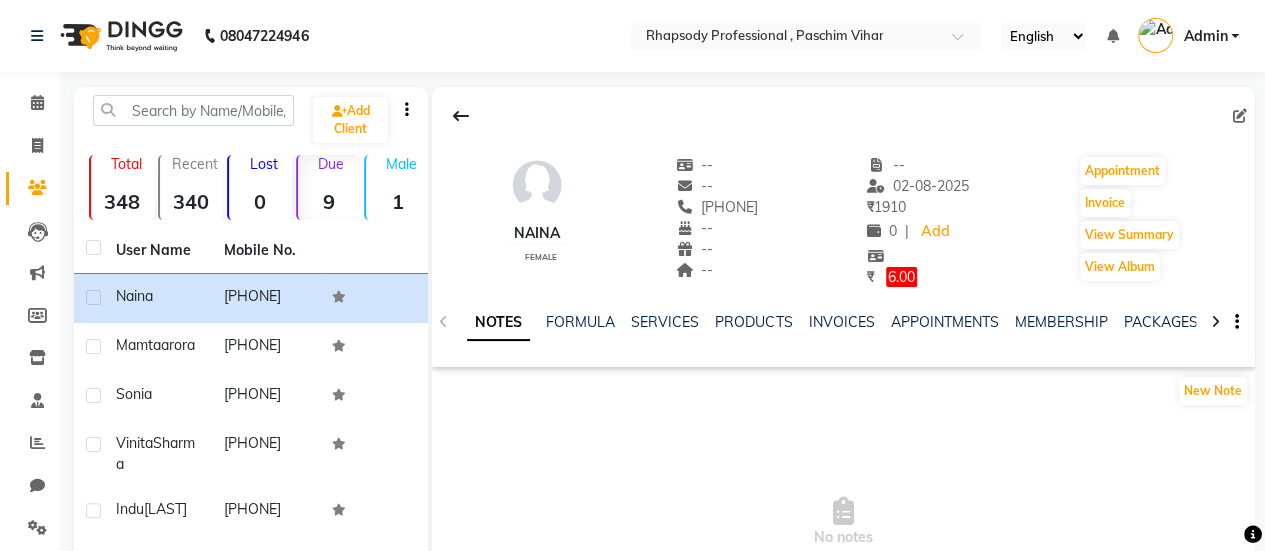 click 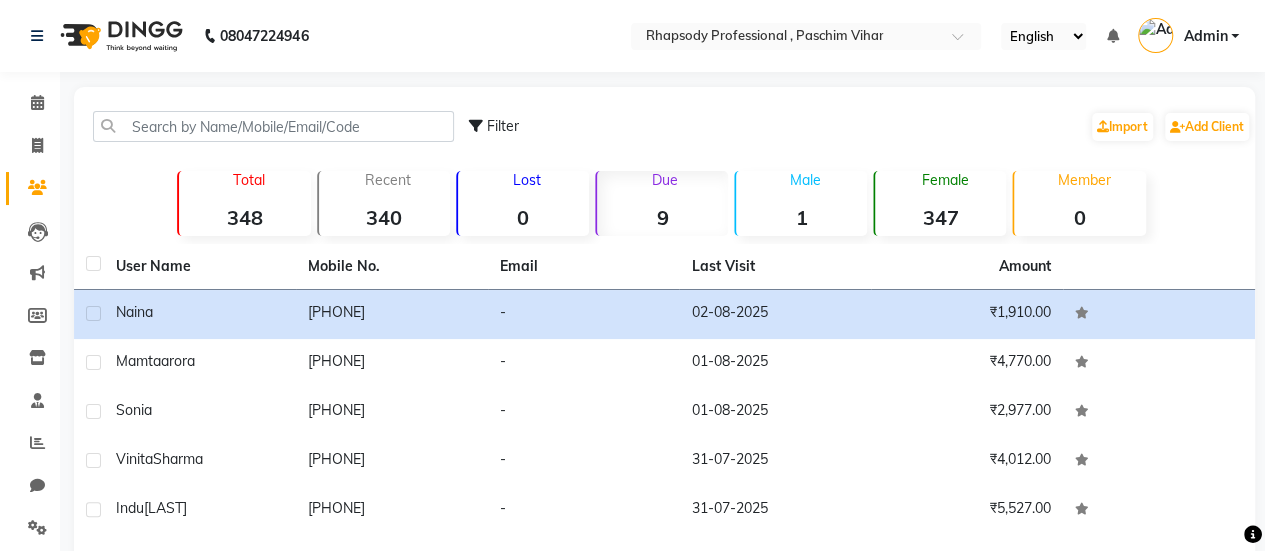 scroll, scrollTop: 200, scrollLeft: 0, axis: vertical 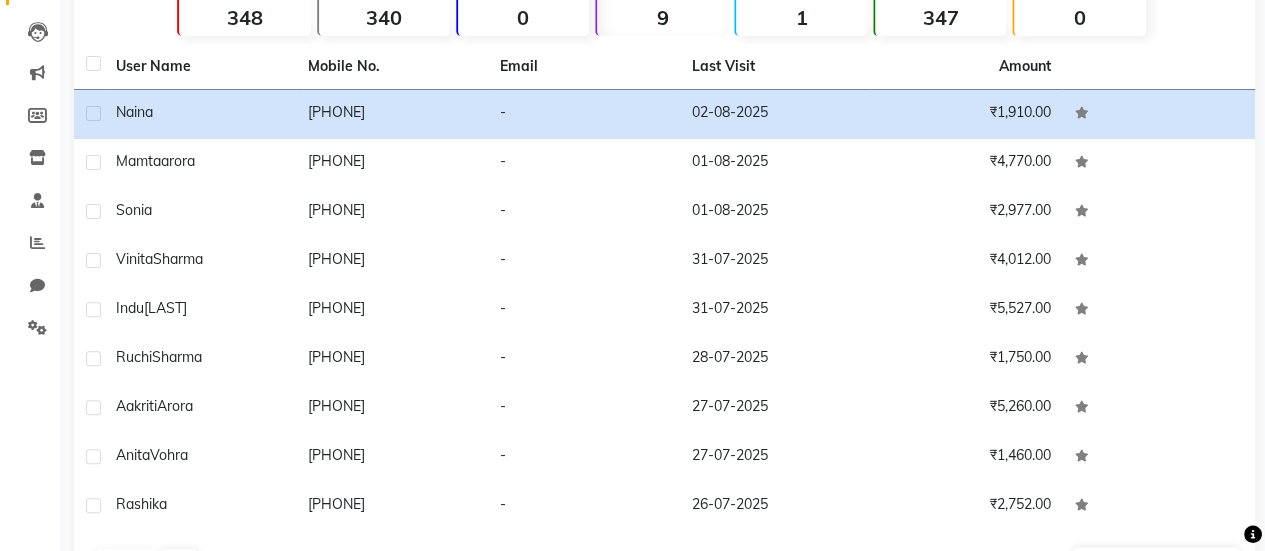 click on "₹4,770.00" 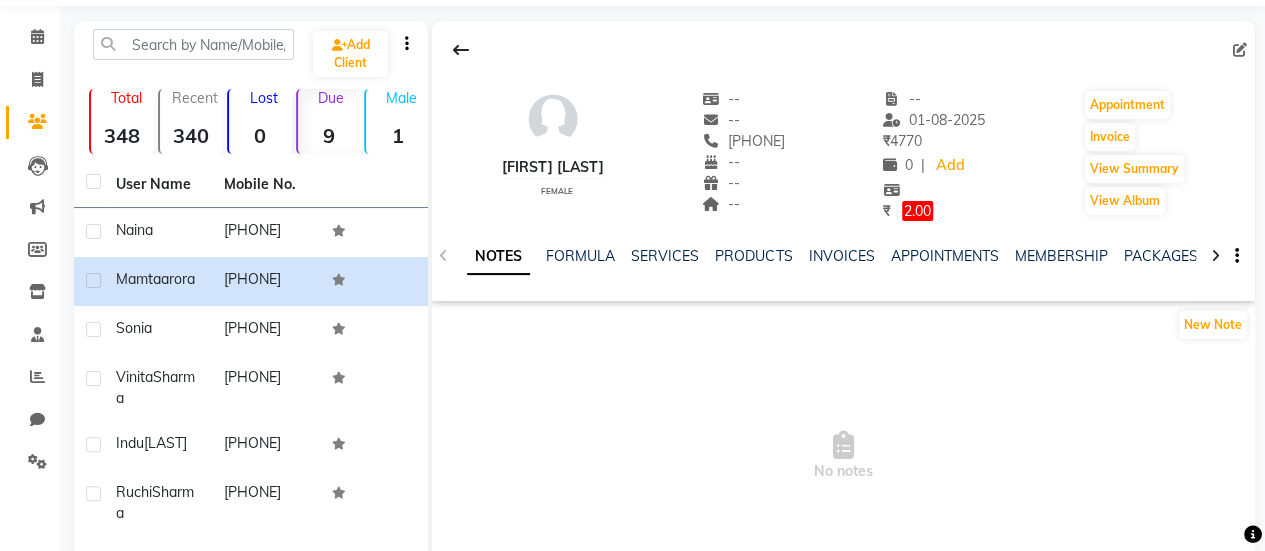 scroll, scrollTop: 0, scrollLeft: 0, axis: both 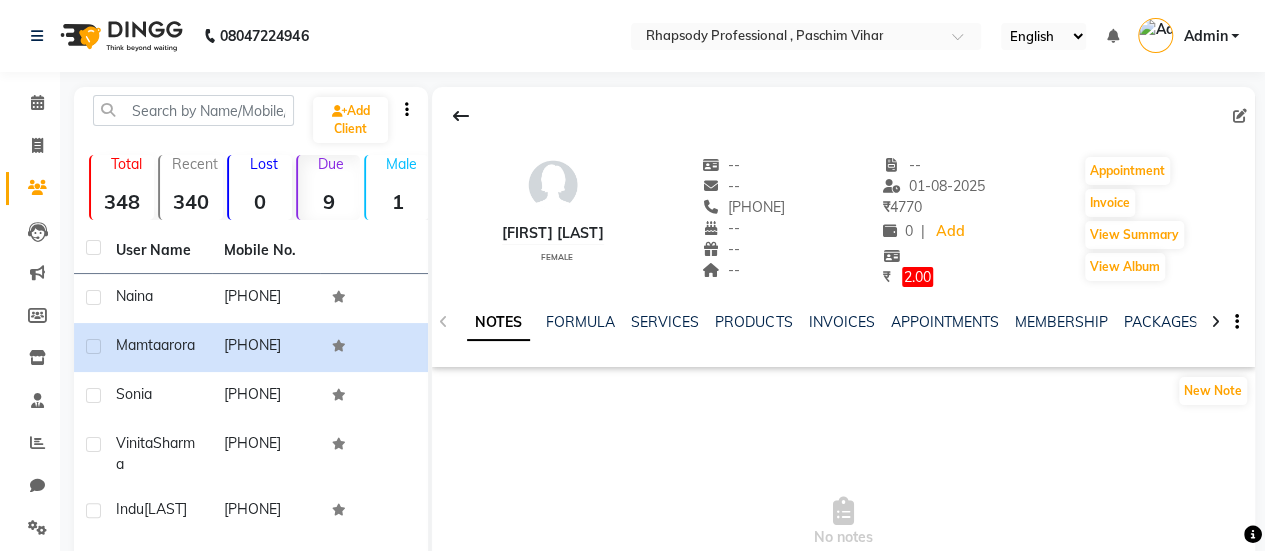 click 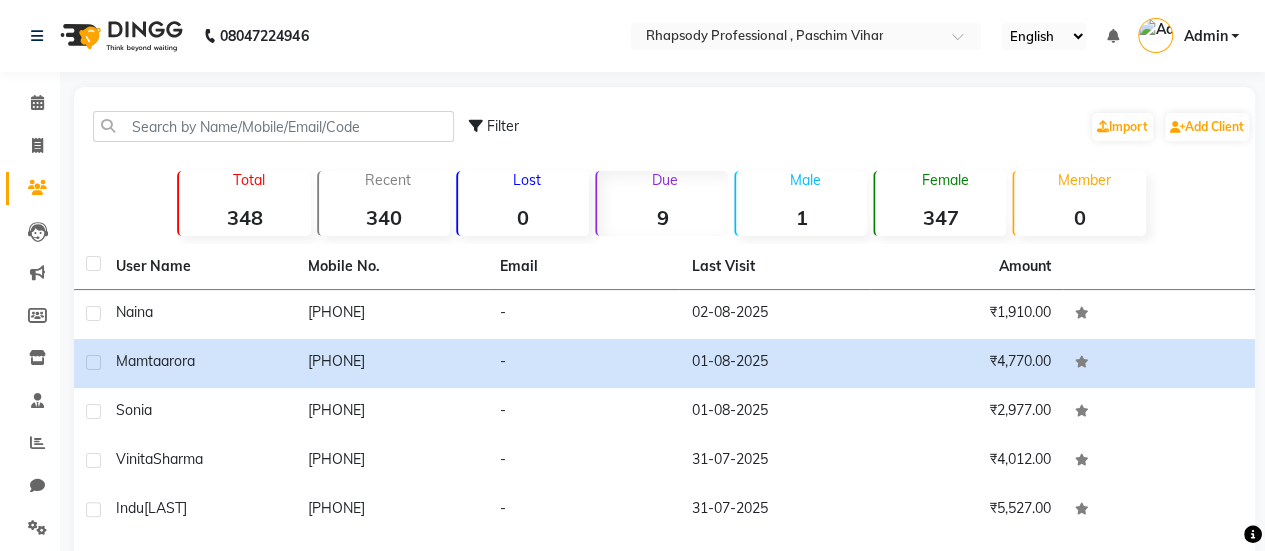 click on "₹2,977.00" 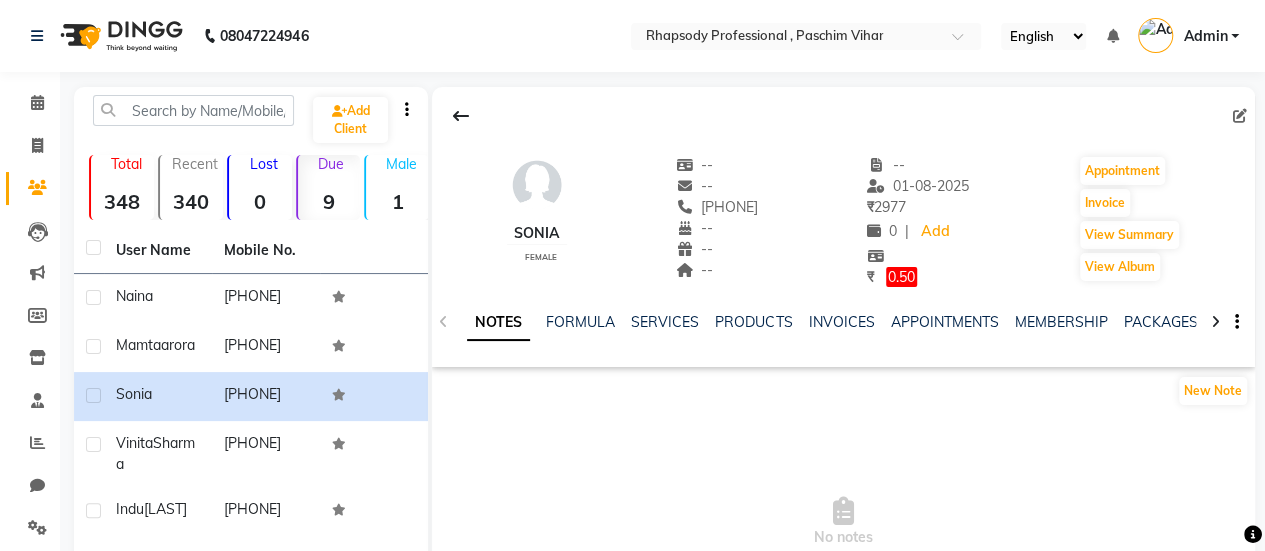 click 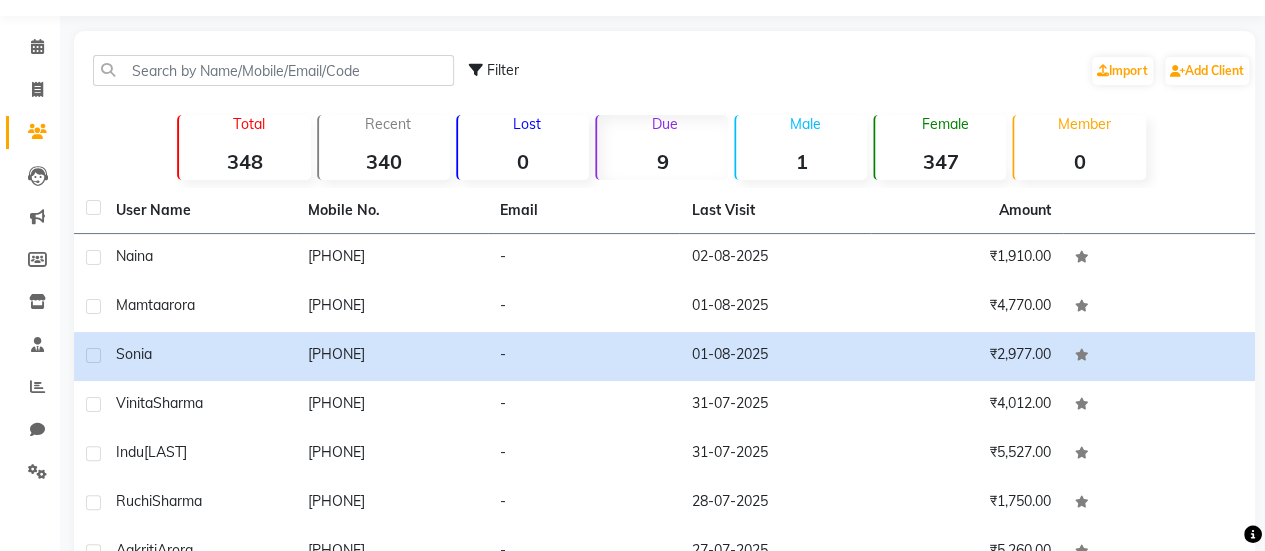 scroll, scrollTop: 100, scrollLeft: 0, axis: vertical 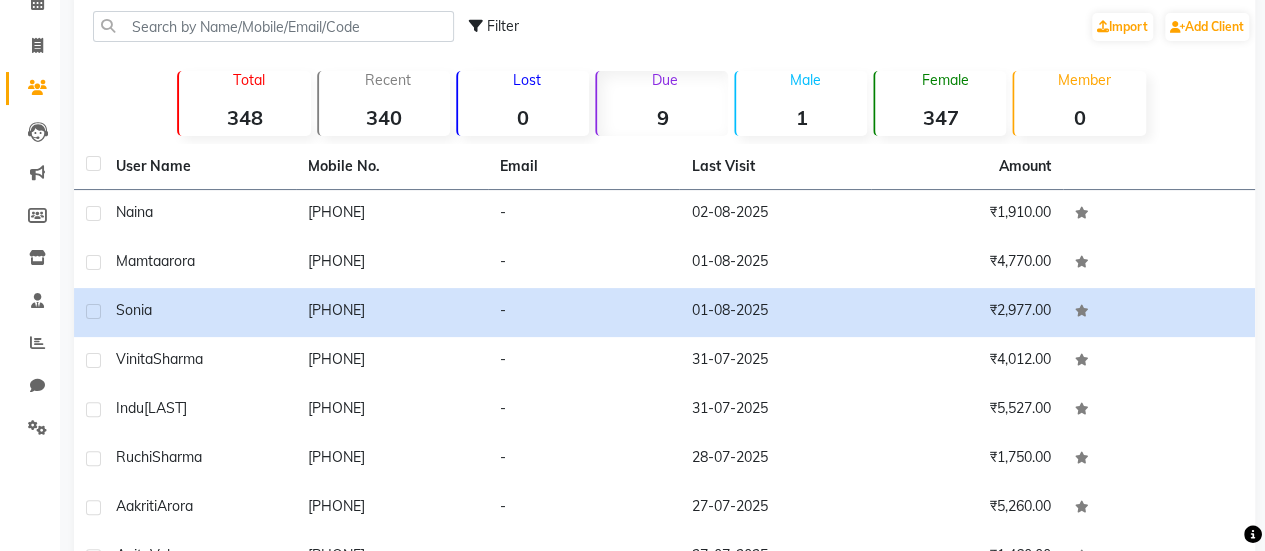 click 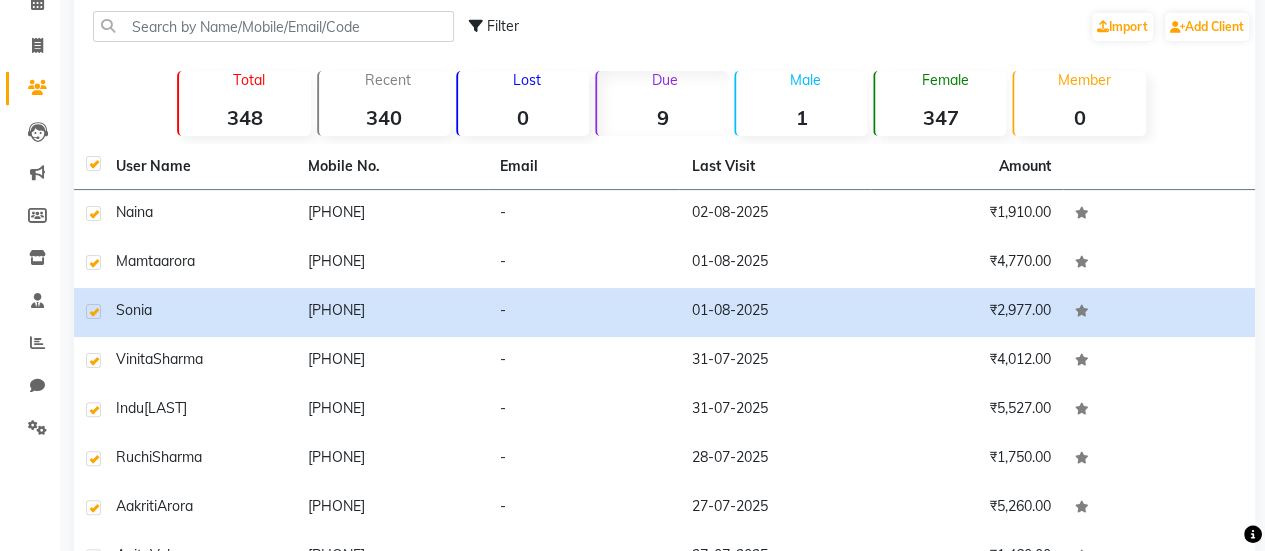 checkbox on "true" 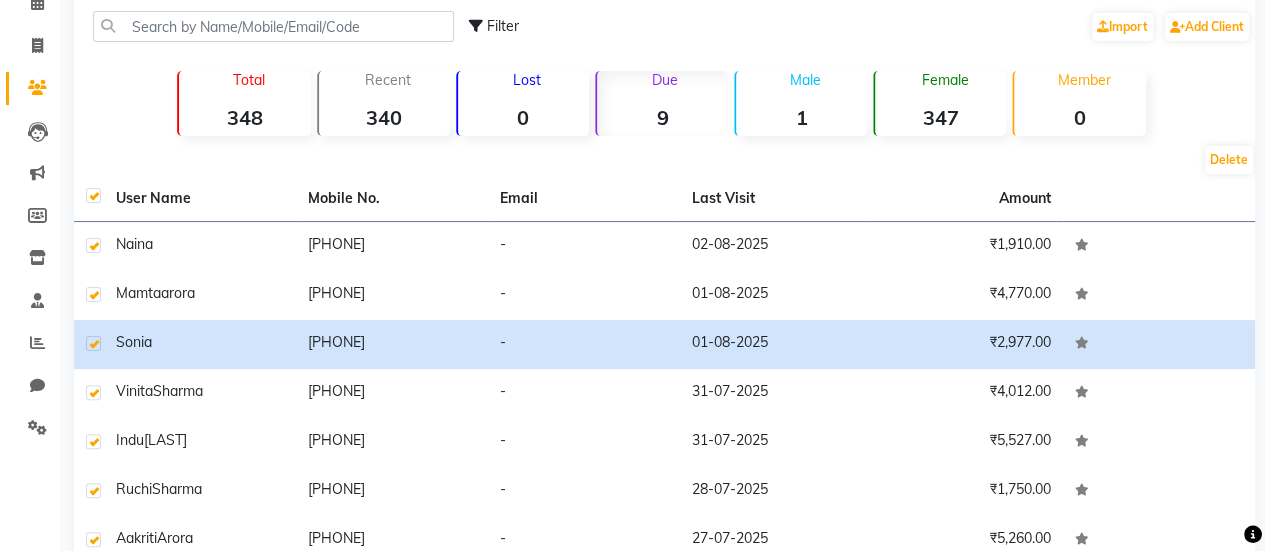 scroll, scrollTop: 297, scrollLeft: 0, axis: vertical 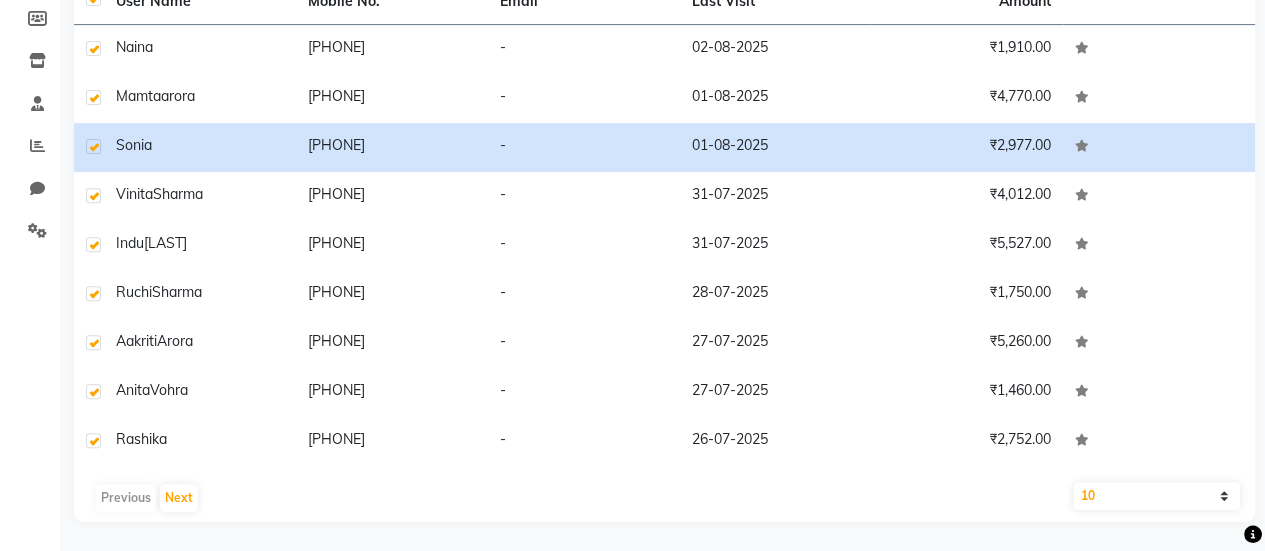 click on "Previous   Next" 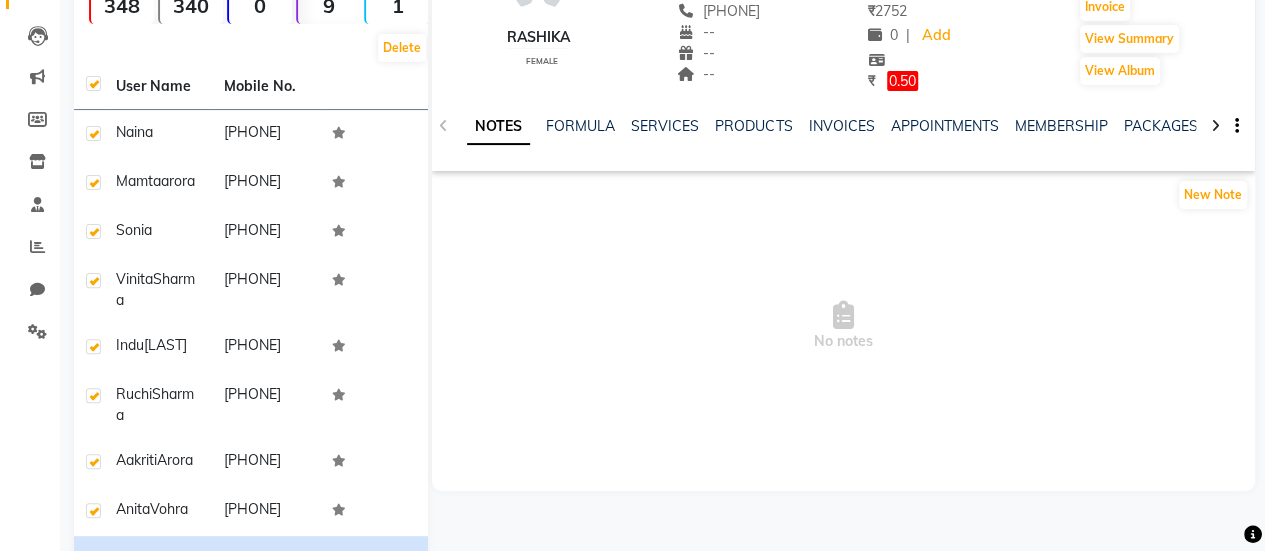 scroll, scrollTop: 97, scrollLeft: 0, axis: vertical 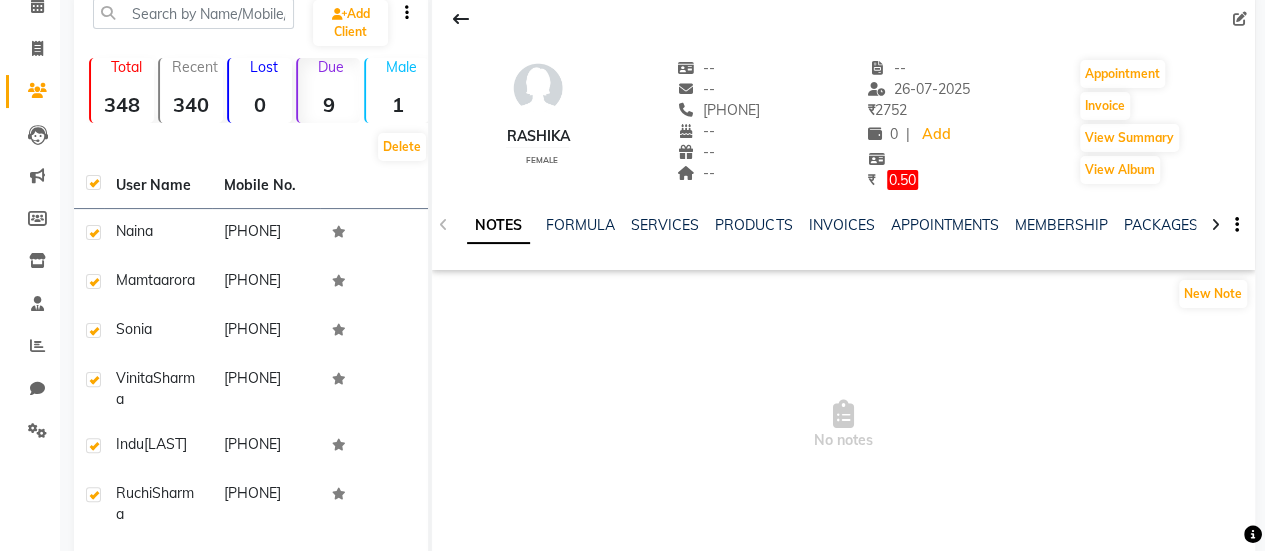 click 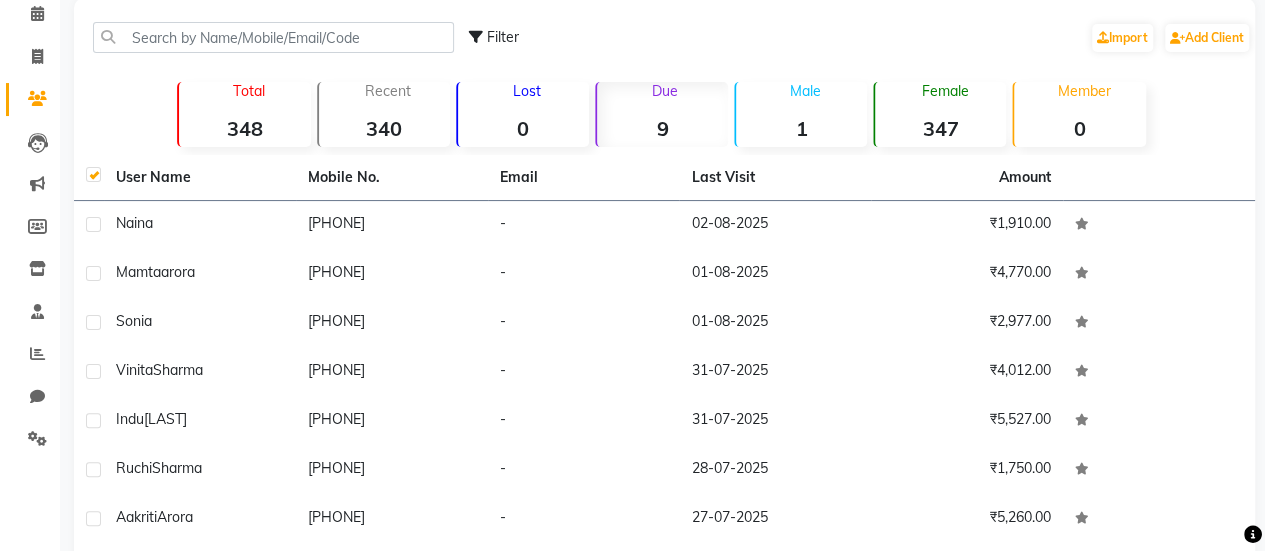 scroll, scrollTop: 0, scrollLeft: 0, axis: both 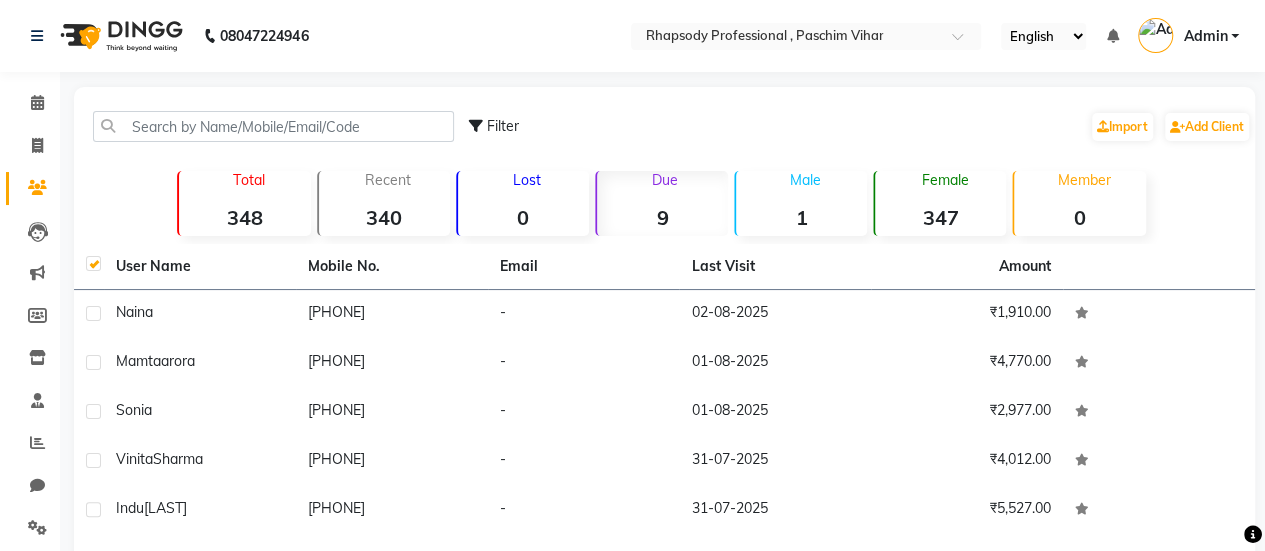 click 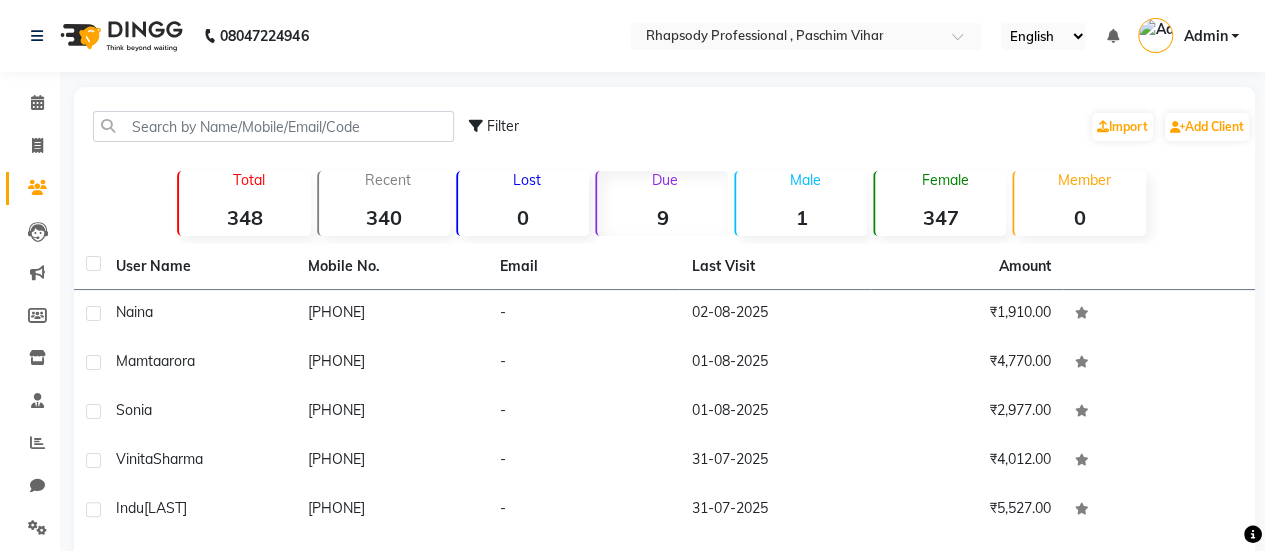 click 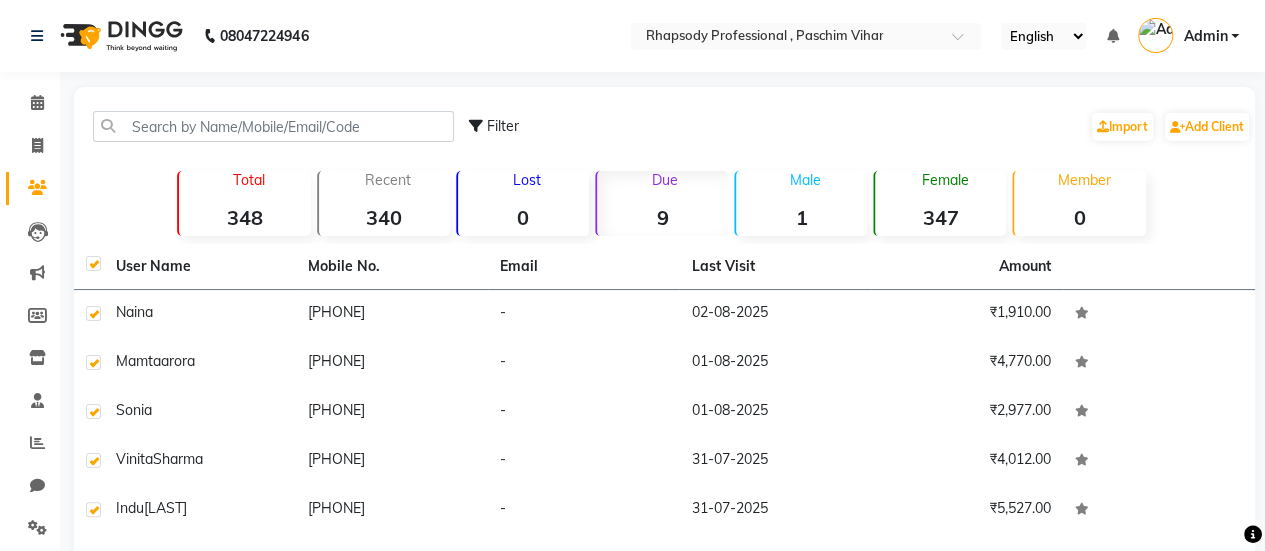 checkbox on "true" 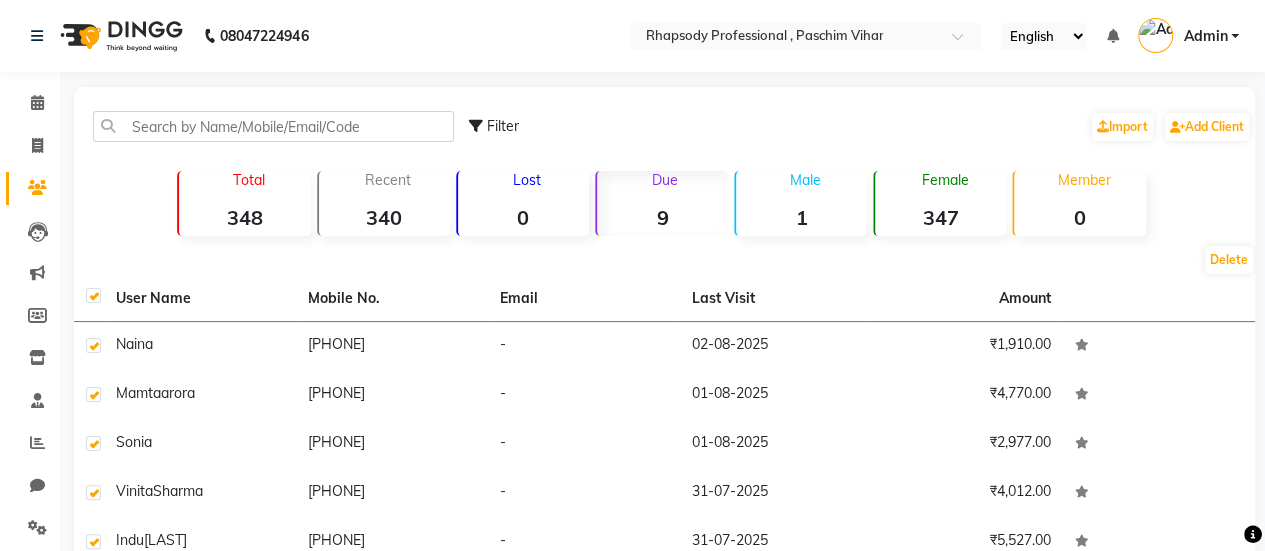 click on "-" 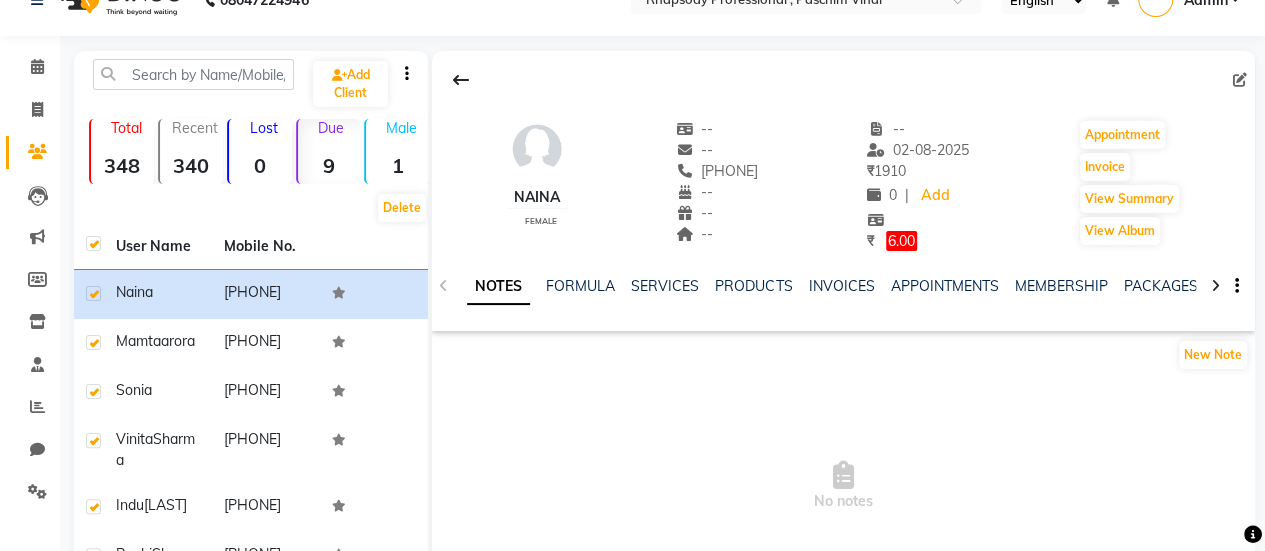 scroll, scrollTop: 0, scrollLeft: 0, axis: both 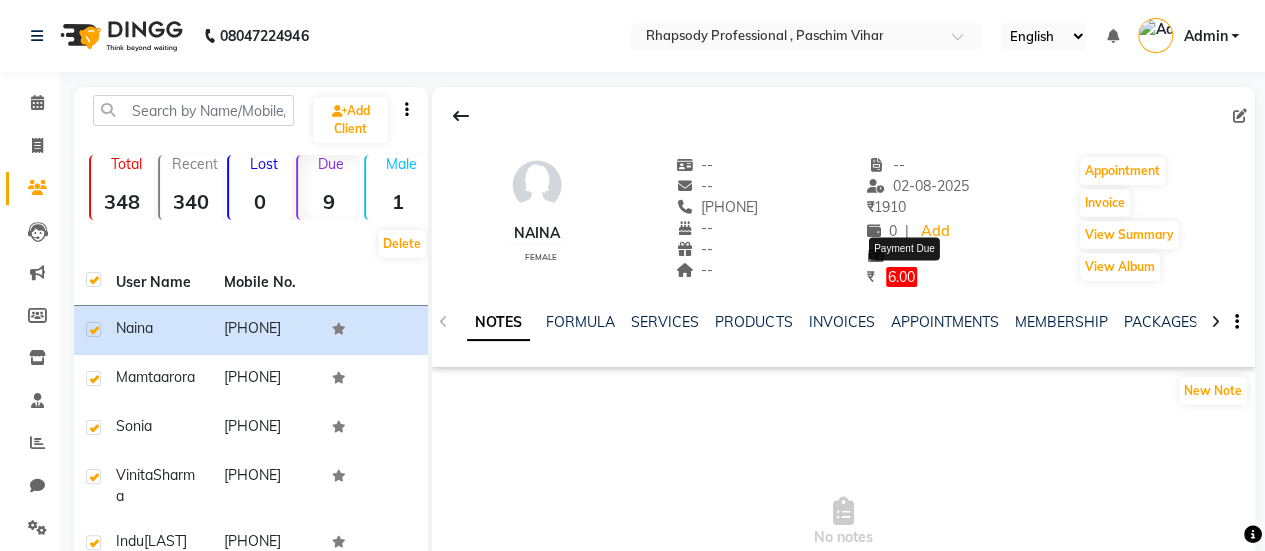 click on "6.00" 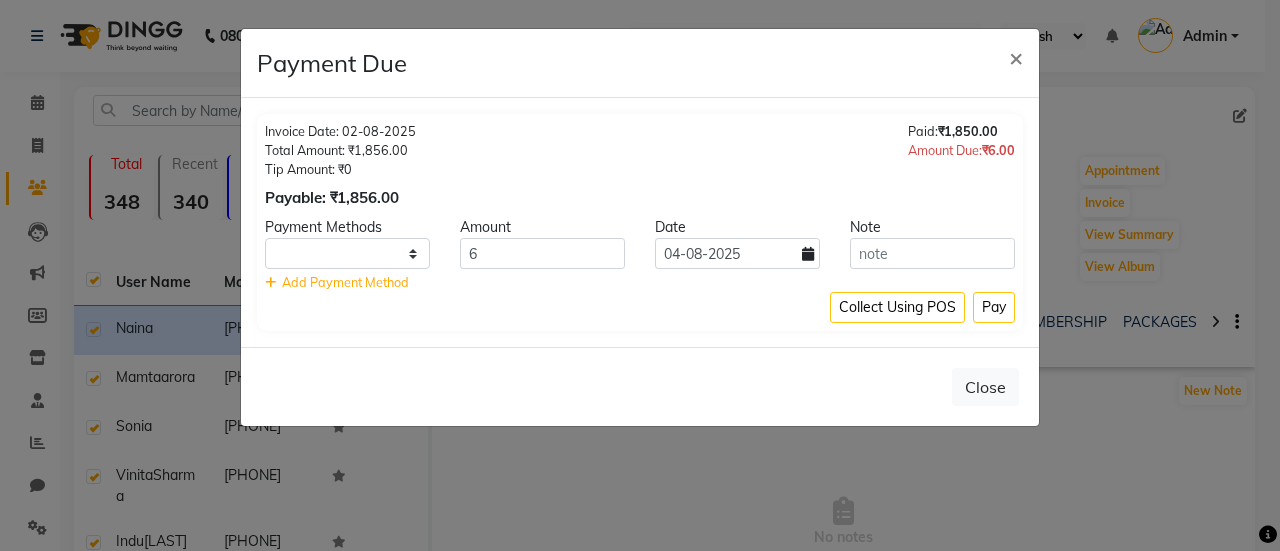 select on "1" 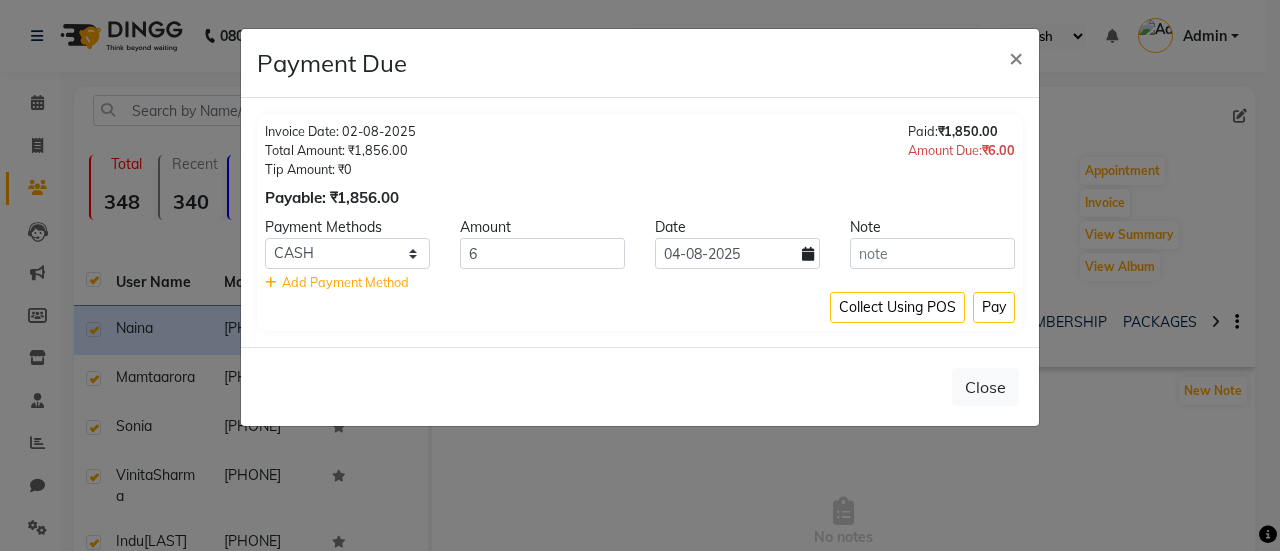 click on "×" 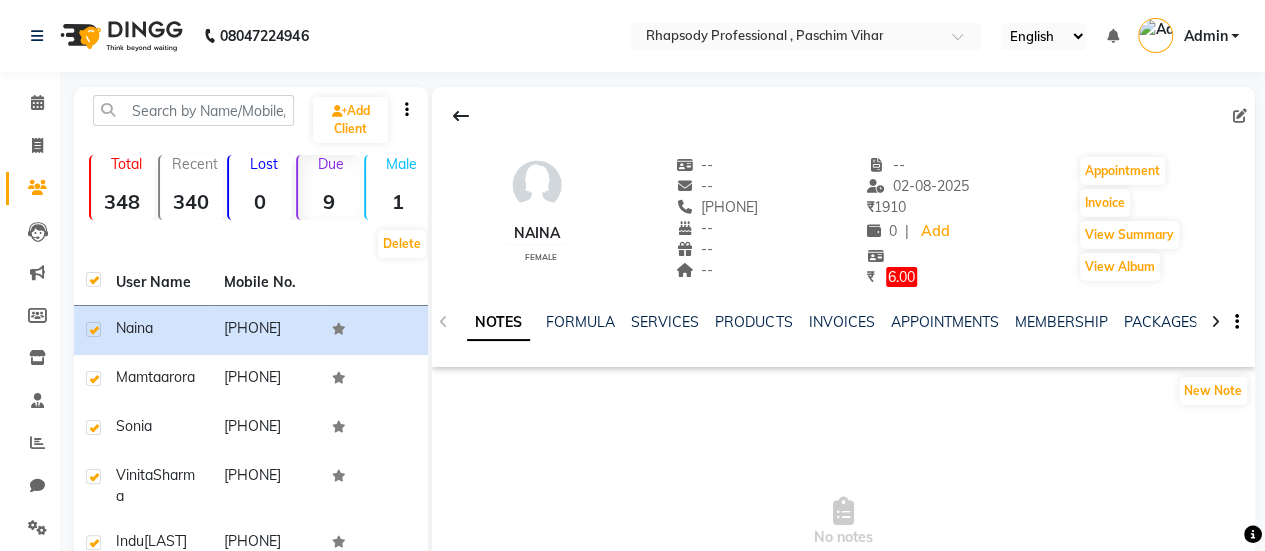 click on "New Note" 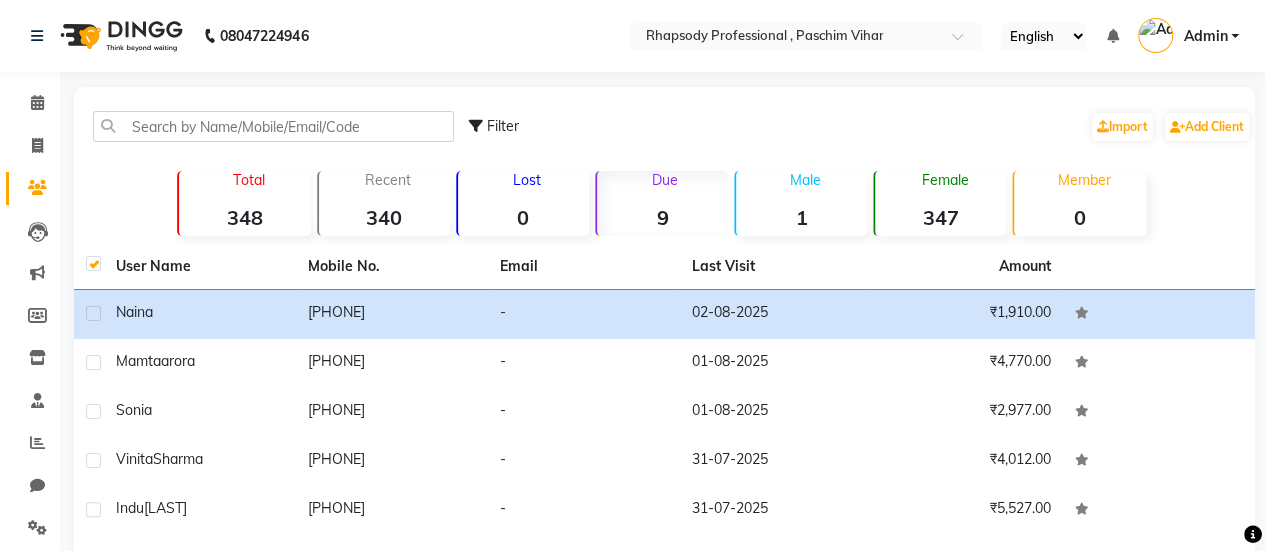 scroll, scrollTop: 265, scrollLeft: 0, axis: vertical 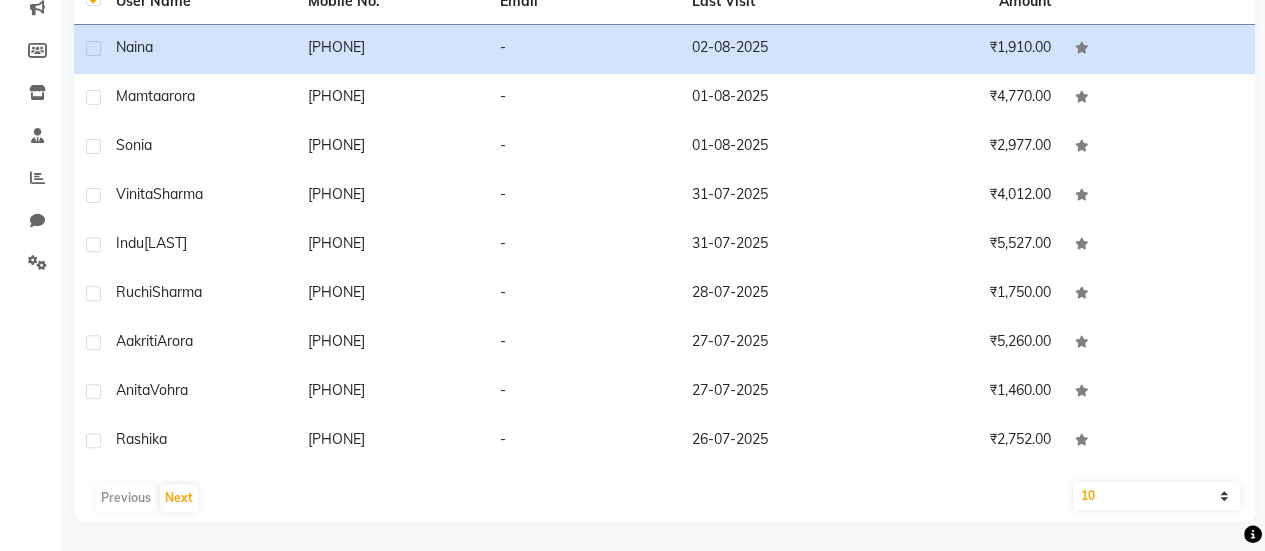 click on "Rashika" 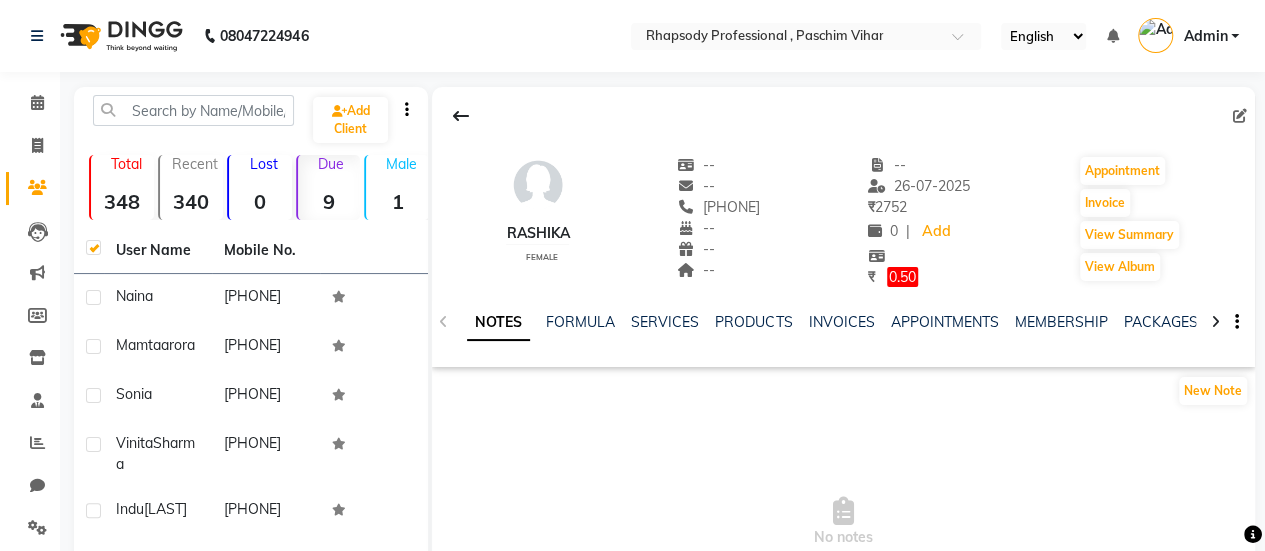 scroll, scrollTop: 0, scrollLeft: 0, axis: both 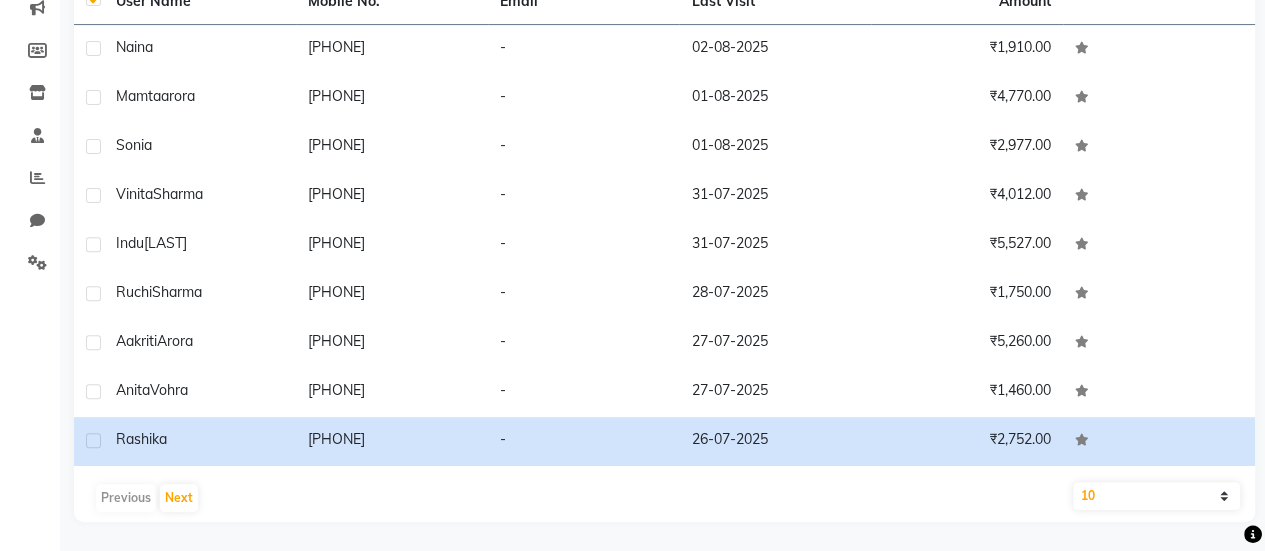 click 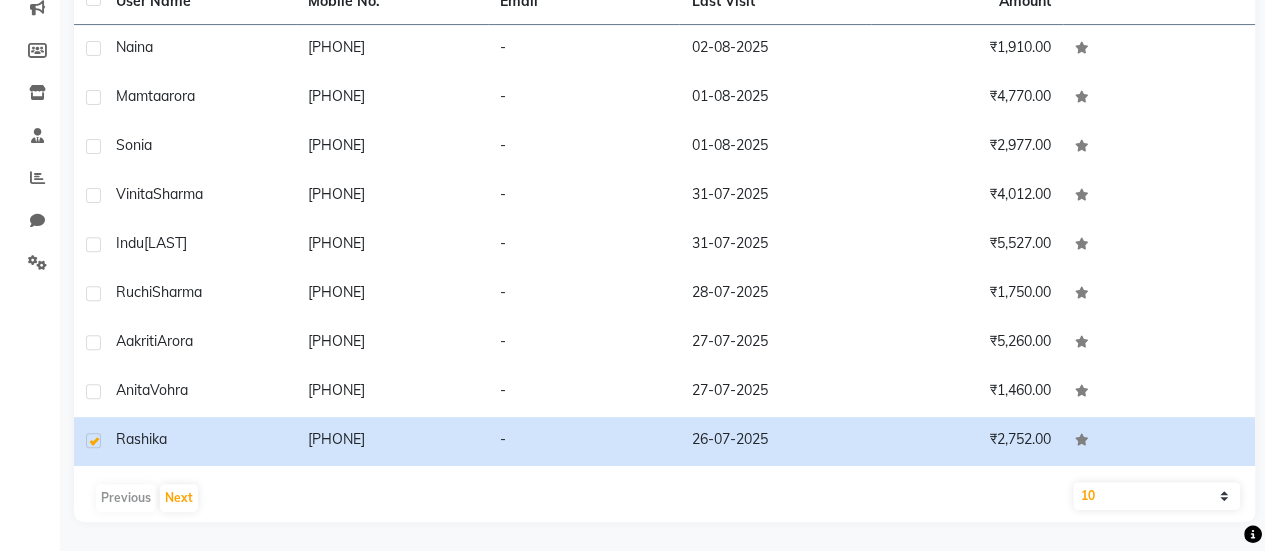 checkbox on "false" 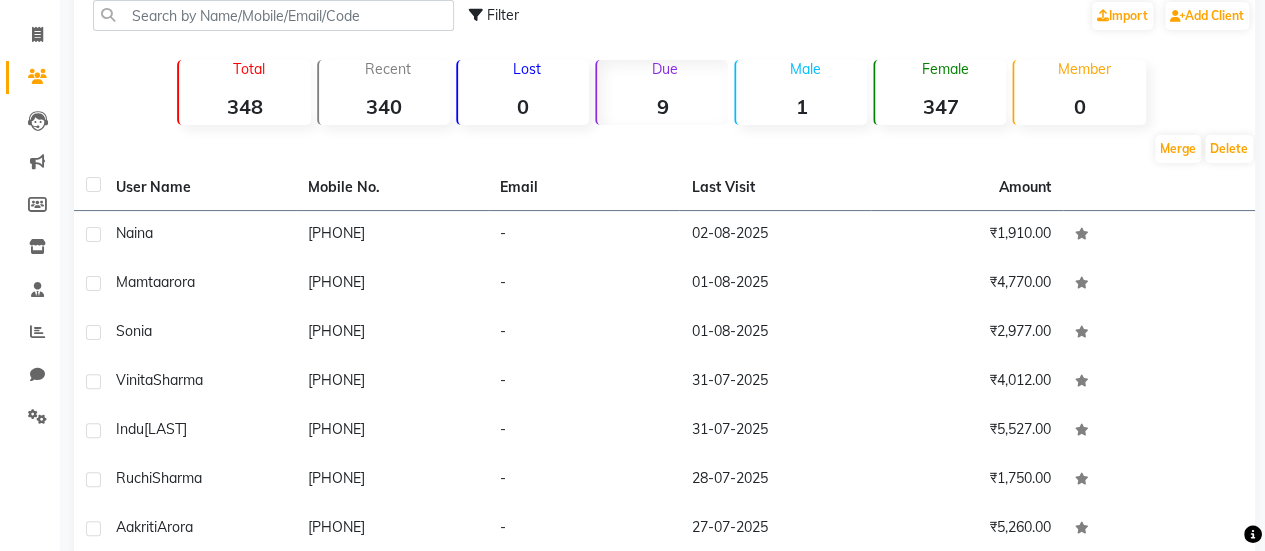 scroll, scrollTop: 0, scrollLeft: 0, axis: both 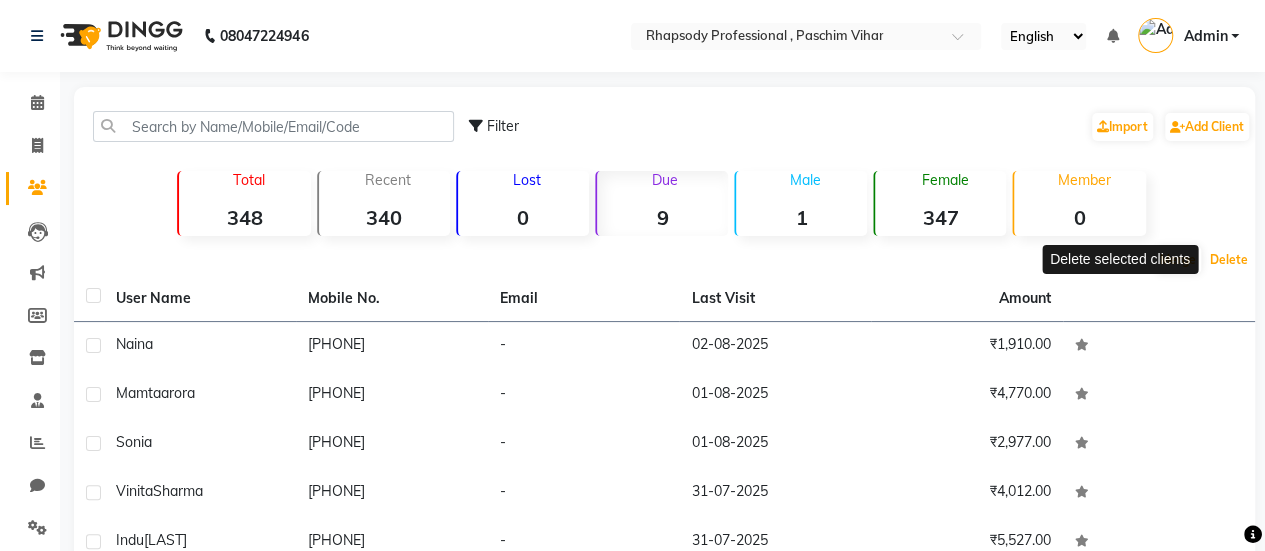 click on "Delete" 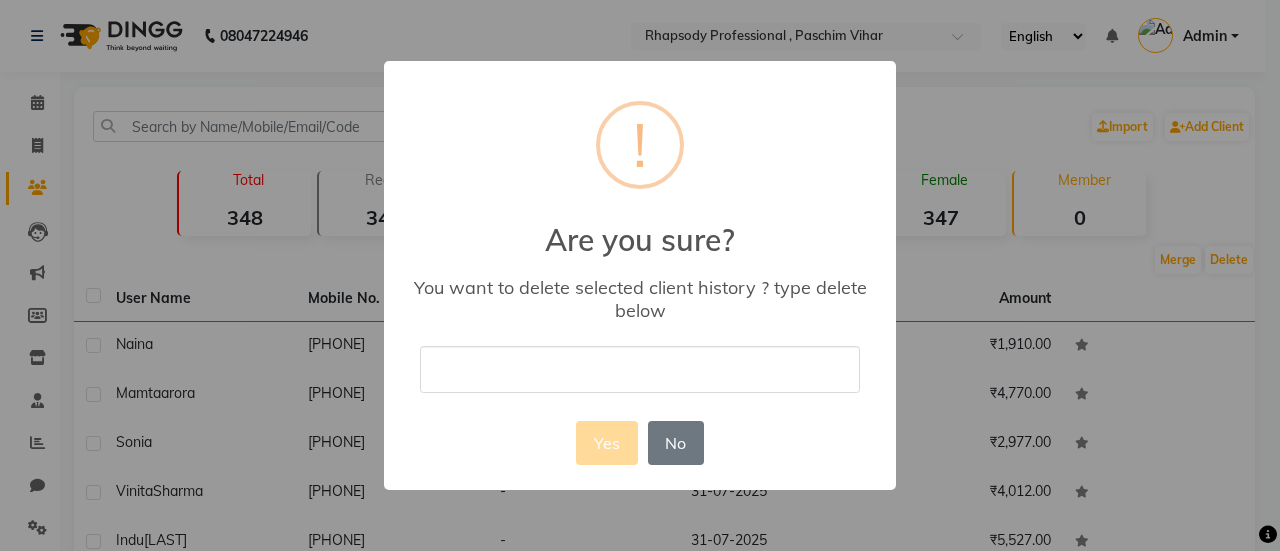 click on "No" at bounding box center (676, 443) 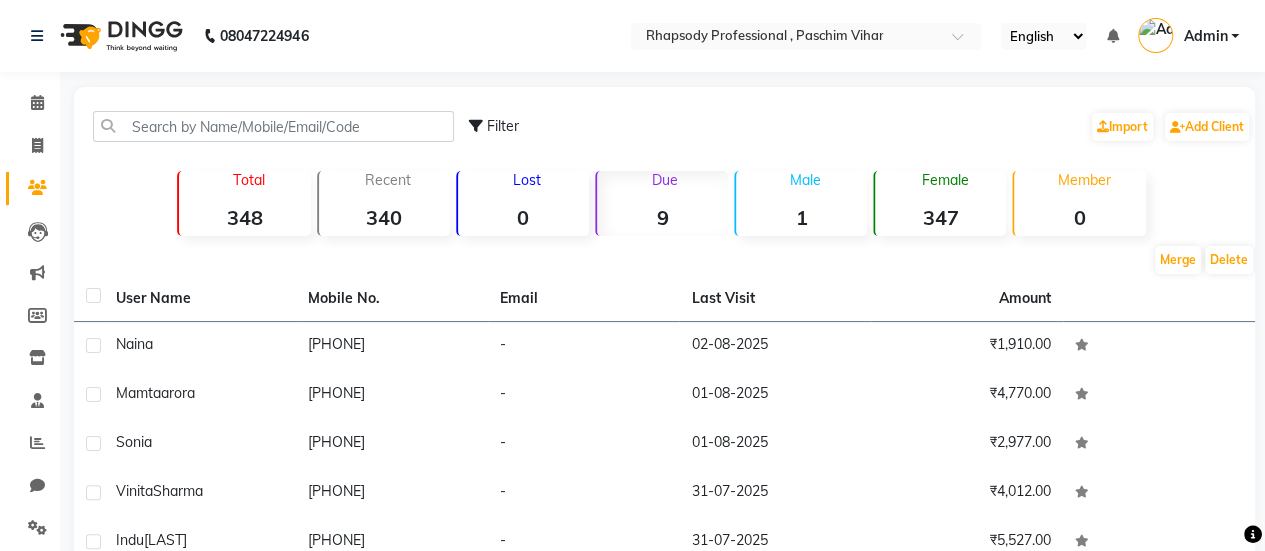click on "Delete selected clients" at bounding box center [1120, 259] 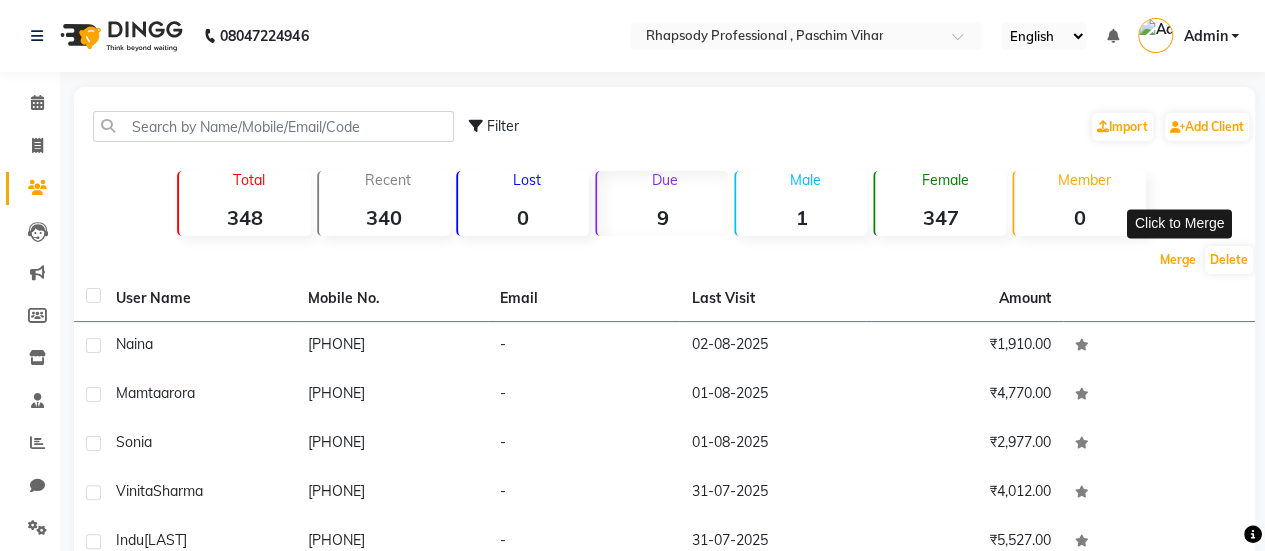 click on "Merge" 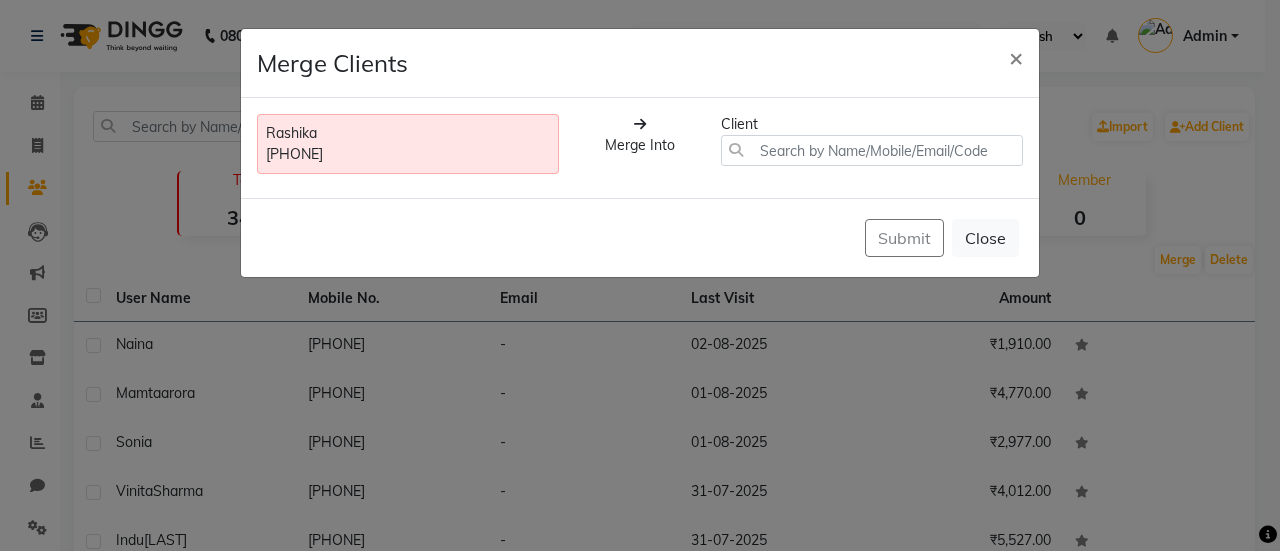 click on "Close" 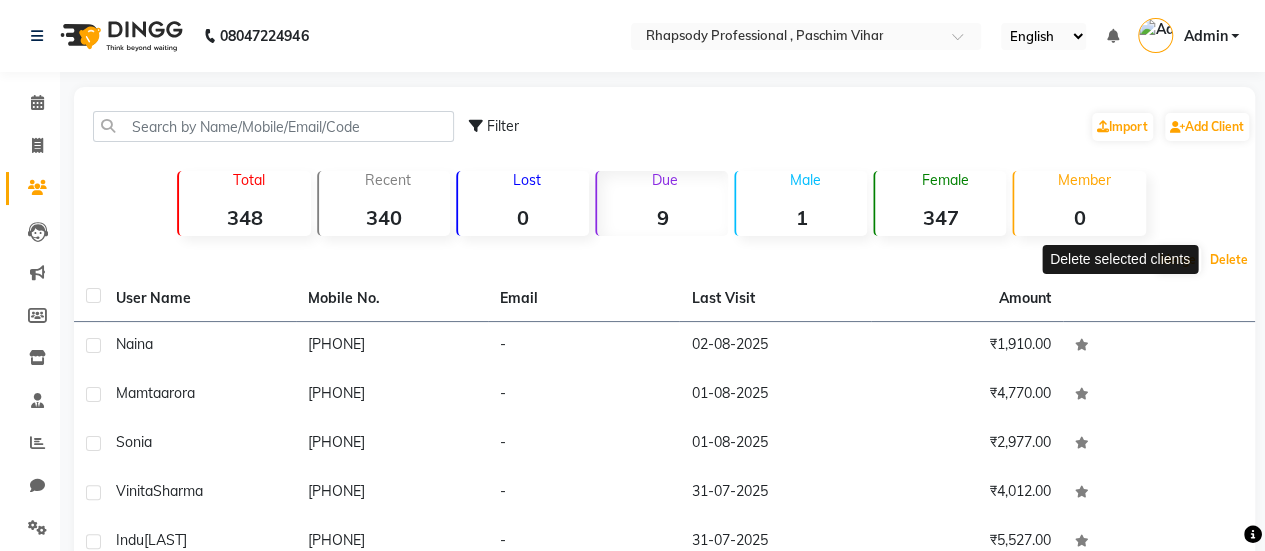 click on "Delete" 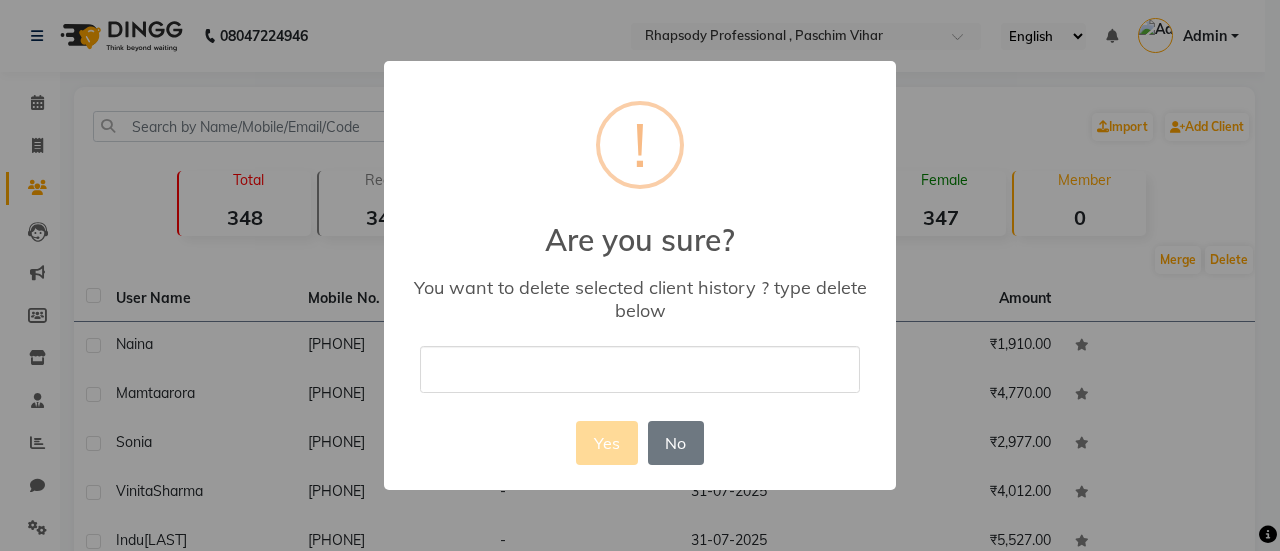 click on "No" at bounding box center (676, 443) 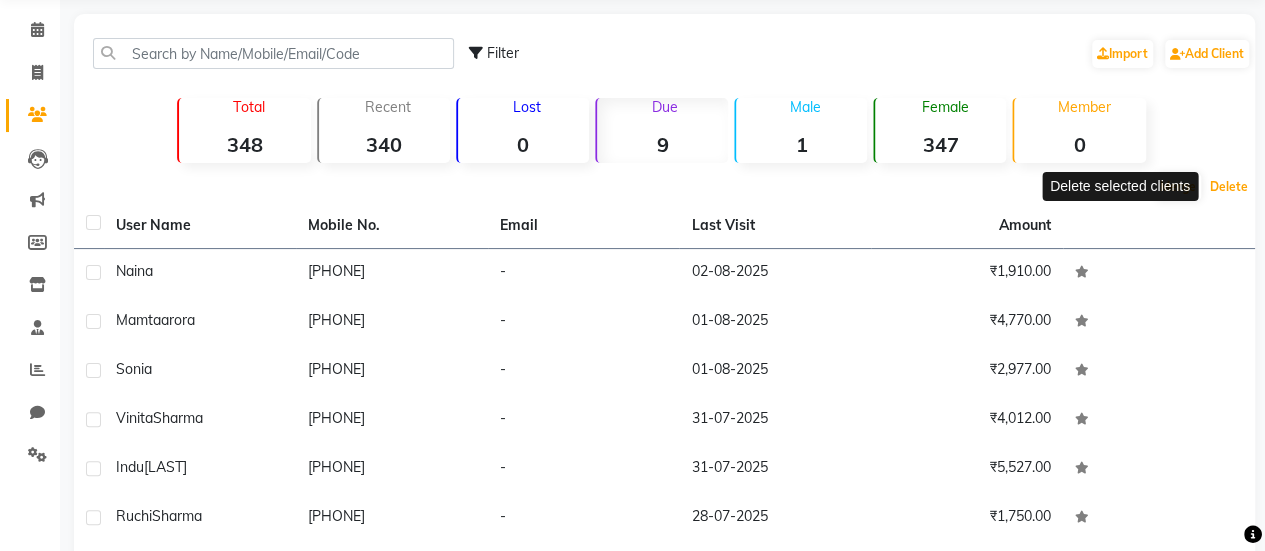 scroll, scrollTop: 0, scrollLeft: 0, axis: both 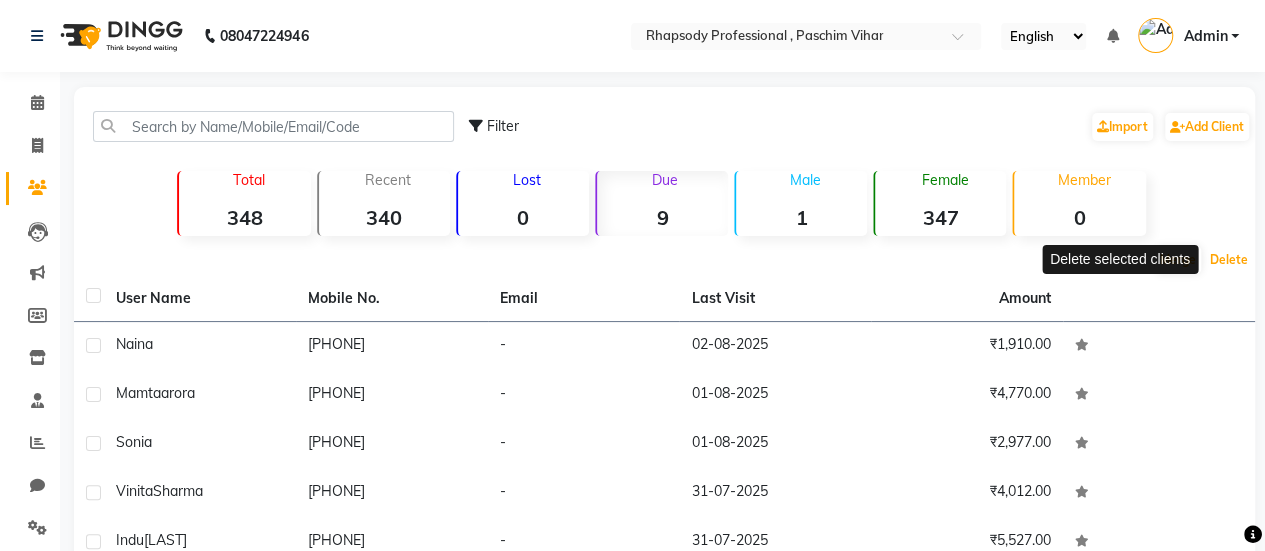 click on "Delete" 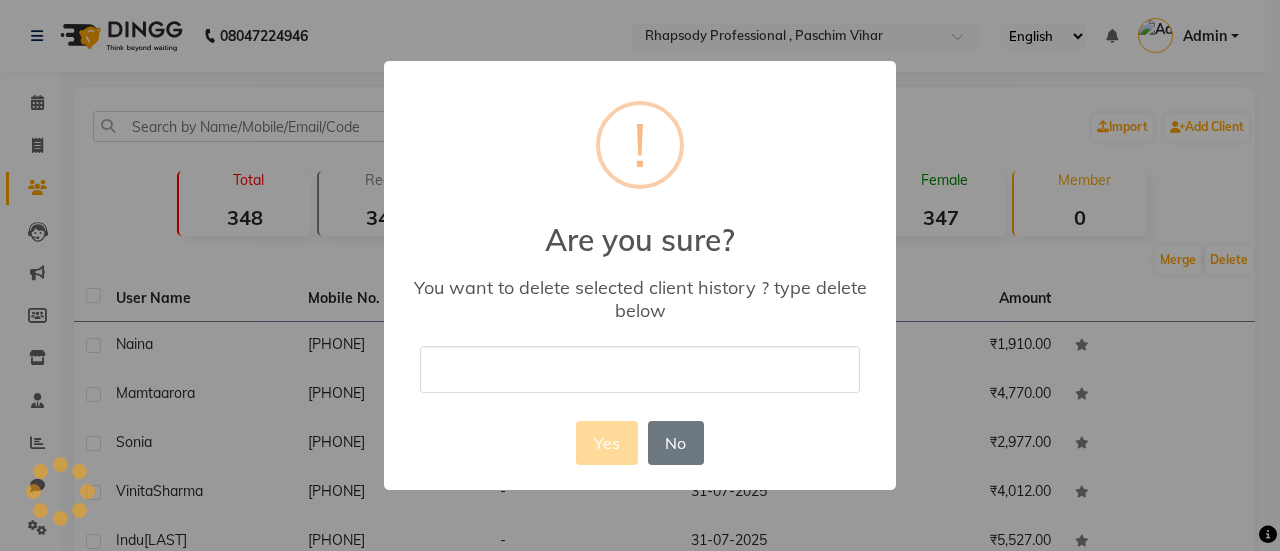 click at bounding box center [640, 369] 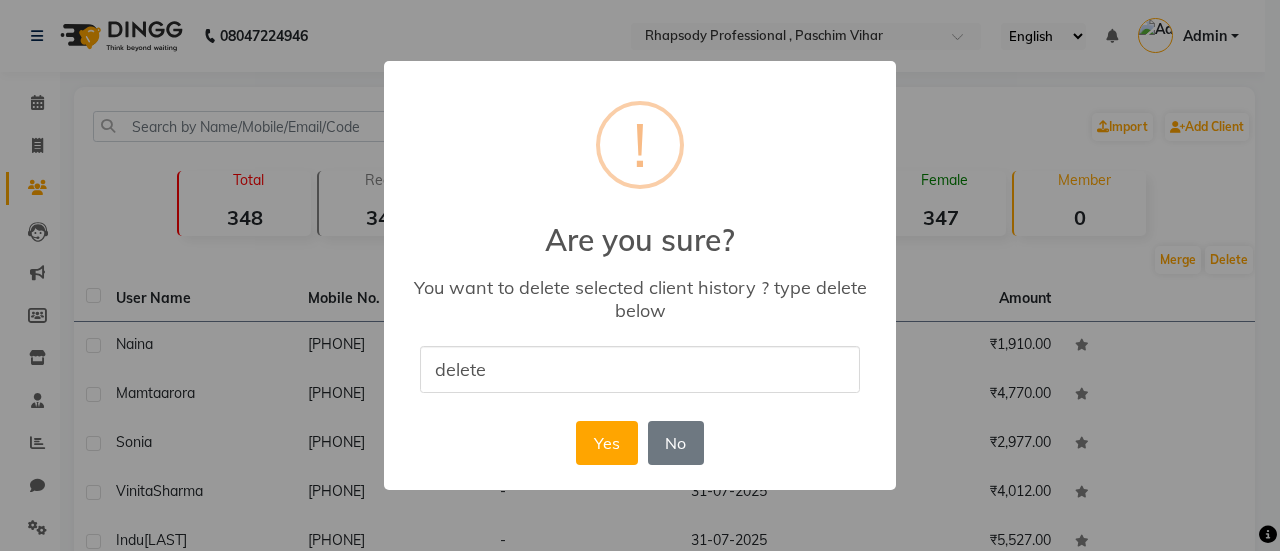 type on "delete" 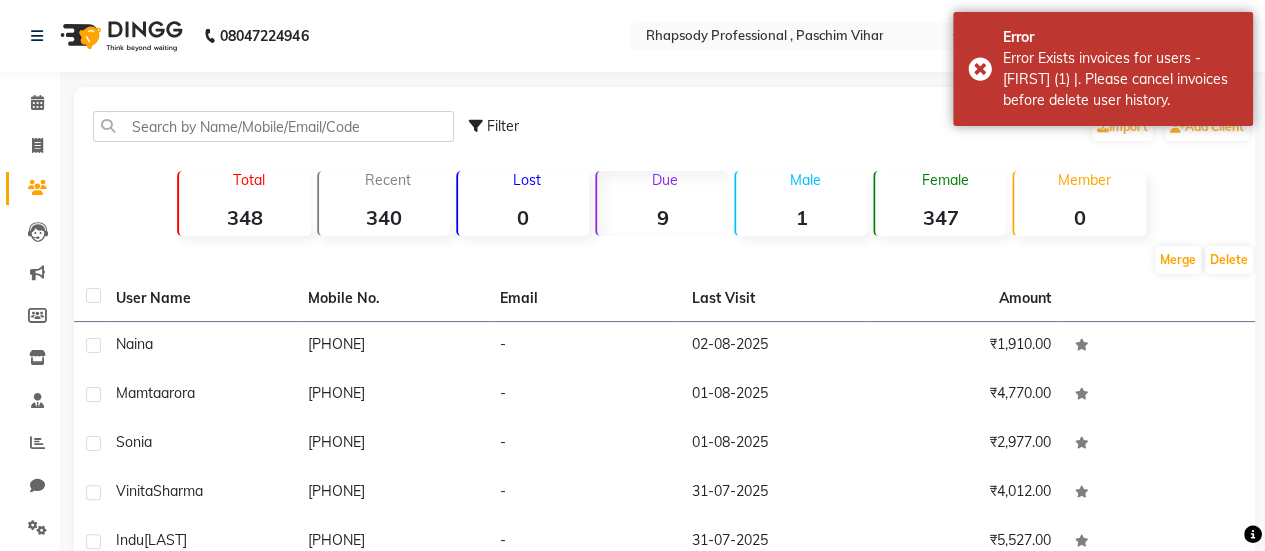 click on "Error   Exists invoices for users -  [FIRST]  (1) |. Please cancel invoices before delete user history." at bounding box center (1103, 69) 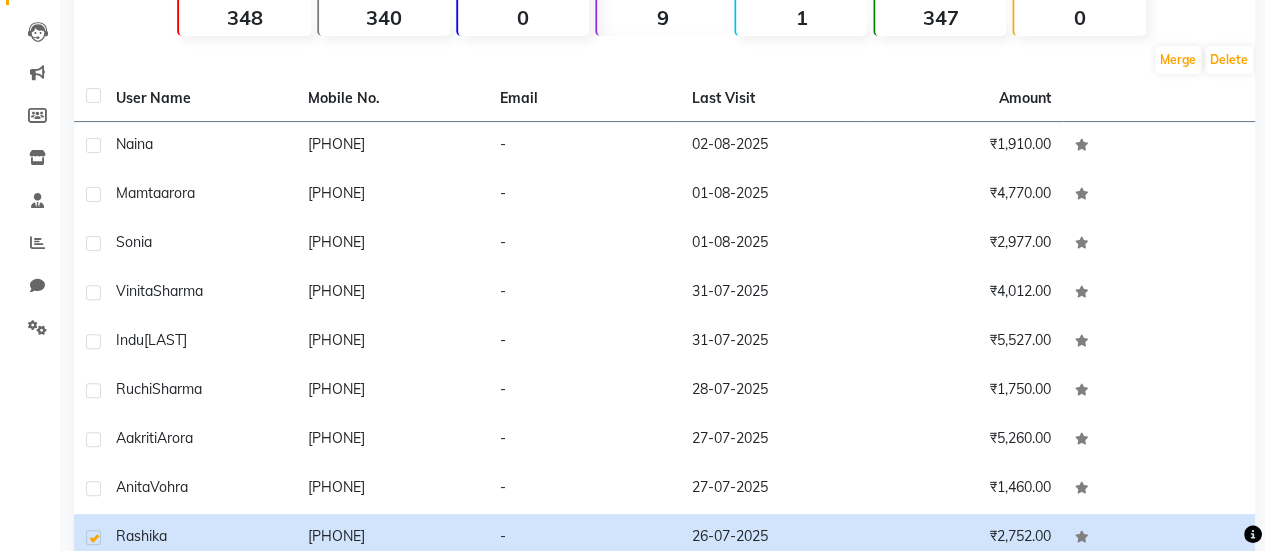 scroll, scrollTop: 297, scrollLeft: 0, axis: vertical 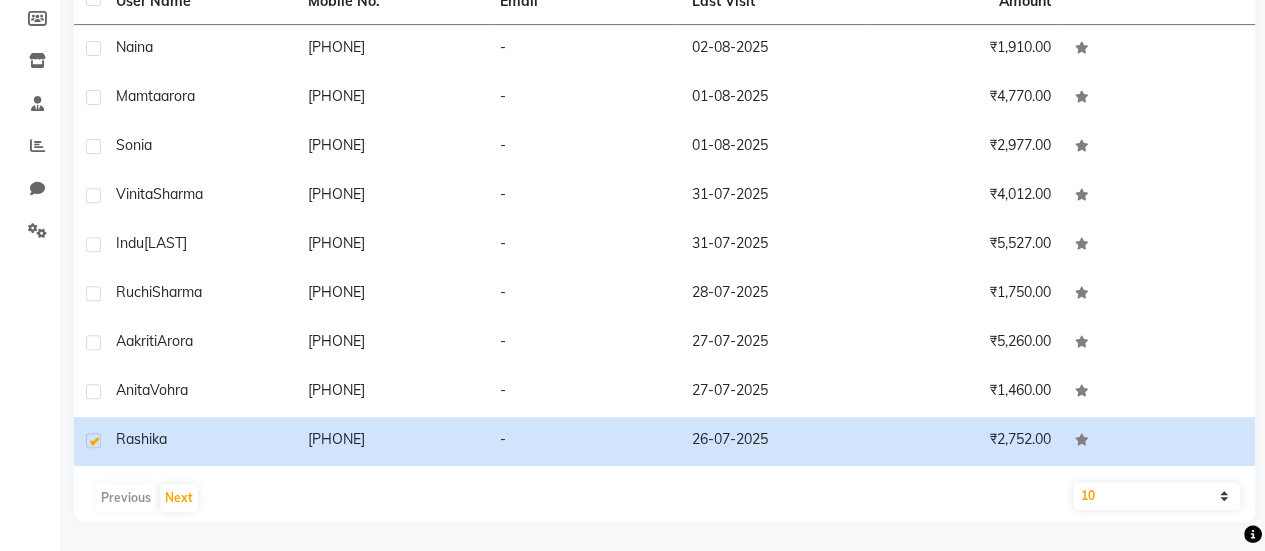 click 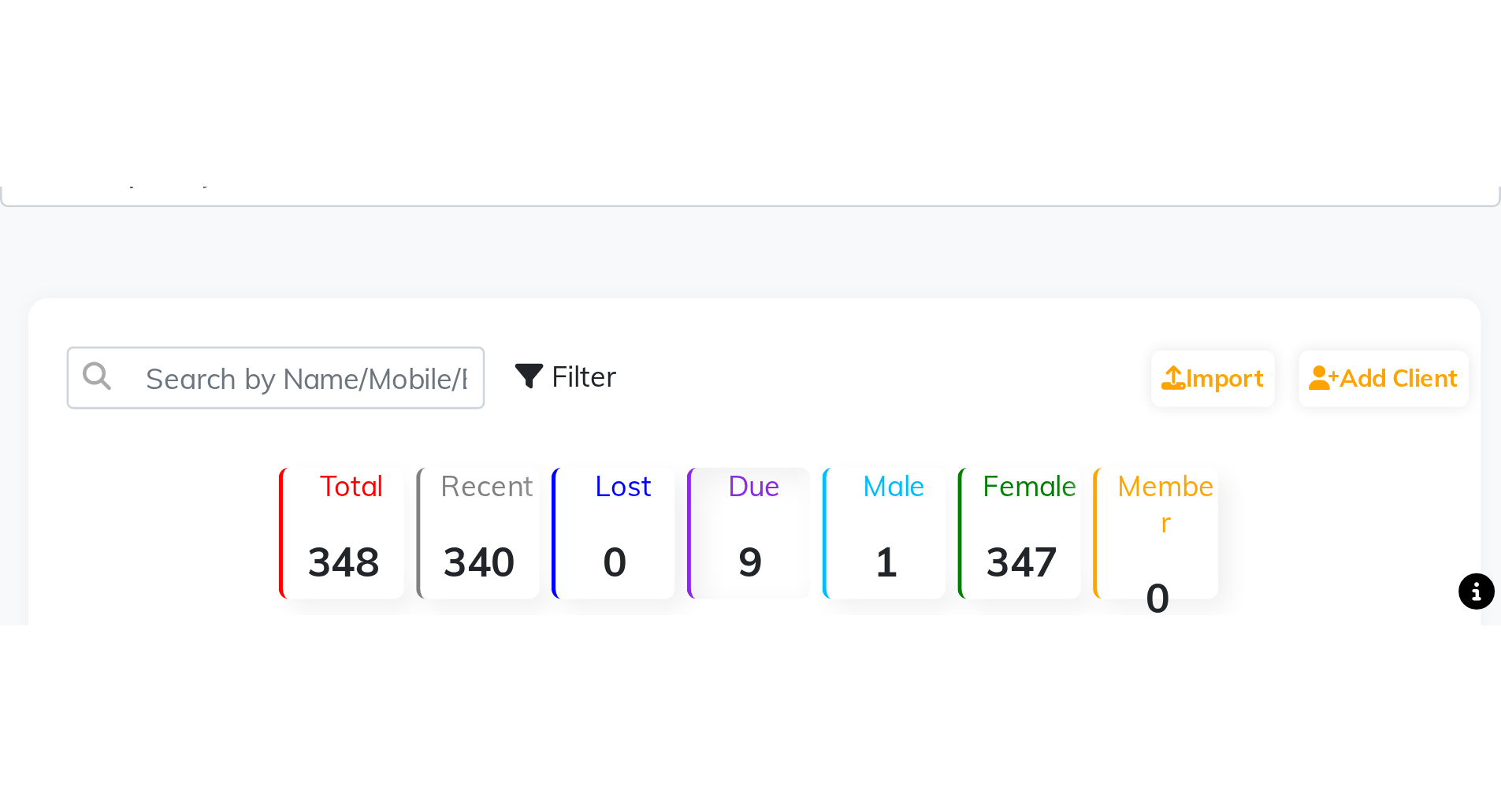scroll, scrollTop: 0, scrollLeft: 0, axis: both 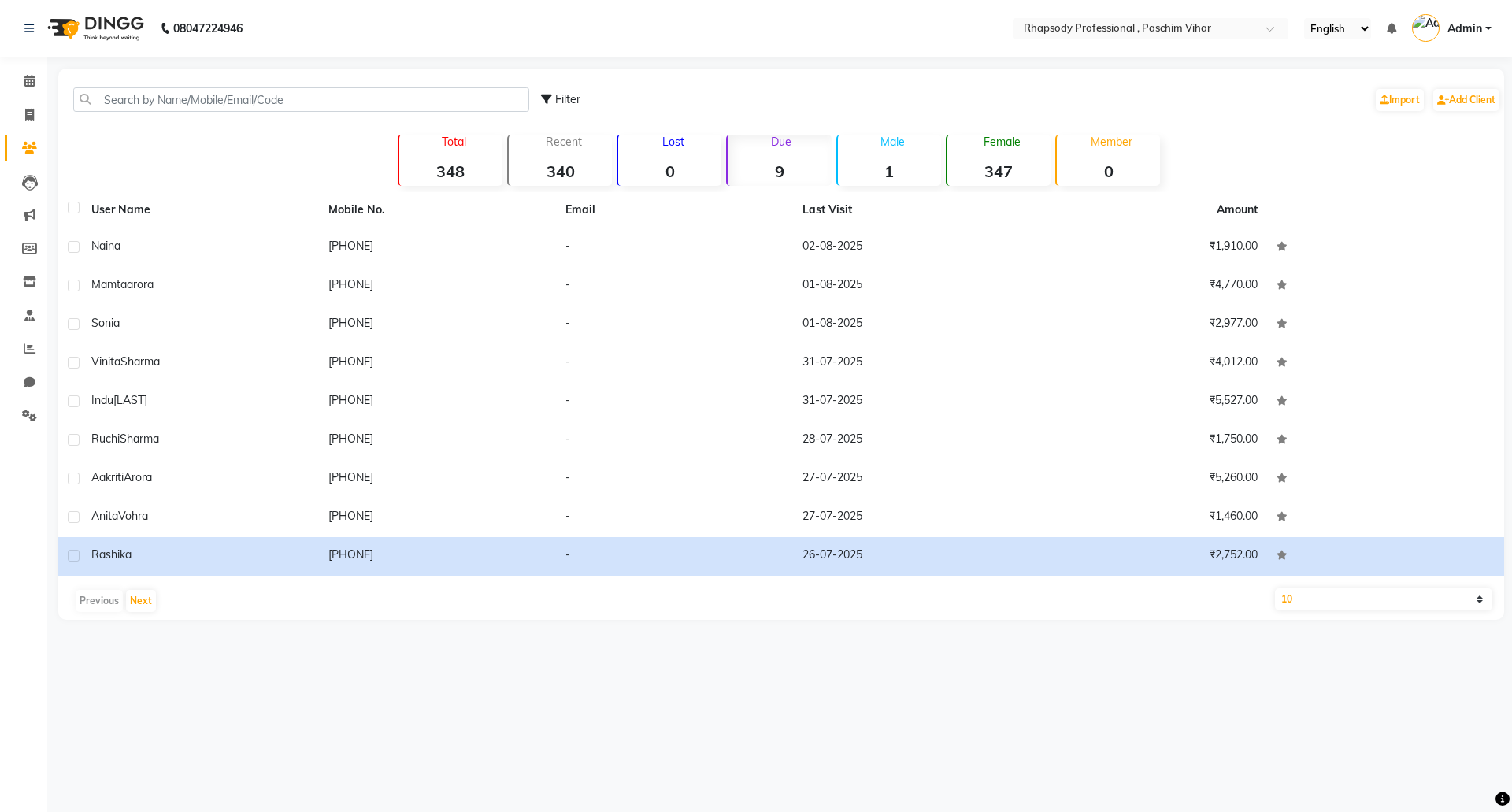 click on "Total  348" 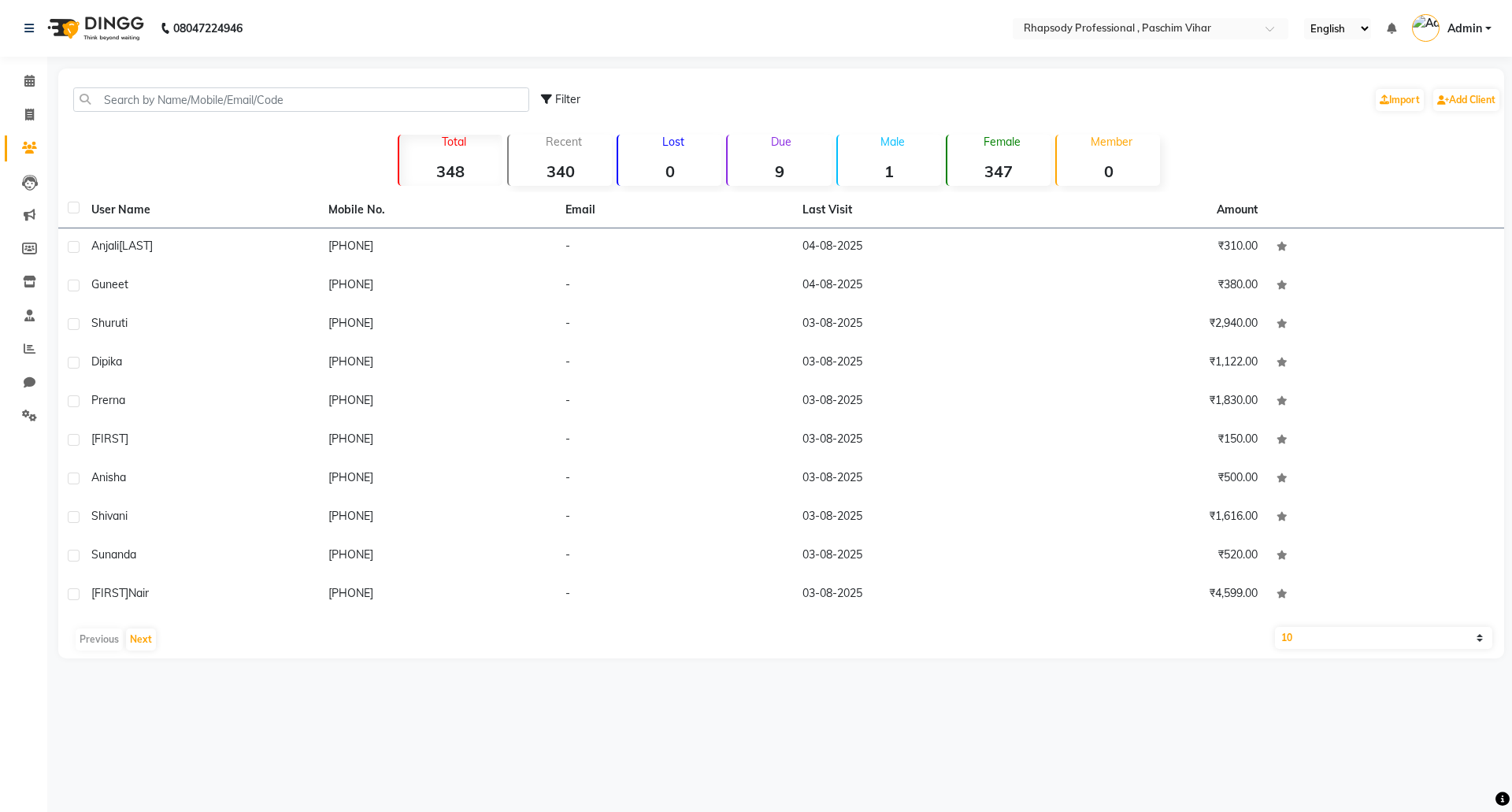 click 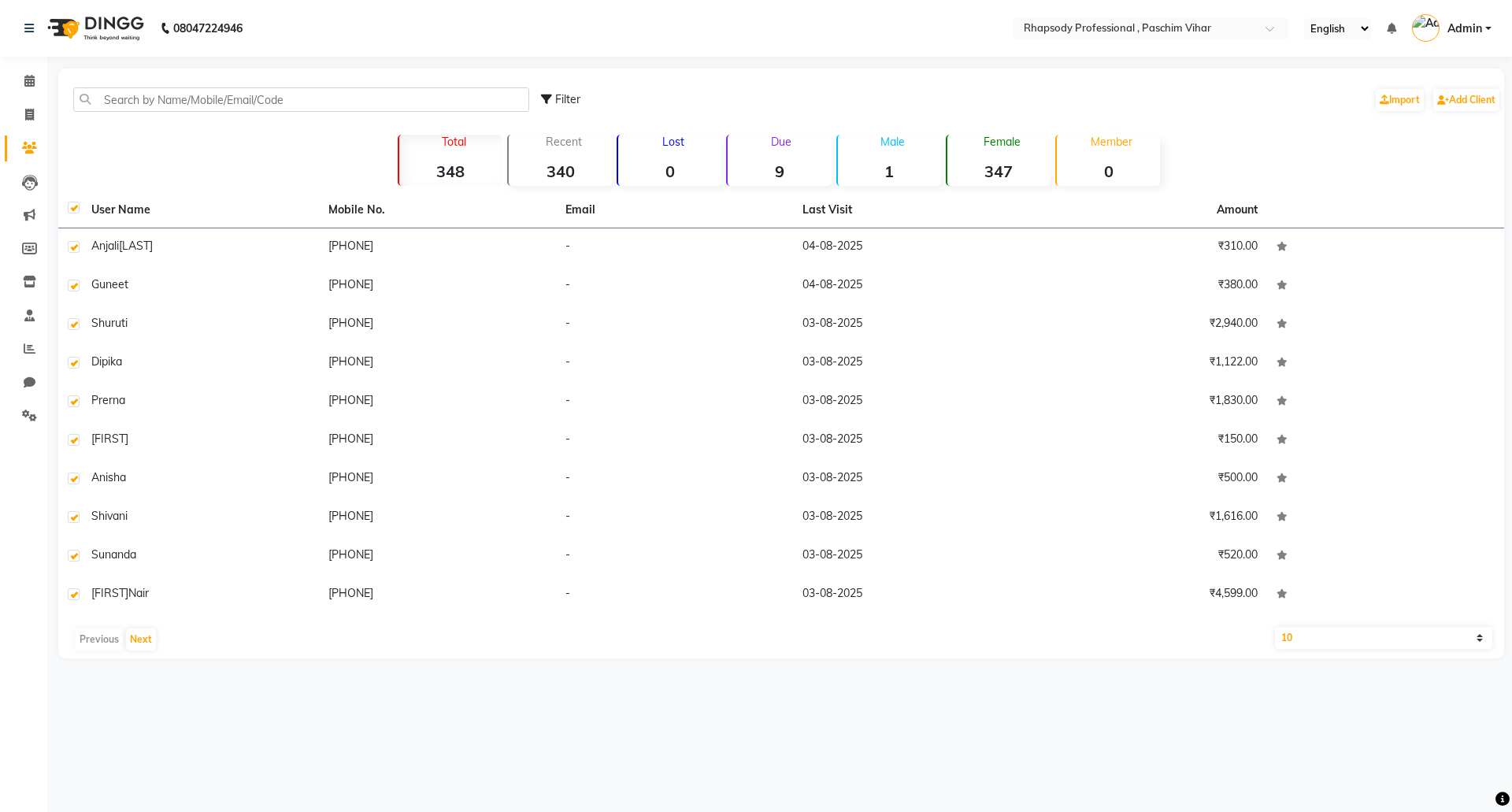 checkbox on "true" 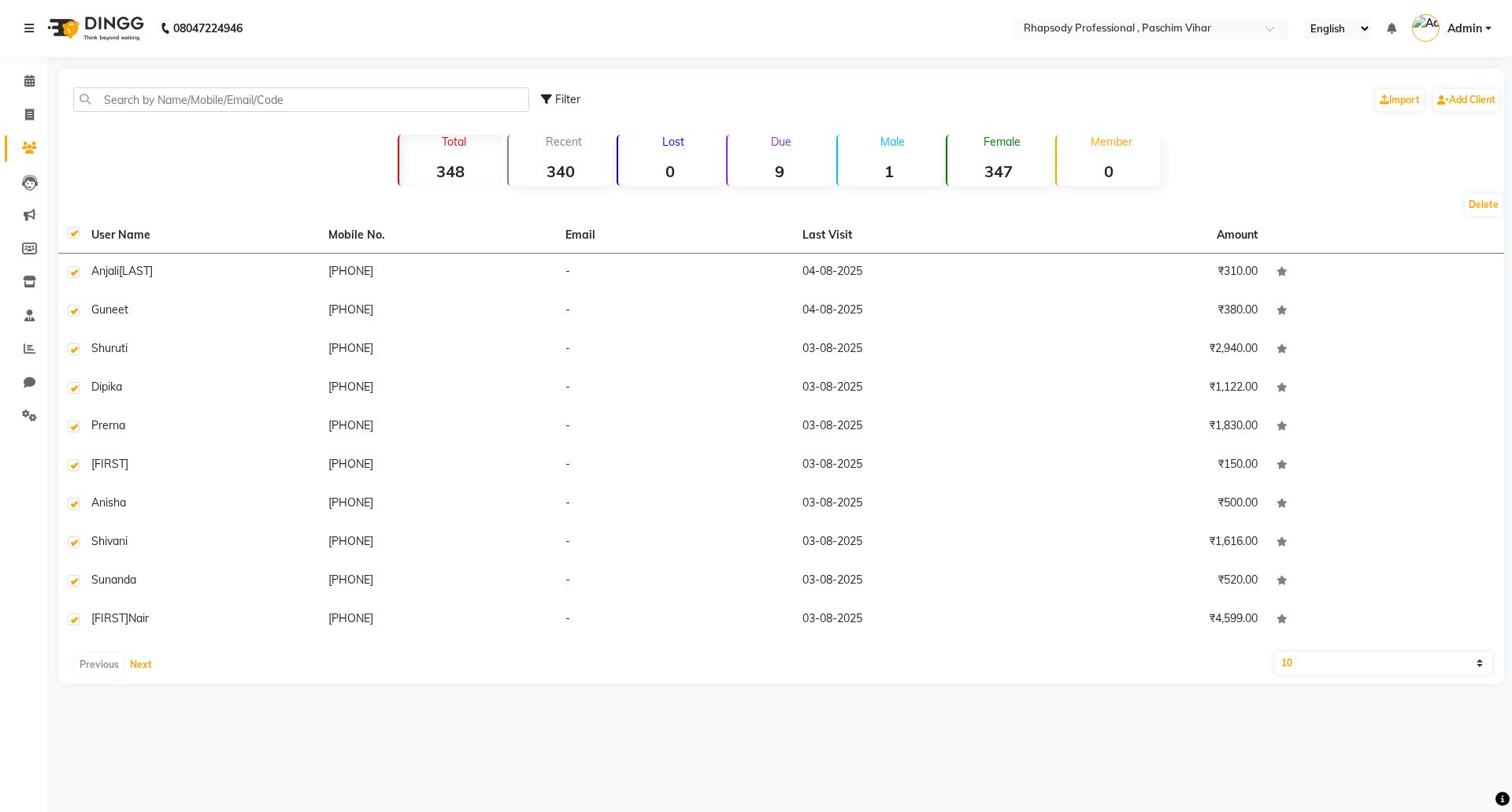 click on "Next" 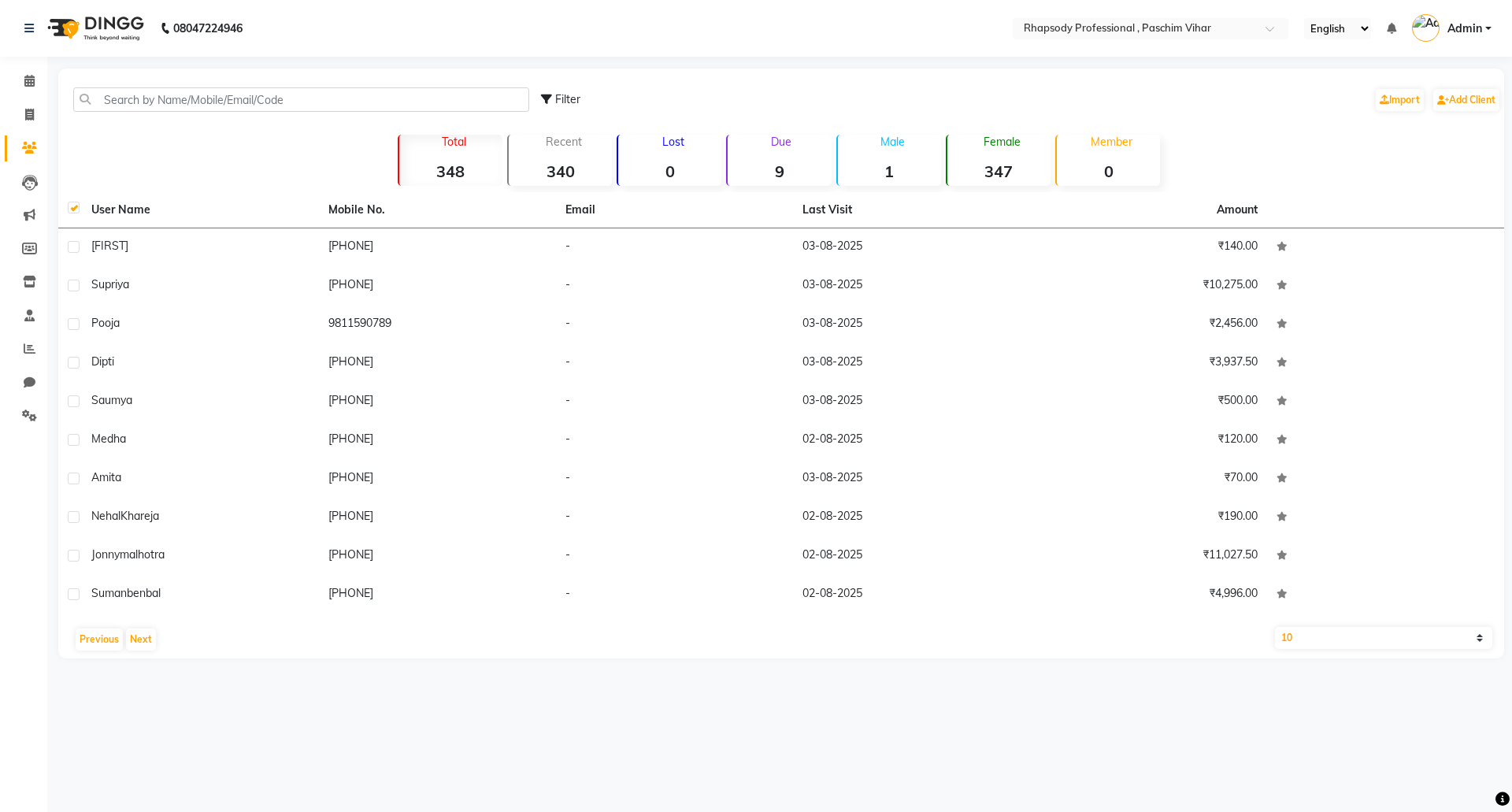 click 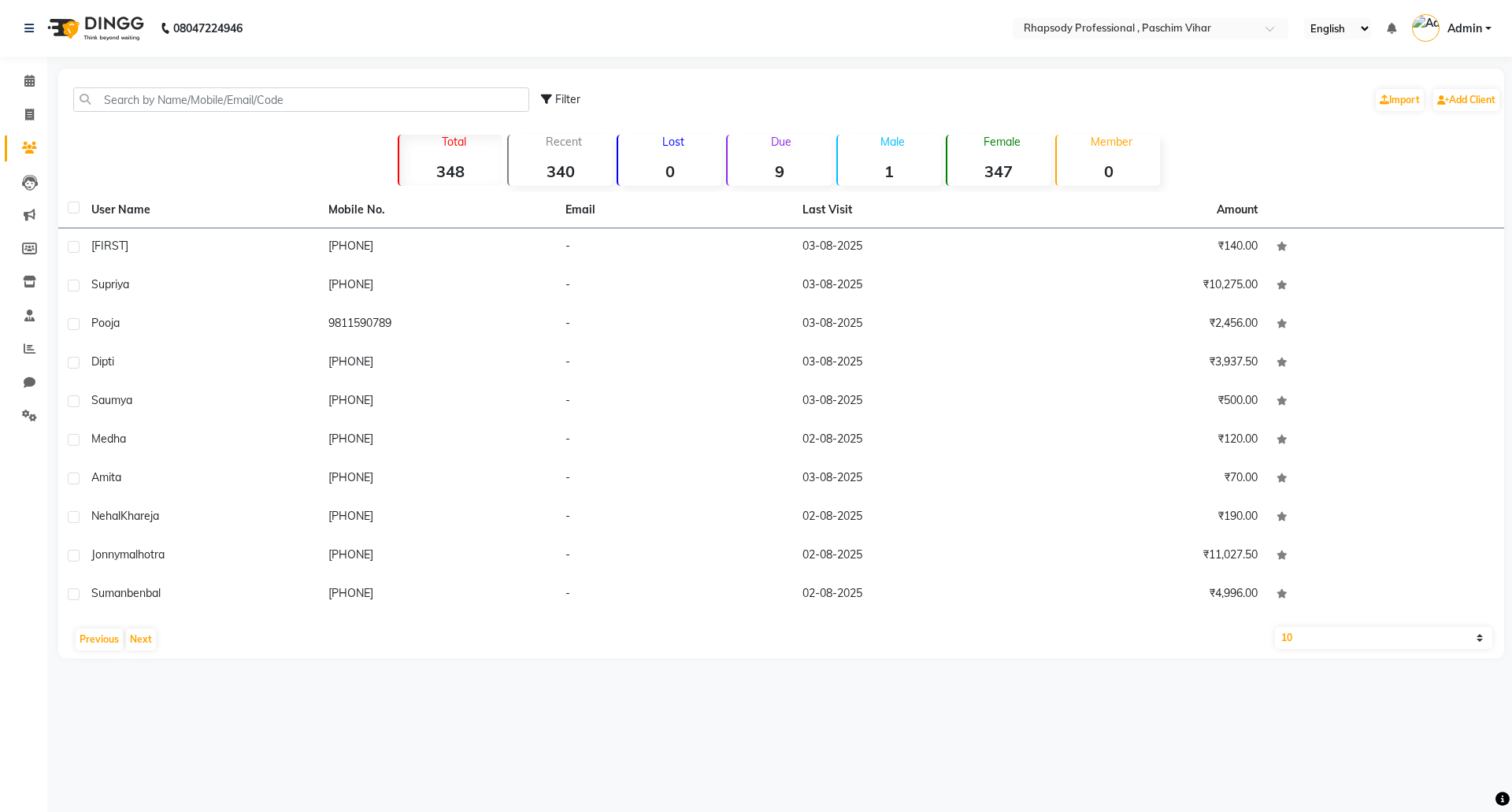 click on "348" 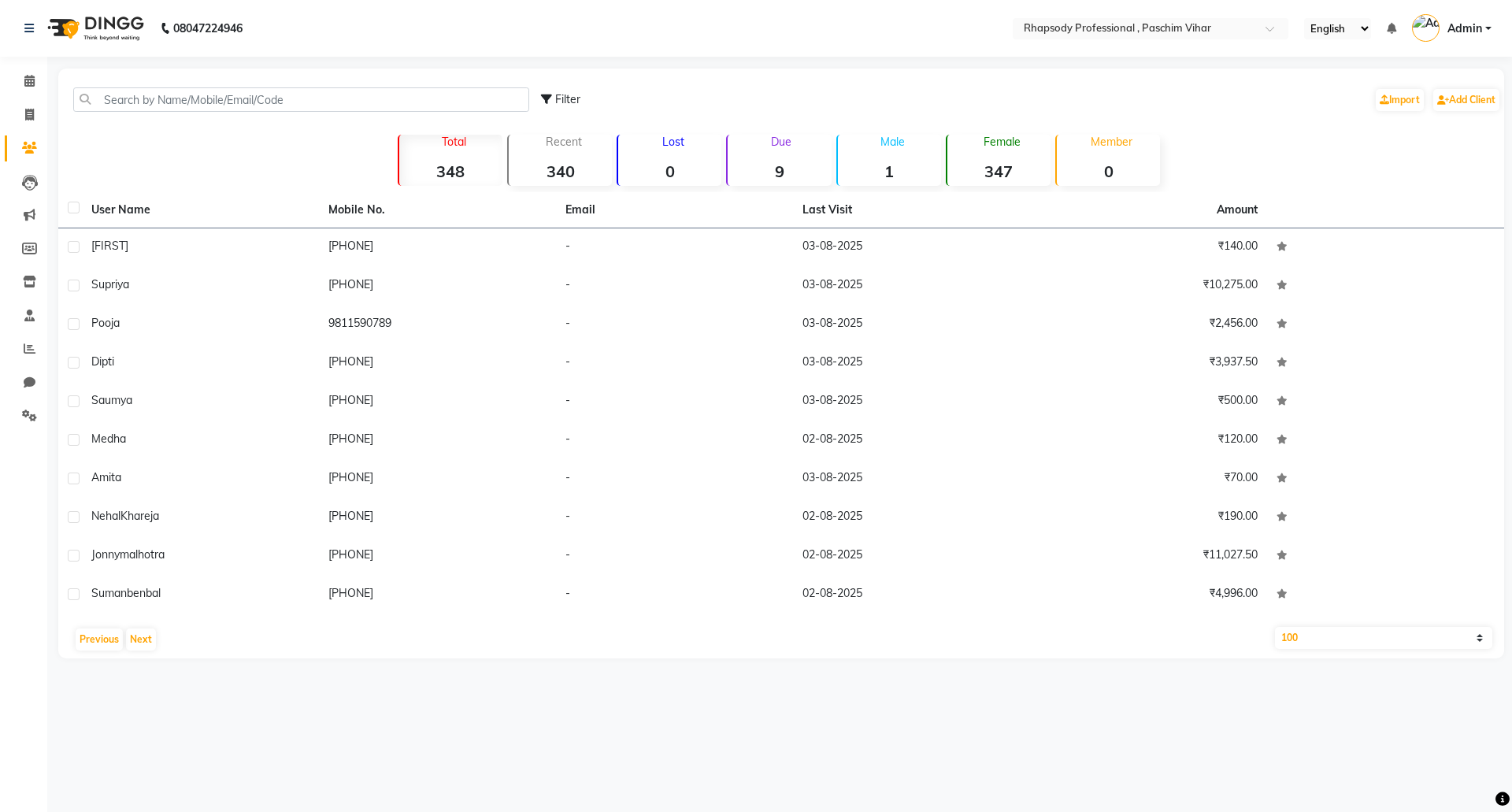 click on "10   50   100" 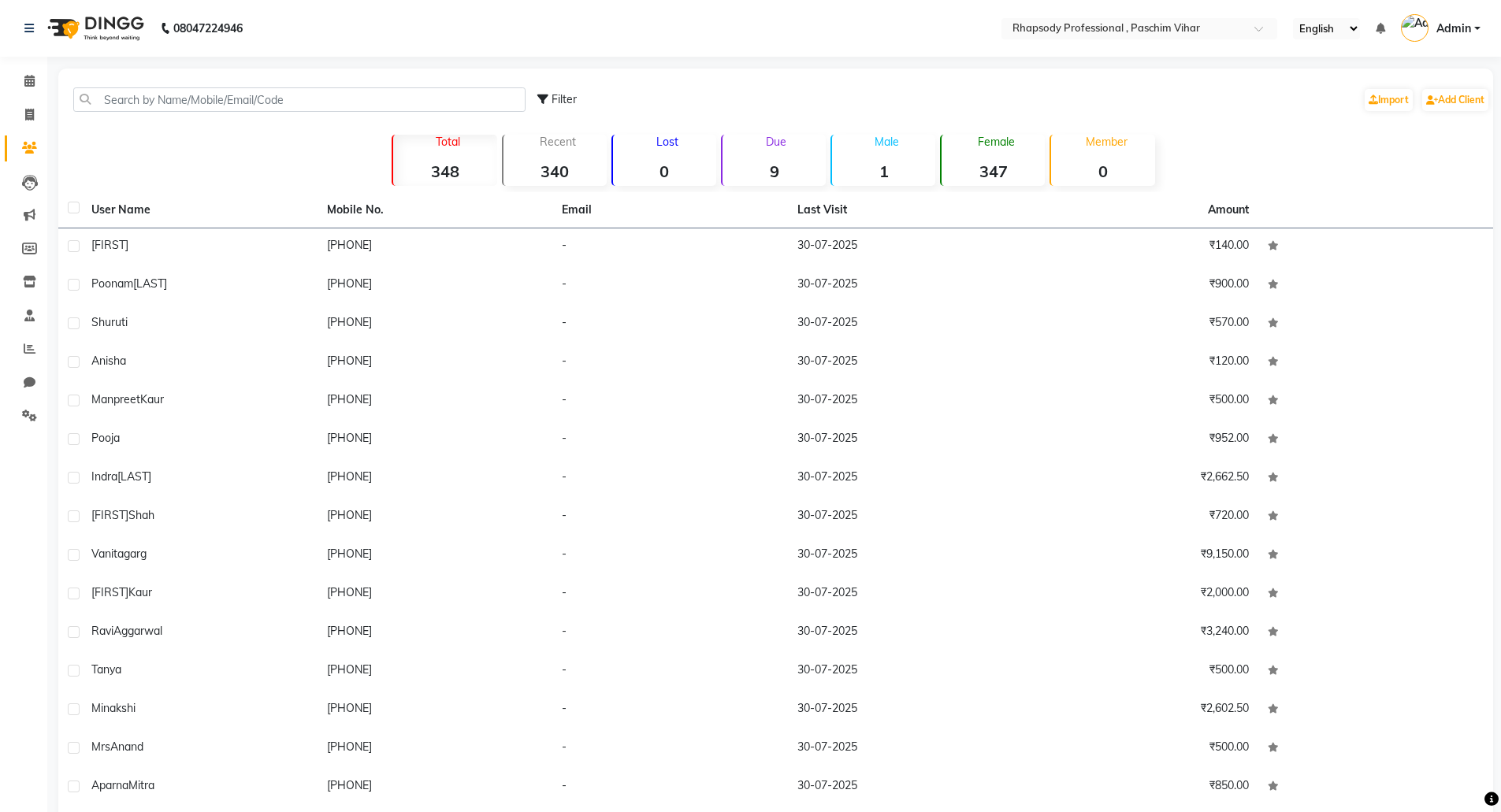 scroll, scrollTop: 0, scrollLeft: 0, axis: both 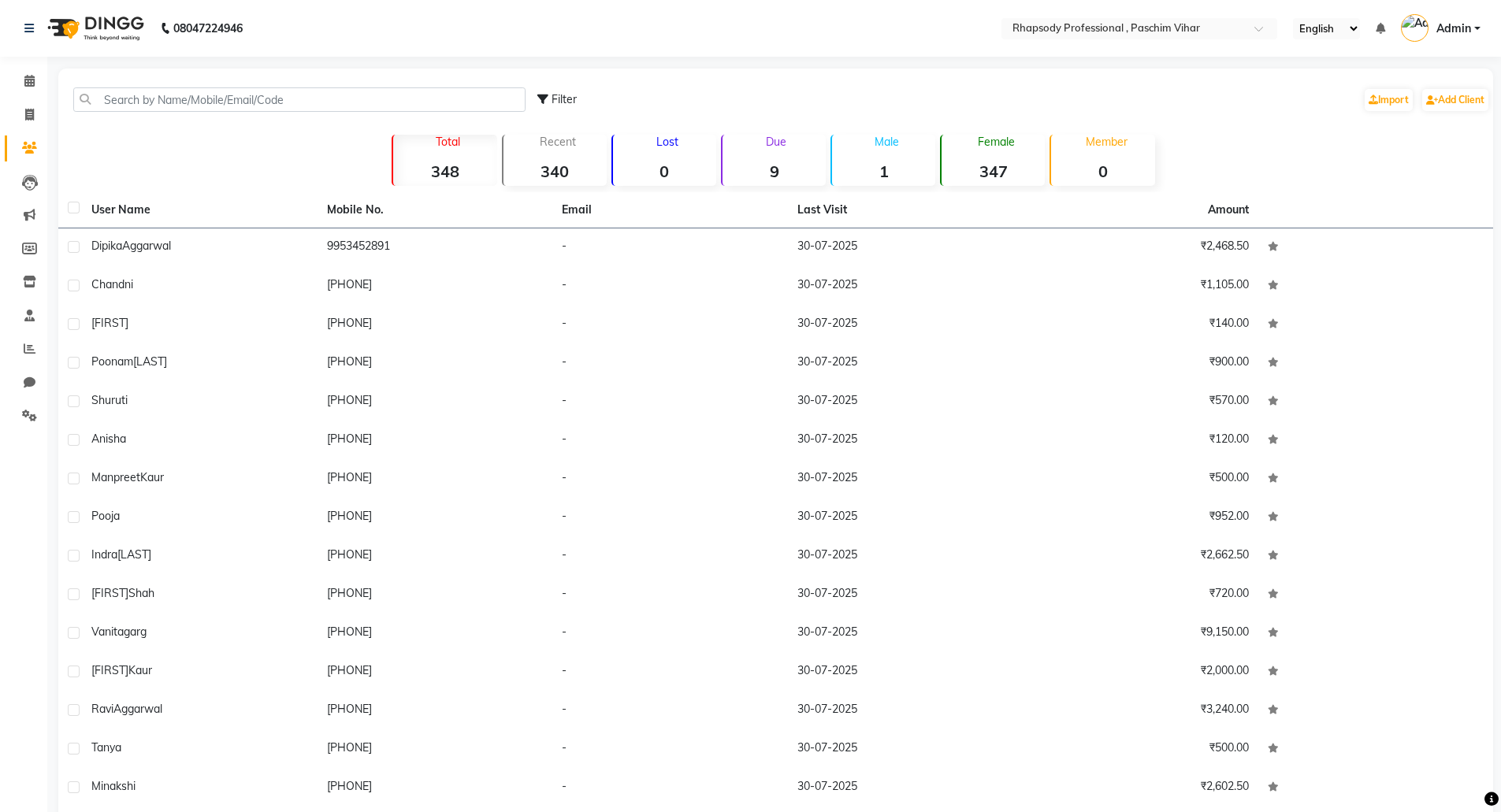 click 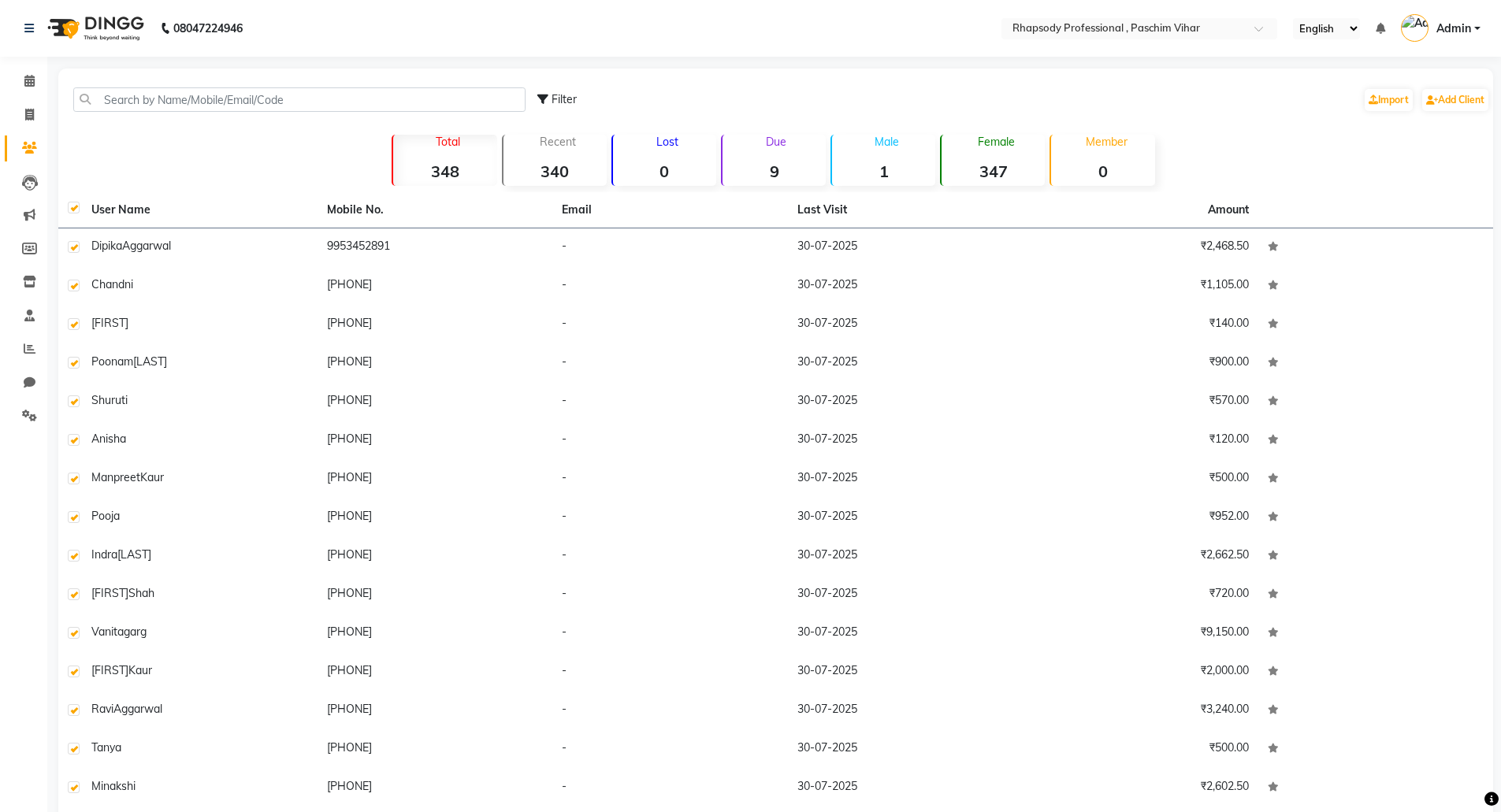 checkbox on "true" 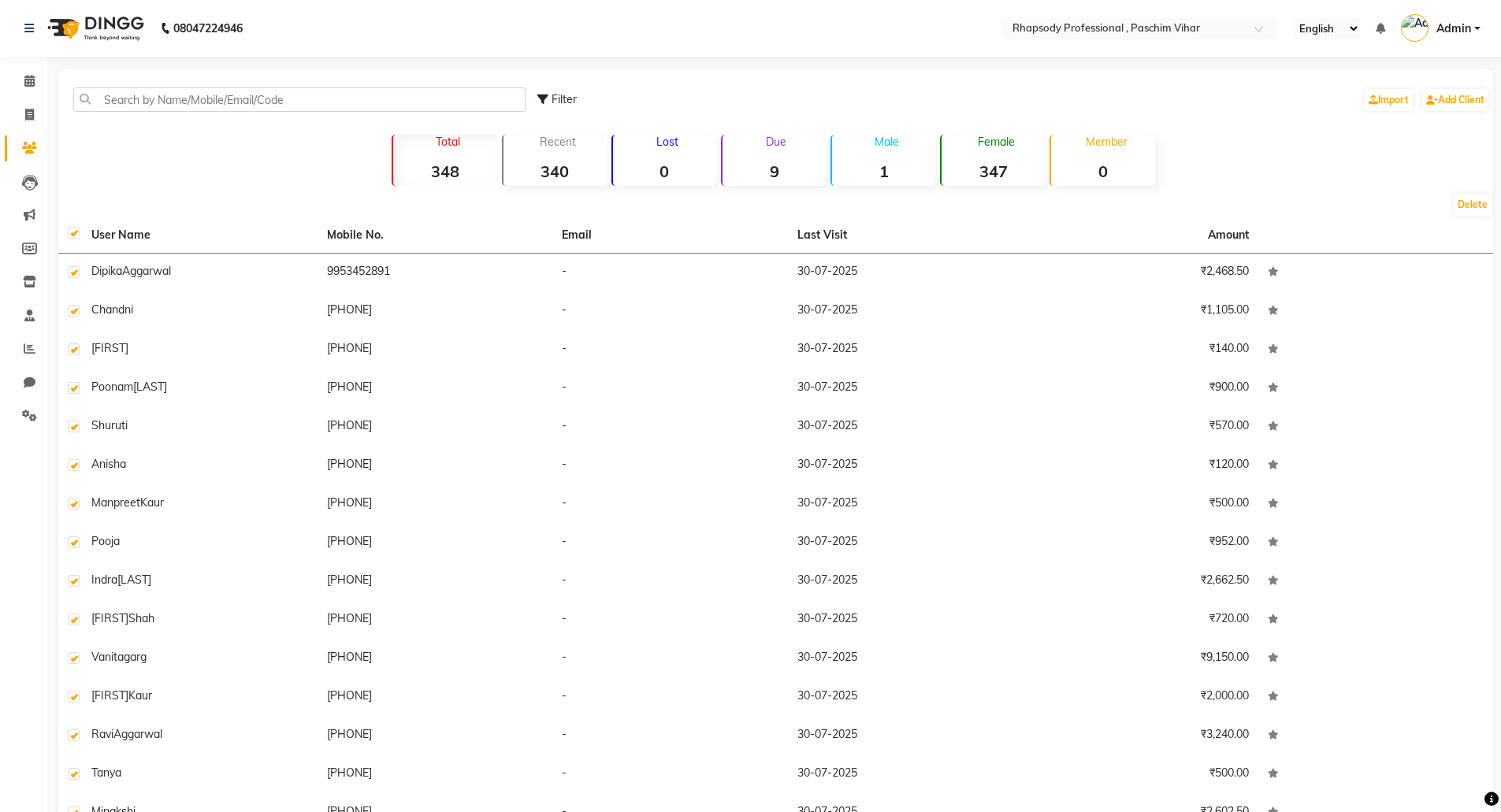 click on "Filter  Import   Add Client   Total  348  Recent  340  Lost  0  Due  9  Male  1  Female  347  Member  0 Delete User Name Mobile No. Email Last Visit Amount Dipika  [LAST]   [PHONE]   -   30-07-2025   ₹2,468.50  Chandni     [PHONE]   -   30-07-2025   ₹1,105.00  Kinmin     [PHONE]   -   30-07-2025   ₹140.00  poonam  gogia   [PHONE]   -   30-07-2025   ₹900.00  Shuruti     [PHONE]   -   30-07-2025   ₹570.00  Anisha     [PHONE]   -   30-07-2025   ₹120.00  Manpreet  Kaur   [PHONE]   -   30-07-2025   ₹500.00  Pooja     [PHONE]   -   30-07-2025   ₹952.00  Indra  Sardana   [PHONE]   -   30-07-2025   ₹2,662.50  Achint  shah   [PHONE]   -   30-07-2025   ₹720.00  vanita  garg   [PHONE]   -   30-07-2025   ₹9,150.00  Harbir  Kaur   [PHONE]   -   30-07-2025   ₹2,000.00  Ravi  Aggarwal   [PHONE]   -   30-07-2025   ₹3,240.00  Tanya     [PHONE]   -   30-07-2025   ₹500.00  Minakshi     [PHONE]   -   30-07-2025   ₹2,602.50  Mrs  [LAST]   [PHONE]   -" 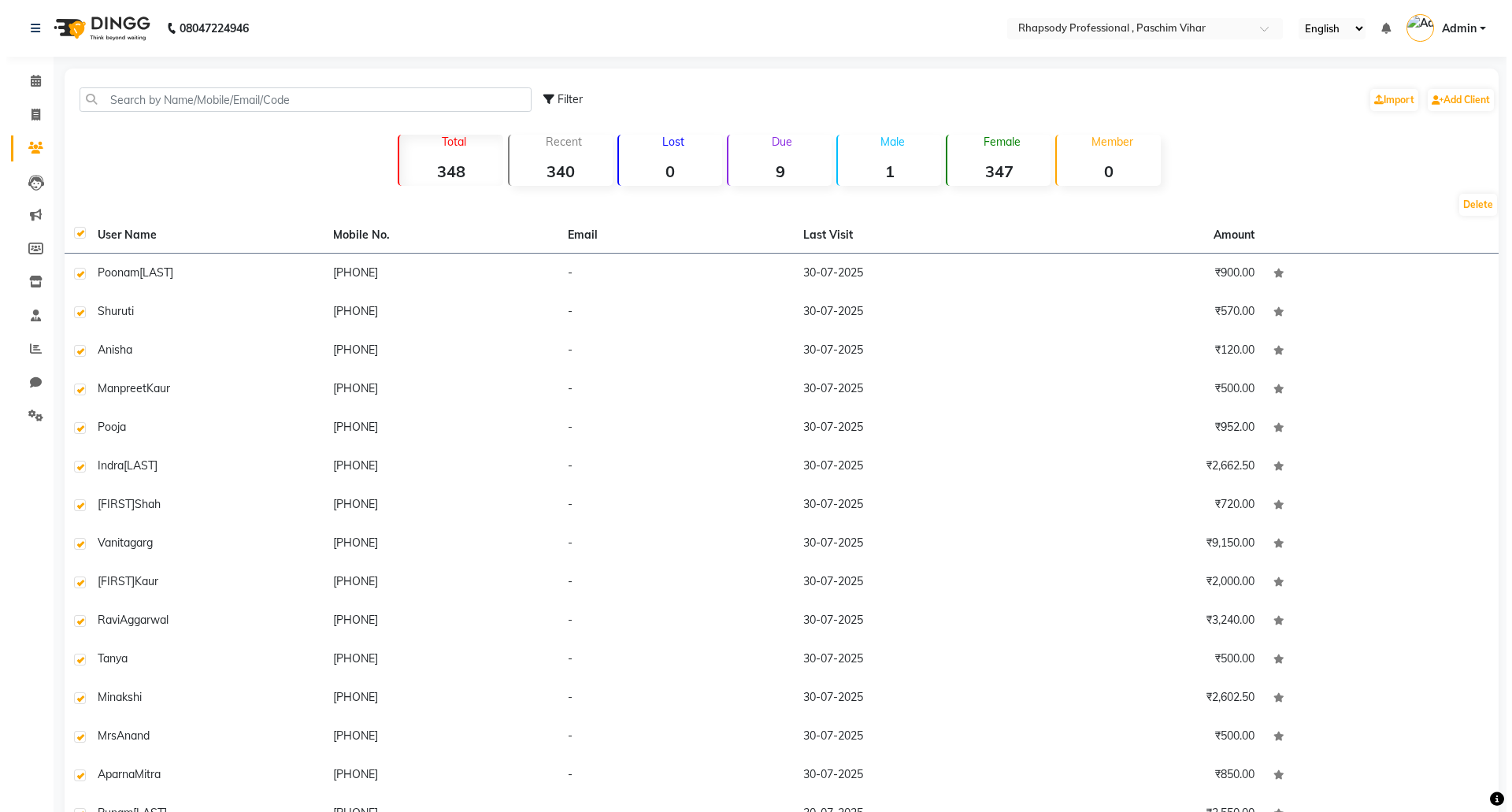 scroll, scrollTop: 0, scrollLeft: 0, axis: both 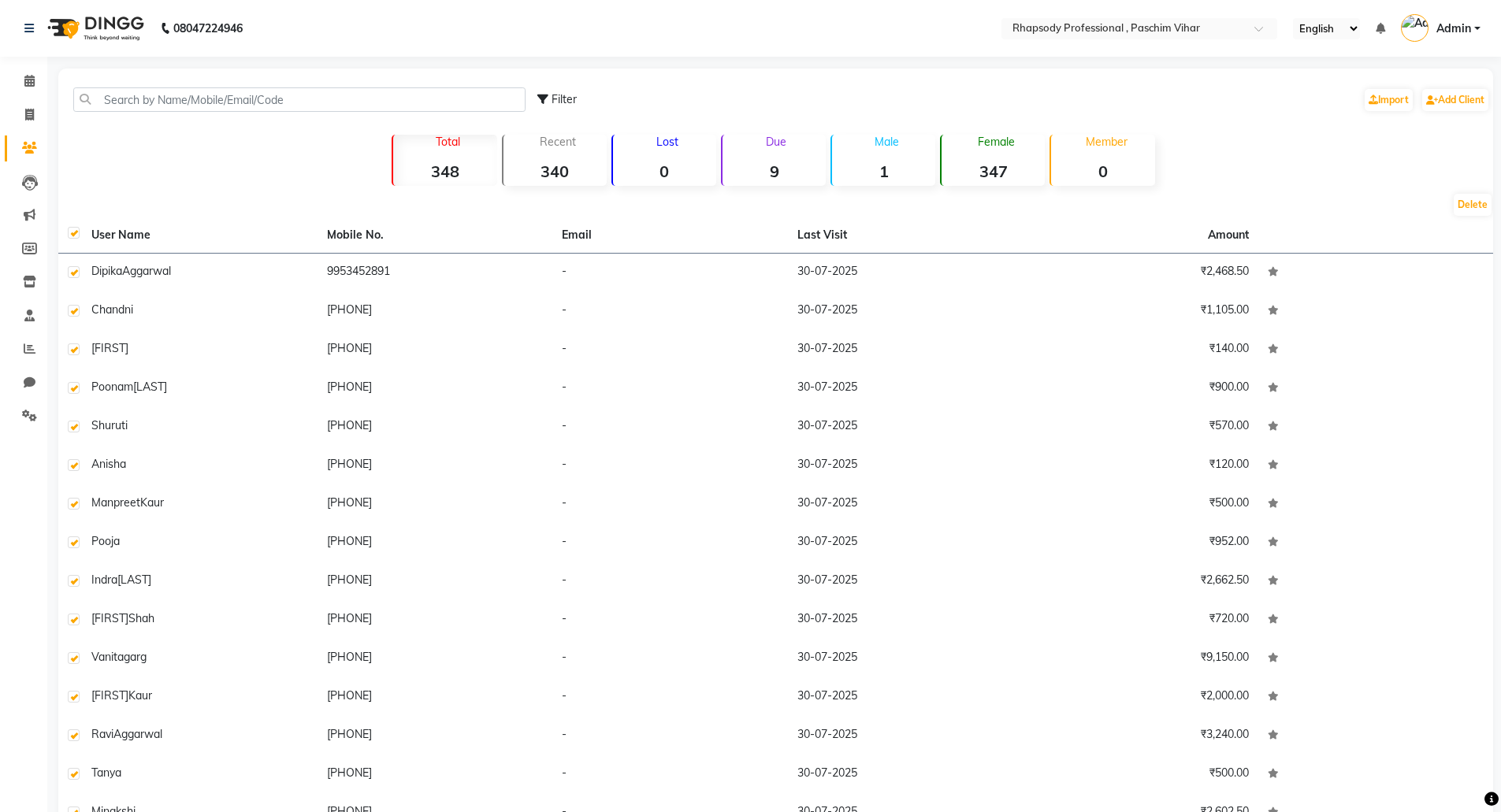 click 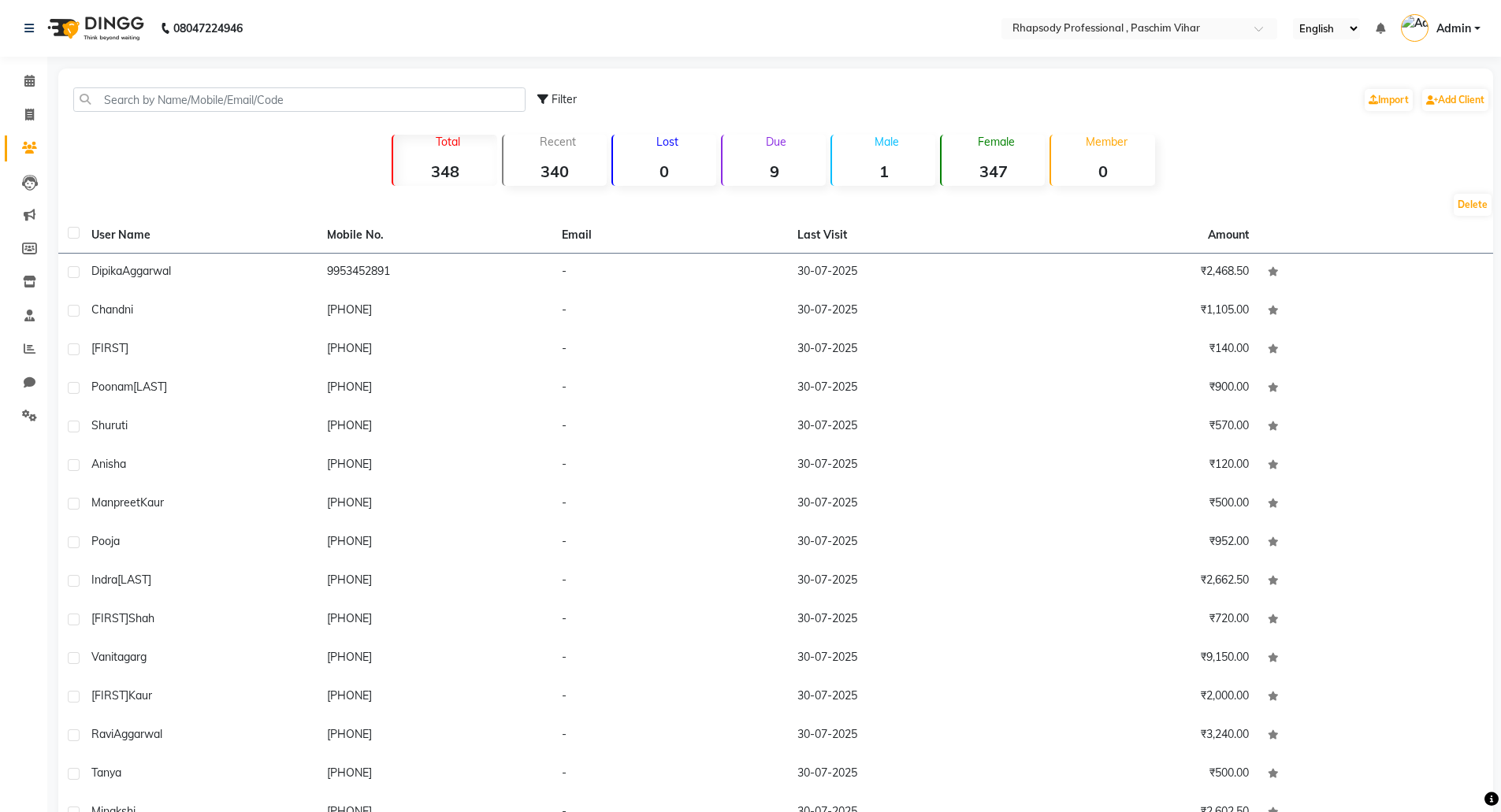 checkbox on "false" 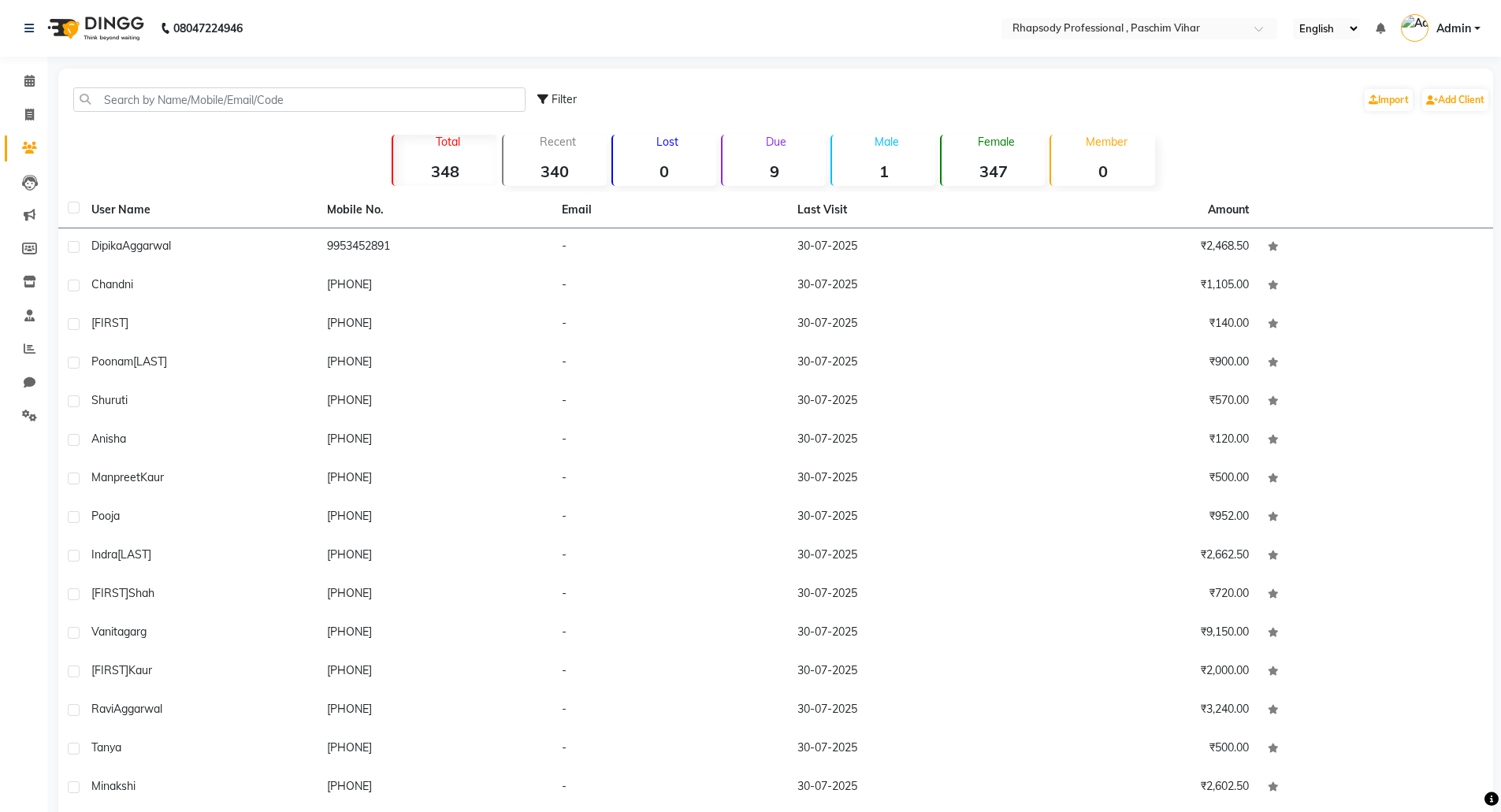 click on "Filter  Import   Add Client   Total  348  Recent  340  Lost  0  Due  9  Male  1  Female  347  Member  0 User Name Mobile No. Email Last Visit Amount Dipika  [LAST]   [PHONE]   -   30-07-2025   ₹2,468.50  Chandni     [PHONE]   -   30-07-2025   ₹1,105.00  Kinmin     [PHONE]   -   30-07-2025   ₹140.00  poonam  gogia   [PHONE]   -   30-07-2025   ₹900.00  Shuruti     [PHONE]   -   30-07-2025   ₹570.00  Anisha     [PHONE]   -   30-07-2025   ₹120.00  Manpreet  Kaur   [PHONE]   -   30-07-2025   ₹500.00  Pooja     [PHONE]   -   30-07-2025   ₹952.00  Indra  Sardana   [PHONE]   -   30-07-2025   ₹2,662.50  Achint  shah   [PHONE]   -   30-07-2025   ₹720.00  vanita  garg   [PHONE]   -   30-07-2025   ₹9,150.00  Harbir  Kaur   [PHONE]   -   30-07-2025   ₹2,000.00  Ravi  Aggarwal   [PHONE]   -   30-07-2025   ₹3,240.00  Tanya     [PHONE]   -   30-07-2025   ₹500.00  Minakshi     [PHONE]   -   30-07-2025   ₹2,602.50  Mrs  [LAST]   [PHONE]   -" 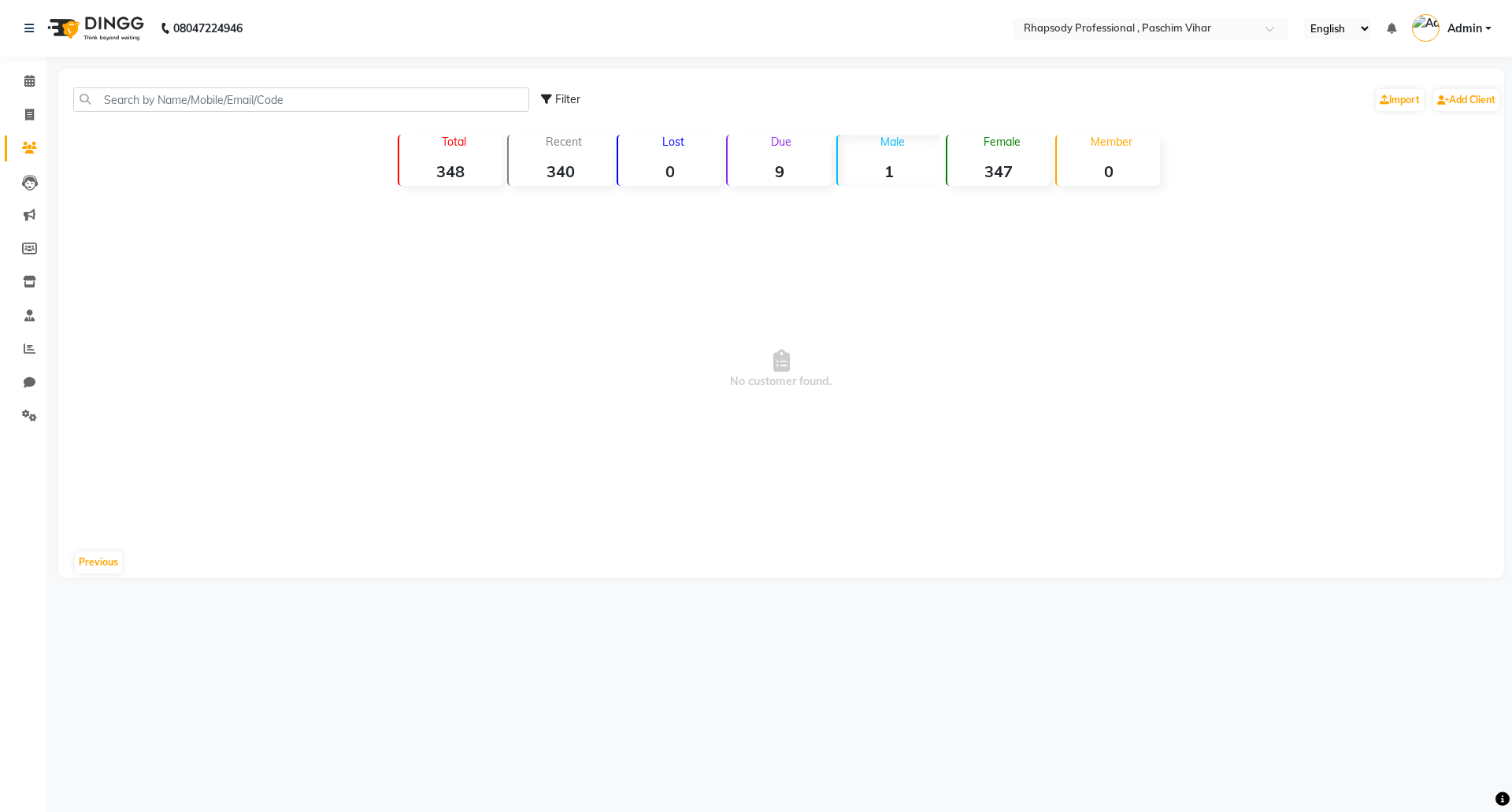 click on "Due  9" 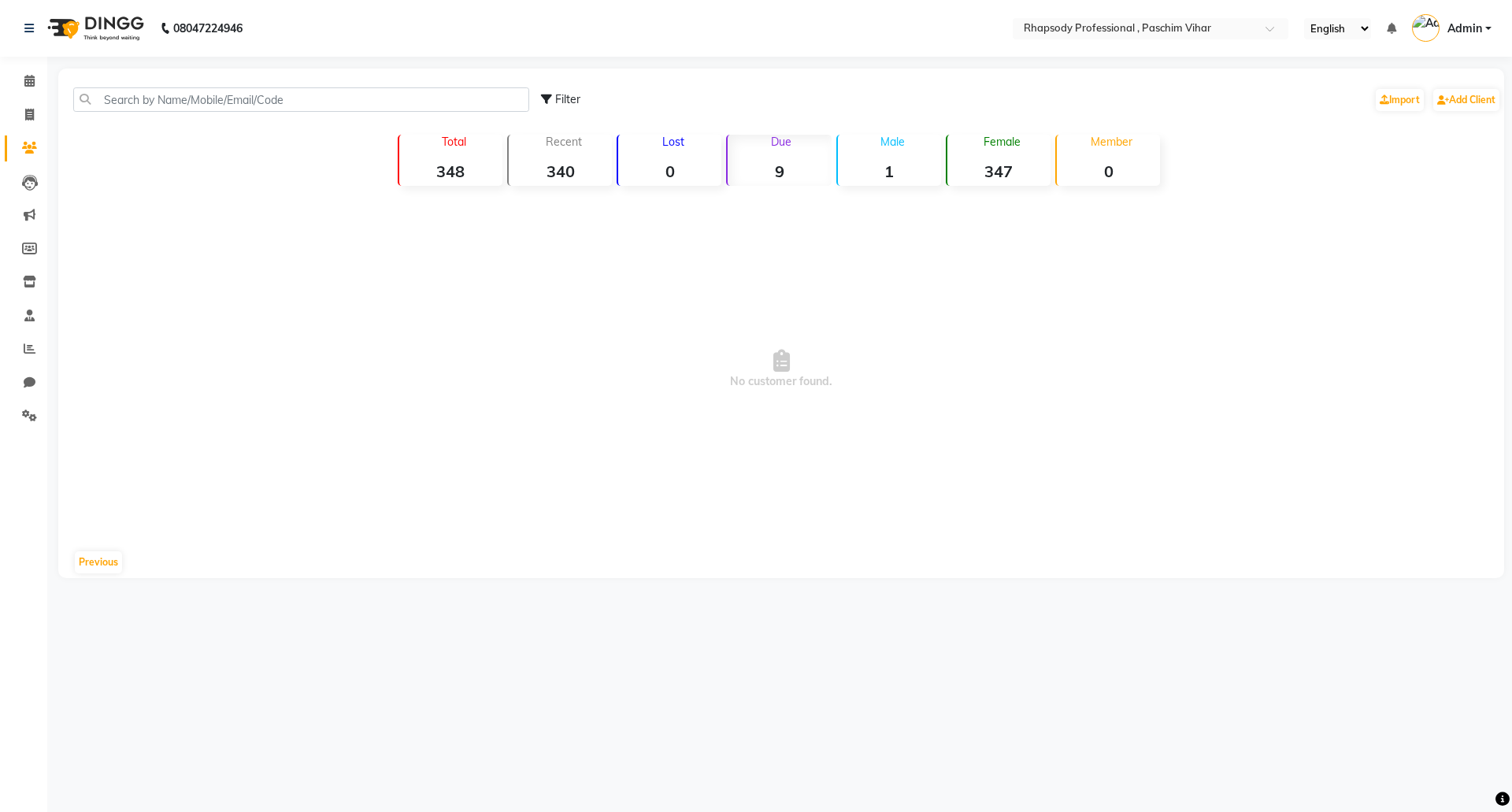 click on "Lost  0" 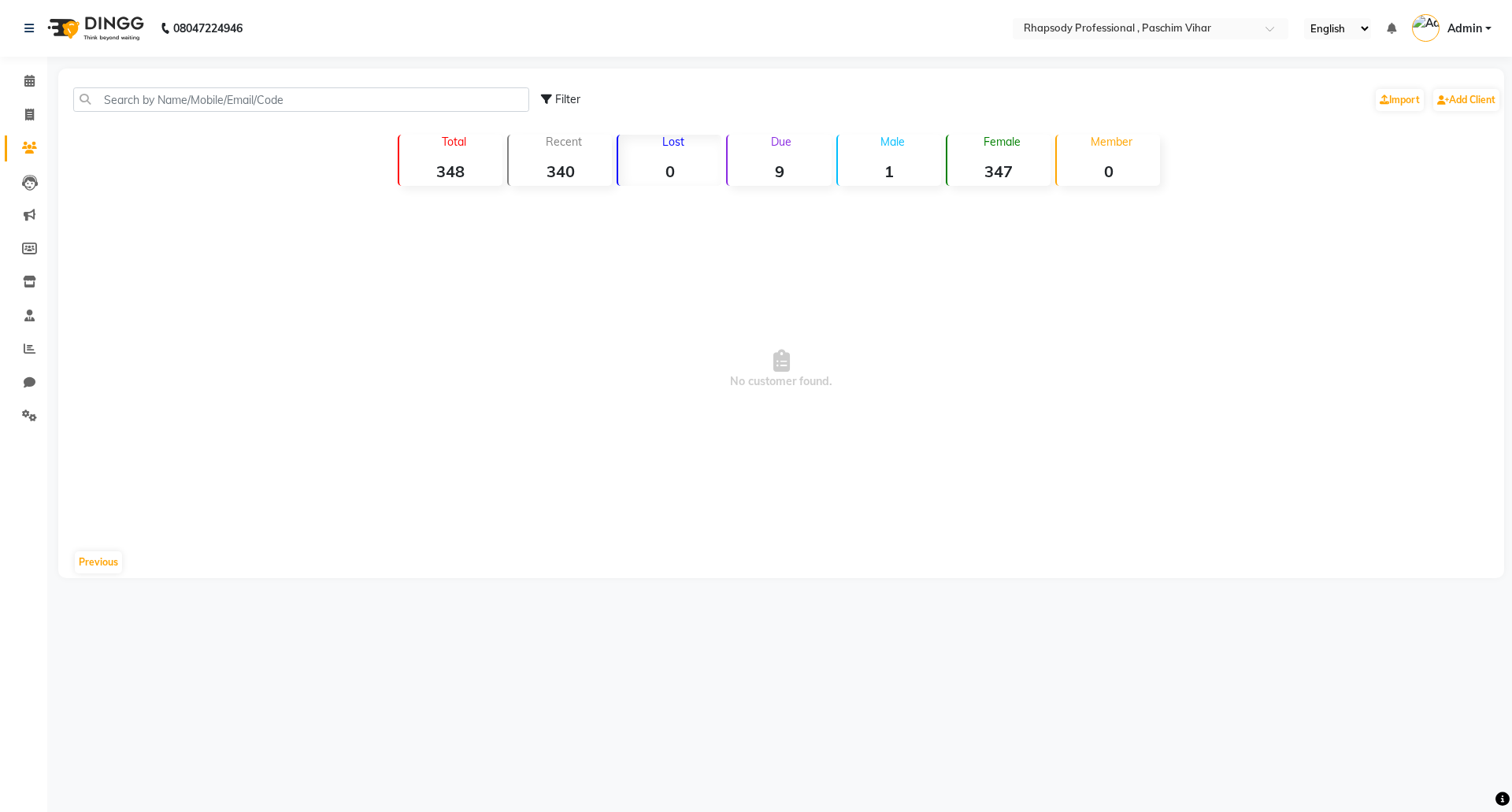 click on "Recent  340" 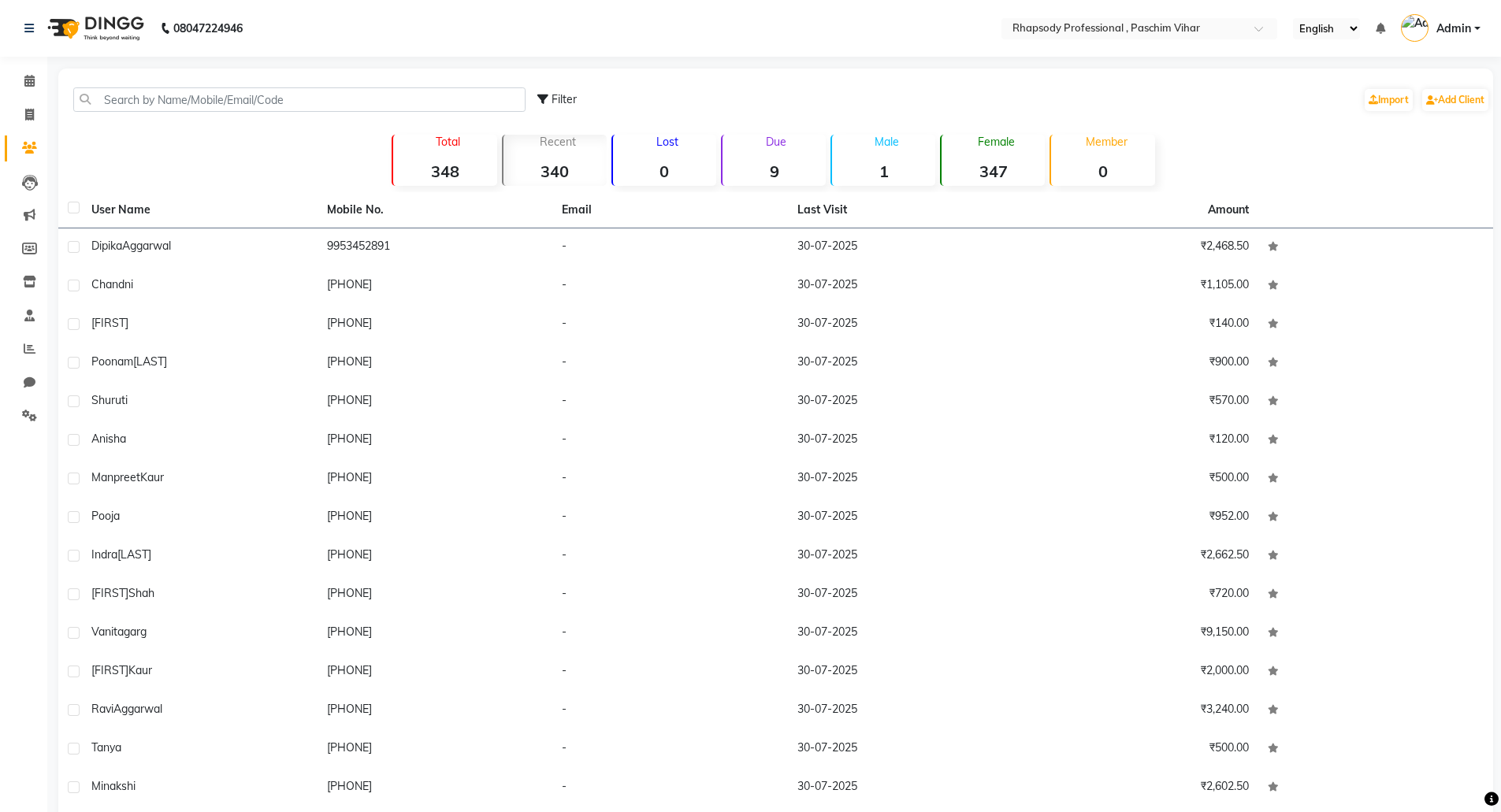 click on "348" 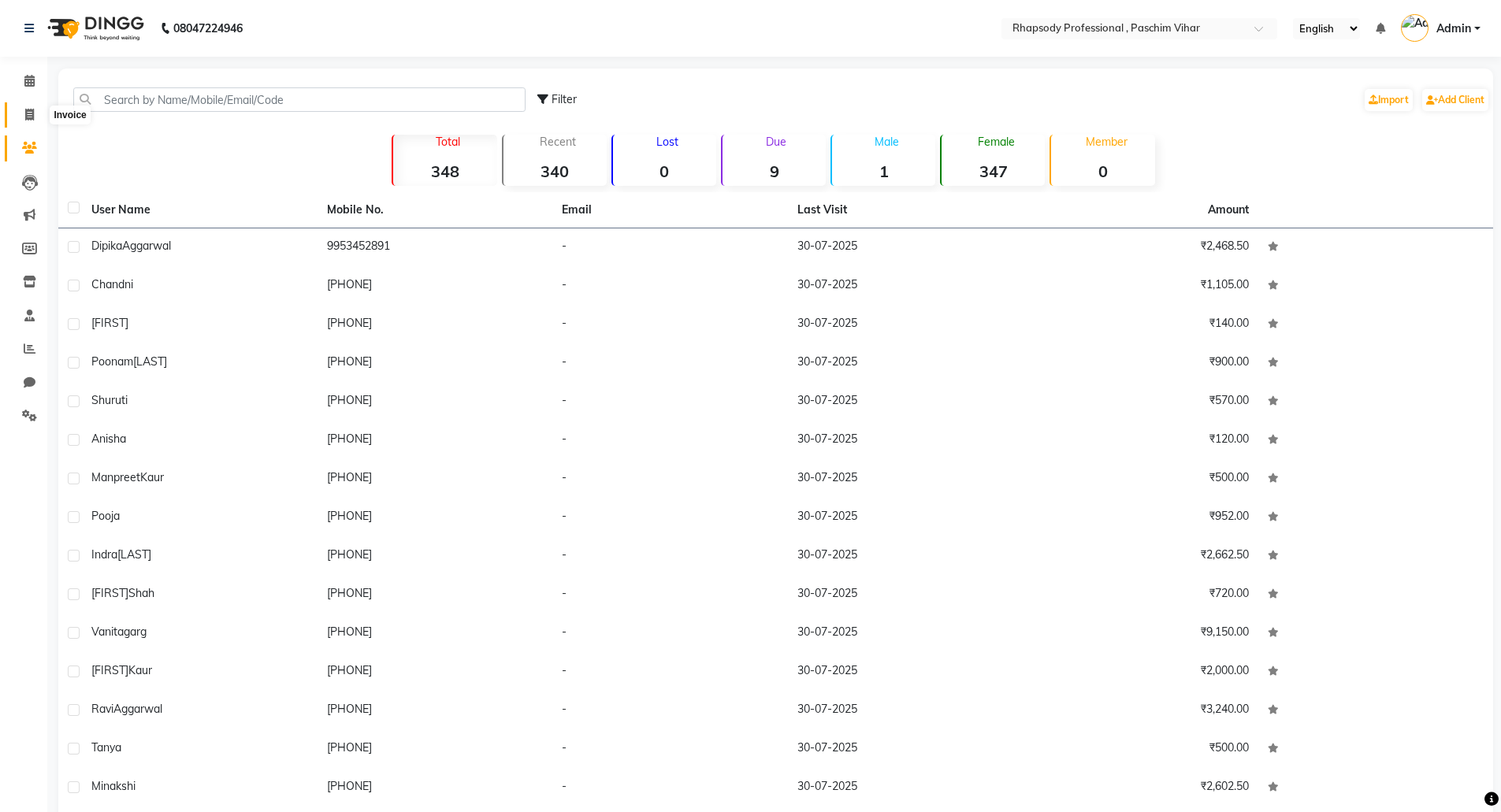 click 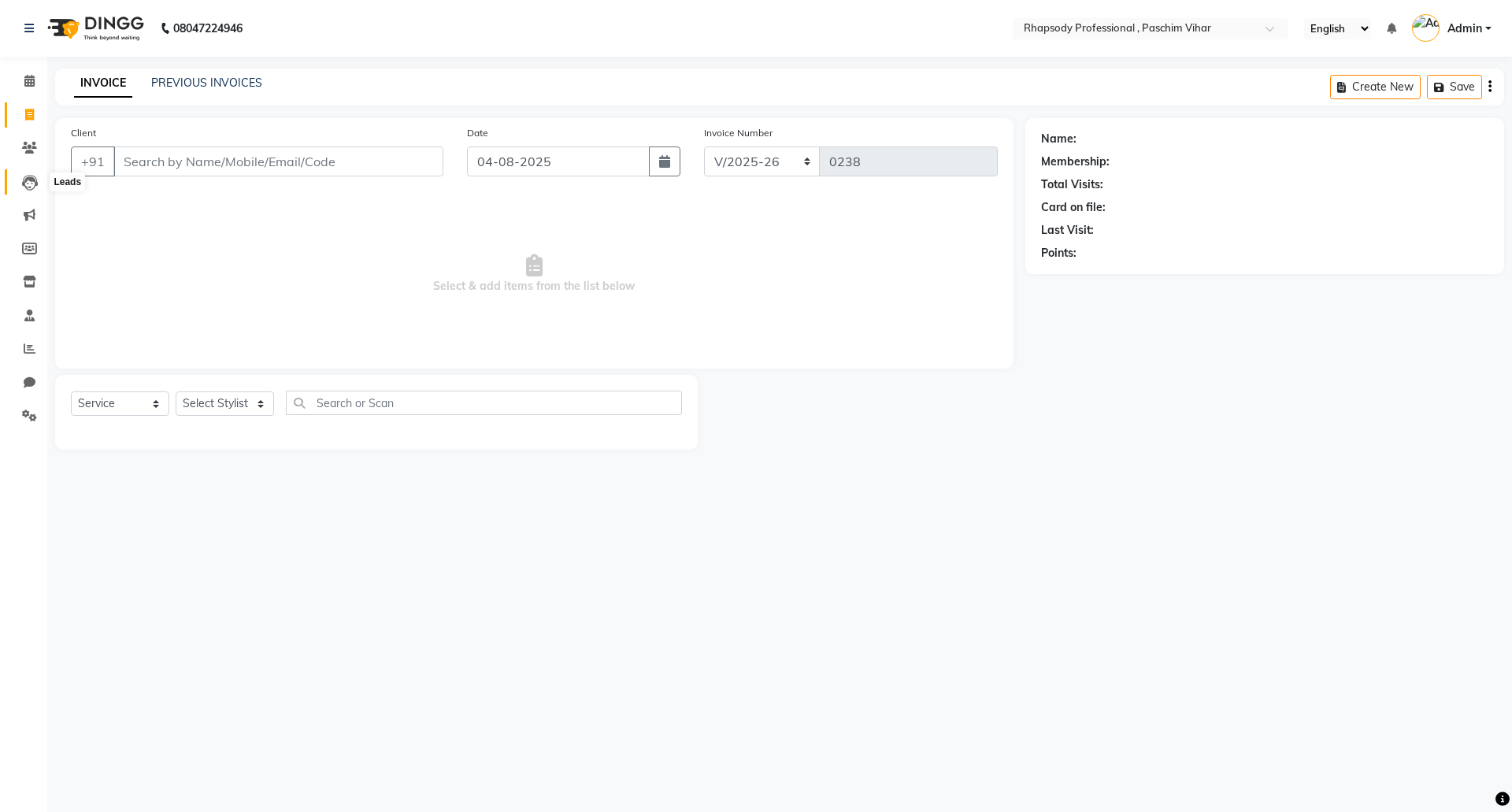 click 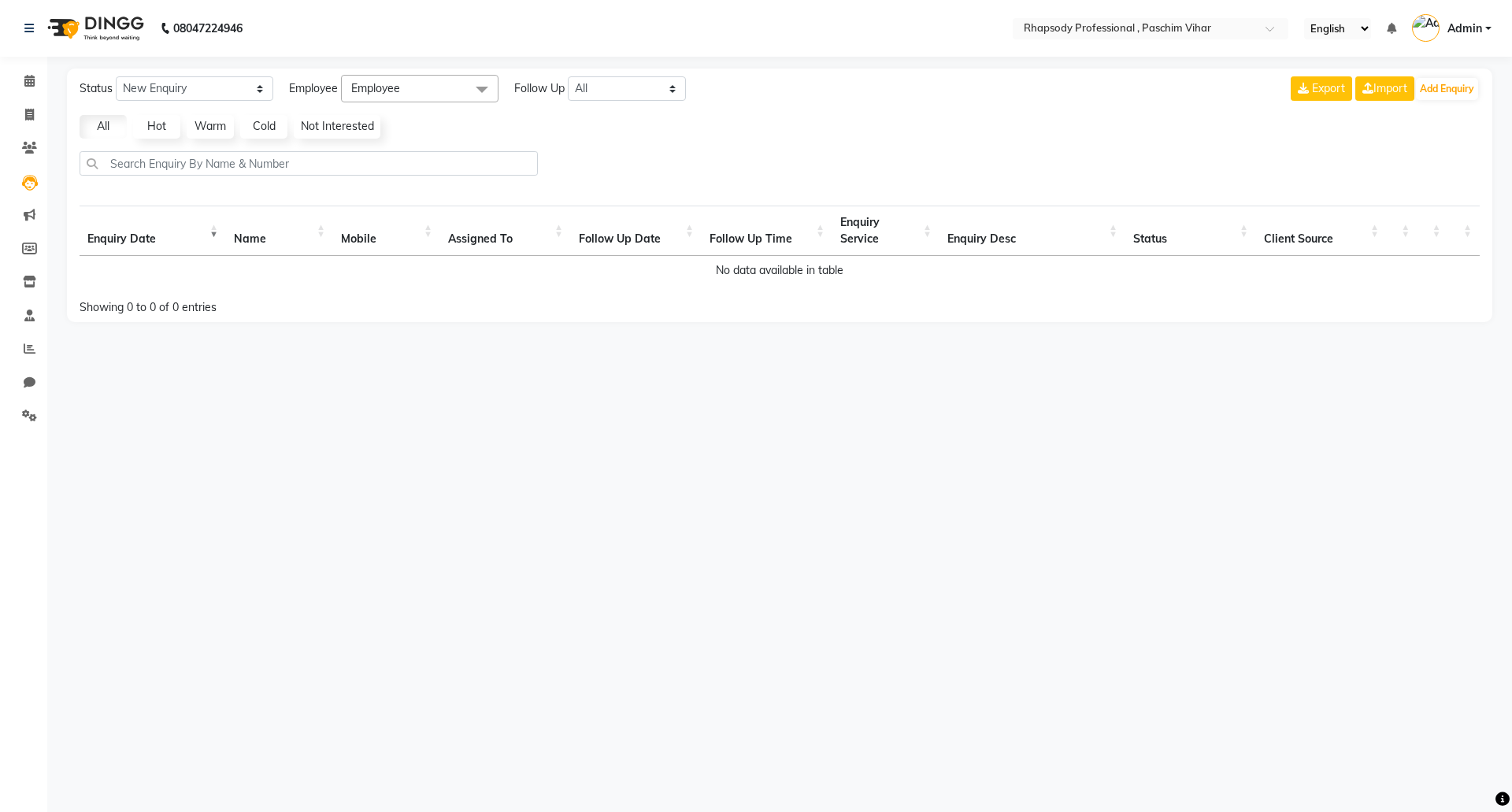 click 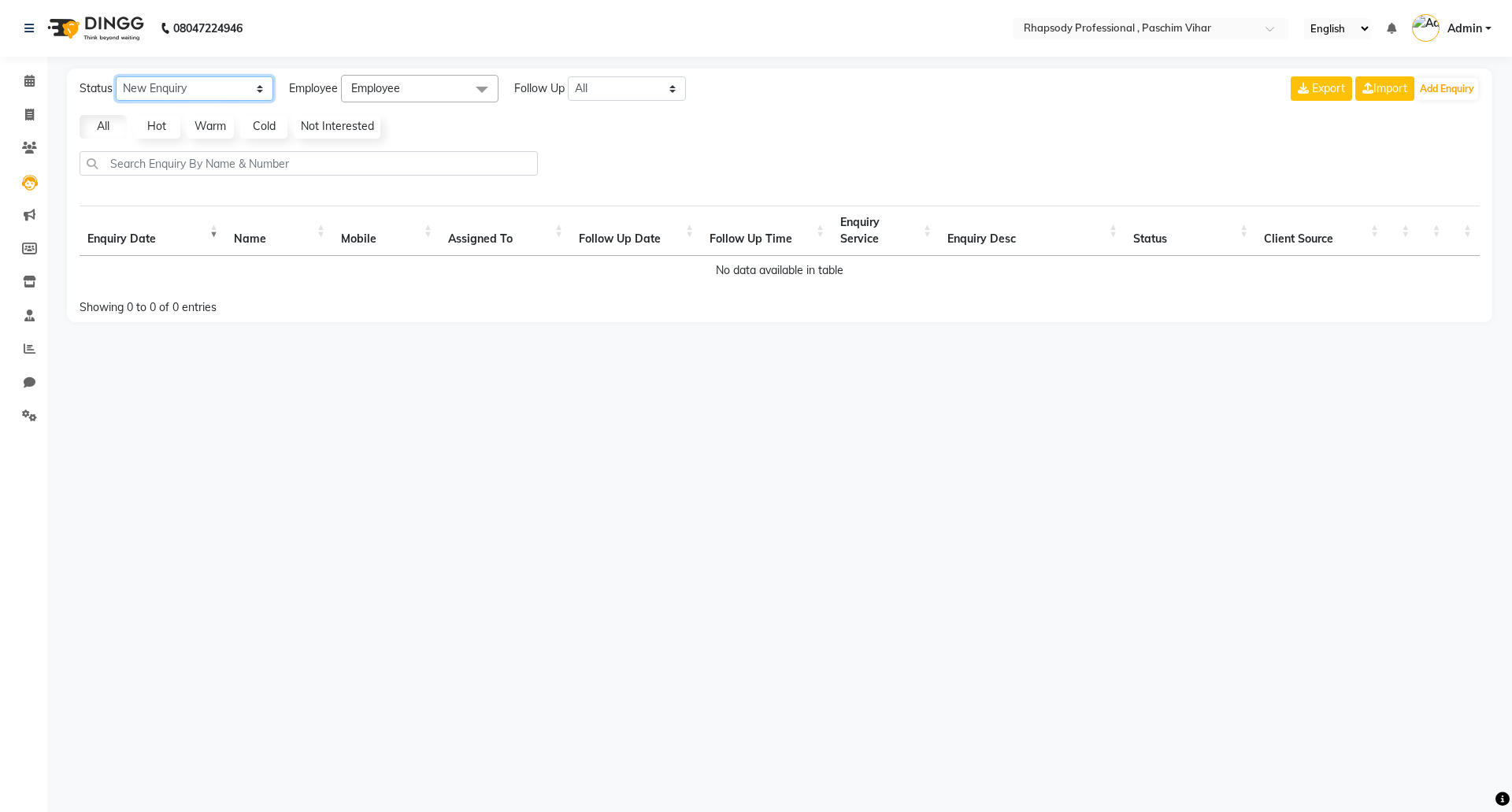 click on "New Enquiry Open Enquiry Converted Enquiry  All" 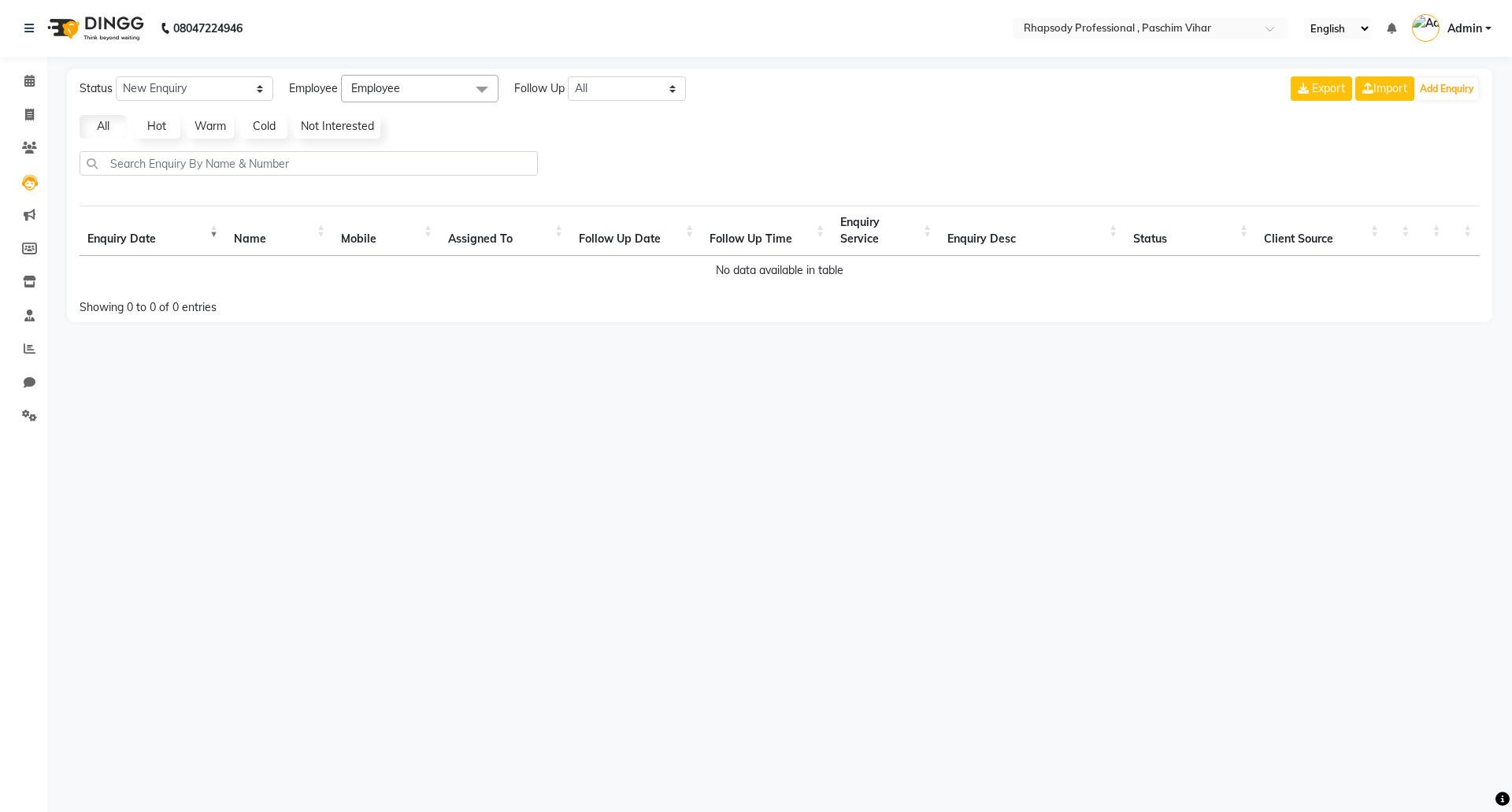 drag, startPoint x: 432, startPoint y: 133, endPoint x: 432, endPoint y: 123, distance: 10 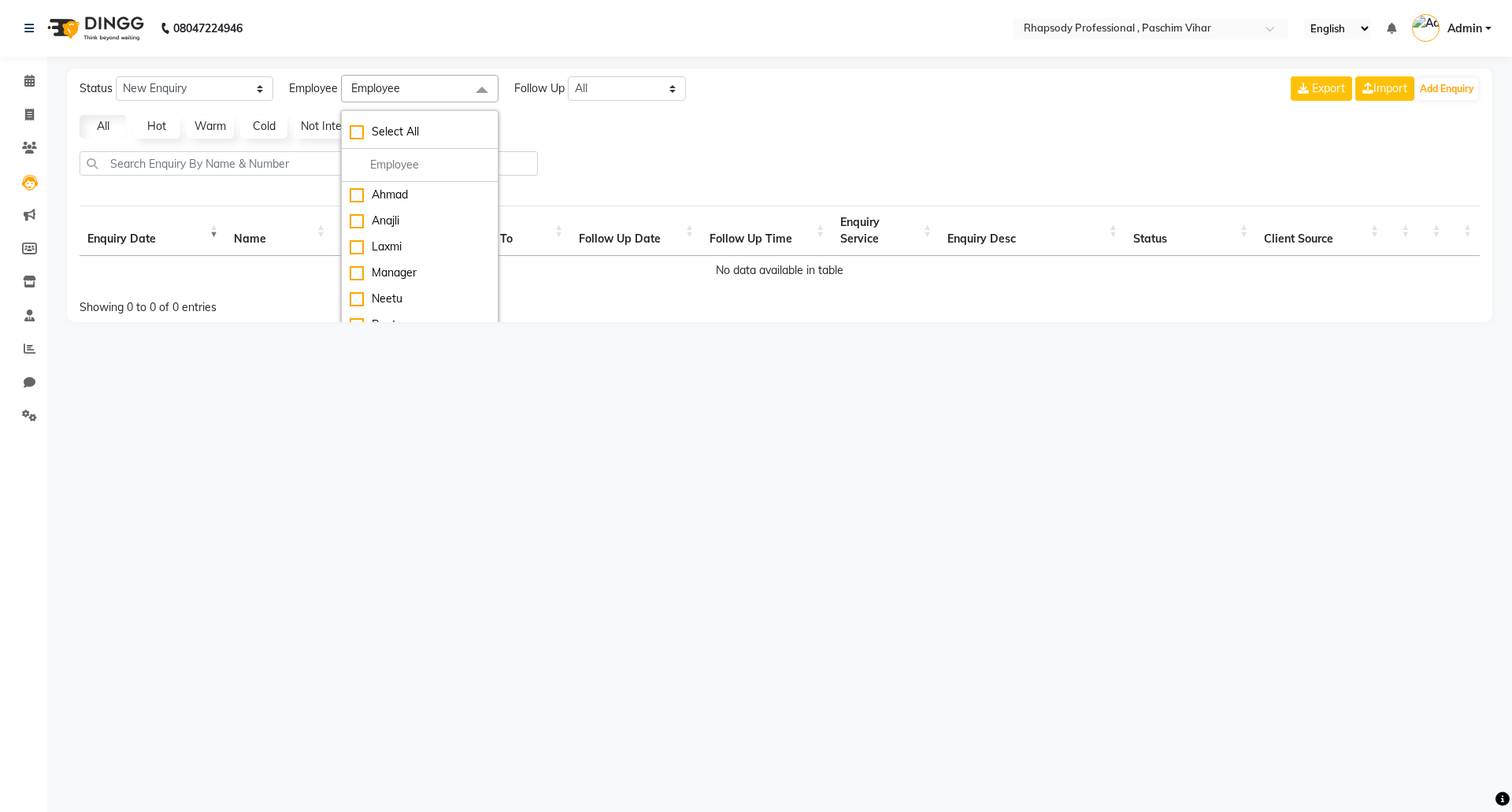 click on "All Hot Warm Cold  Not Interested" 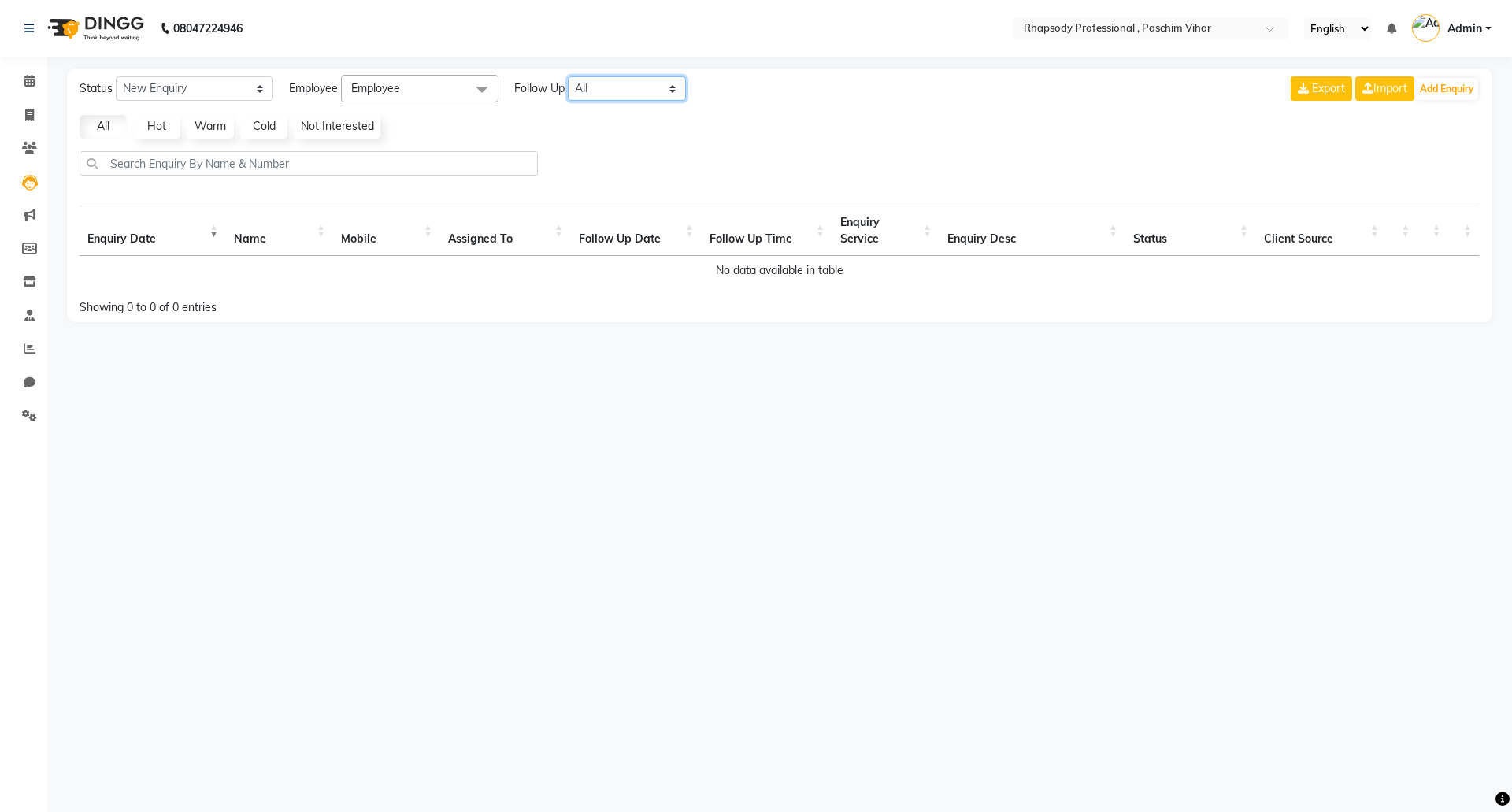 click on "All Today Tomorrow This Week This Month Custom" 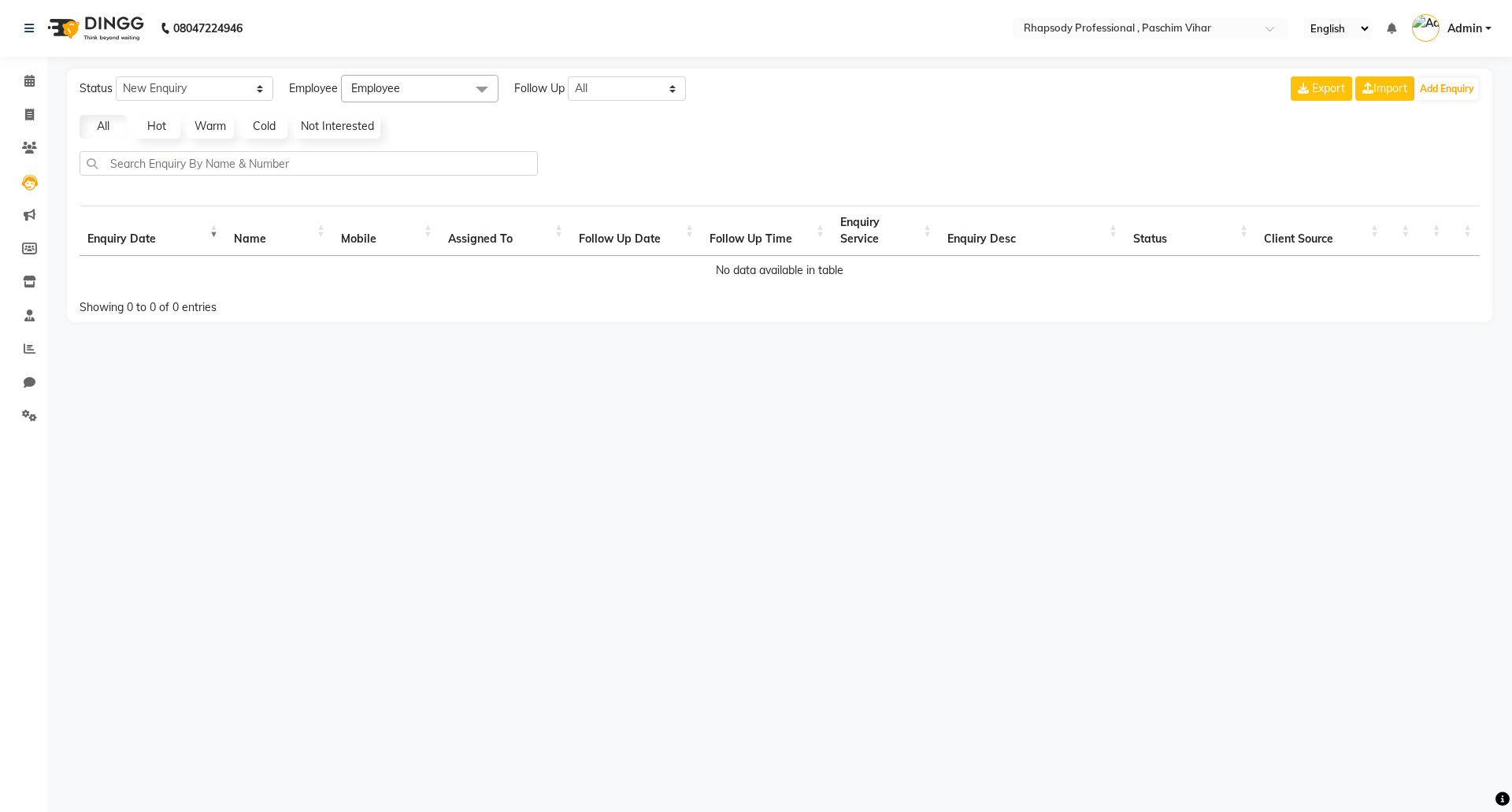 click on "Status New Enquiry Open Enquiry Converted Enquiry  All All New Open Converted Employee Employee Select All Ahmad Anajli Laxmi Manager Neetu Reetu Ruma Santosh Soniya Tannu Tilak Vinod Zeeshan Follow Up All Today Tomorrow This Week This Month Custom NONE TODAY TOMORROW MONTH Export  Import  Add Enquiry All Hot Warm Cold  Not Interested  Enquiry Date Name Mobile  Assigned To  Follow Up Date Follow Up Time  Enquiry Service  Enquiry Desc Status Client Source No data available in table Showing 0 to 0 of 0 entries" 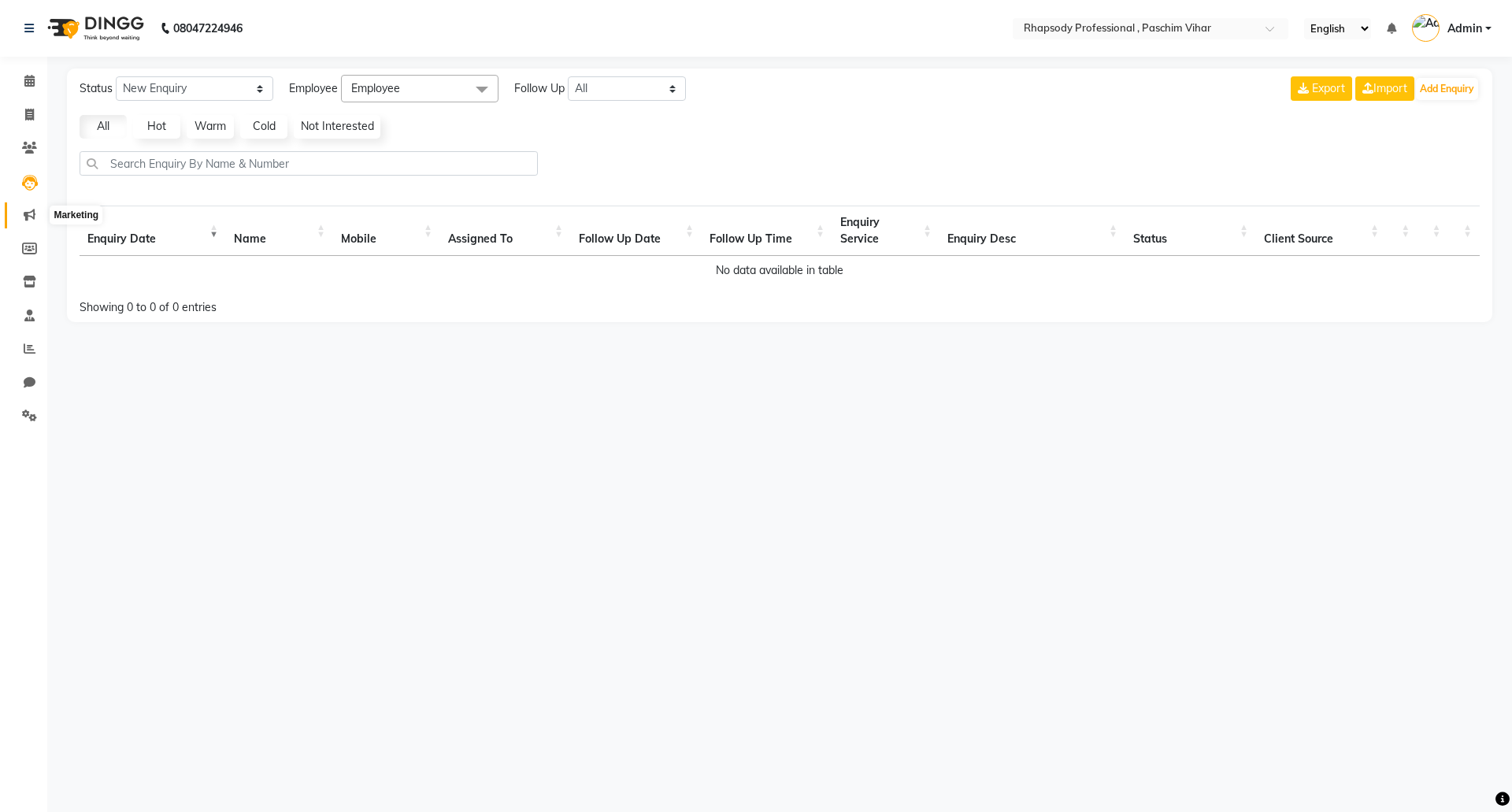 click 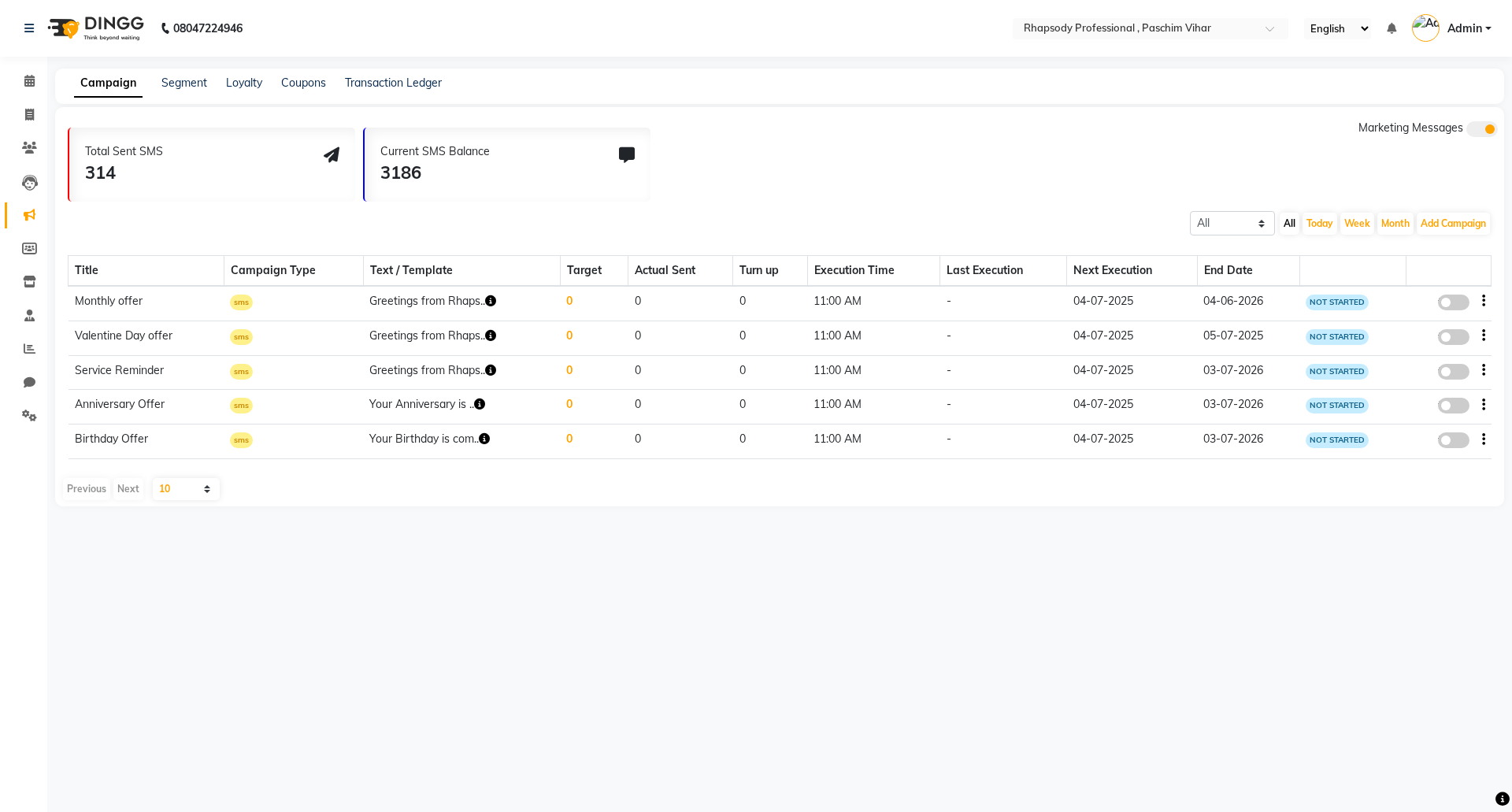 click on "All Scheduled Completed All Today Week Month  Add Campaign  SMS Campaign Email Campaign WhatsApp (Direct)" 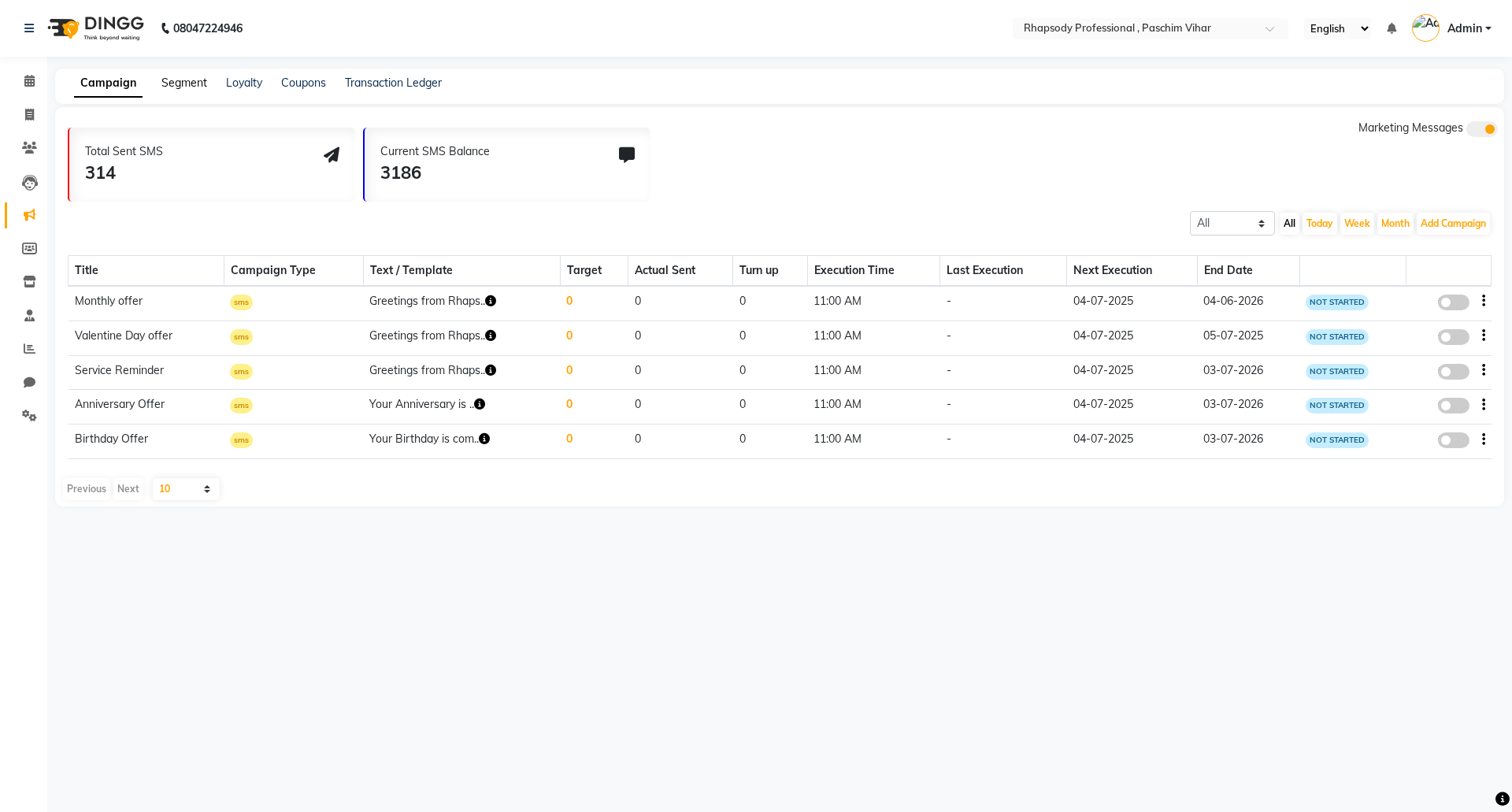 click on "Segment" 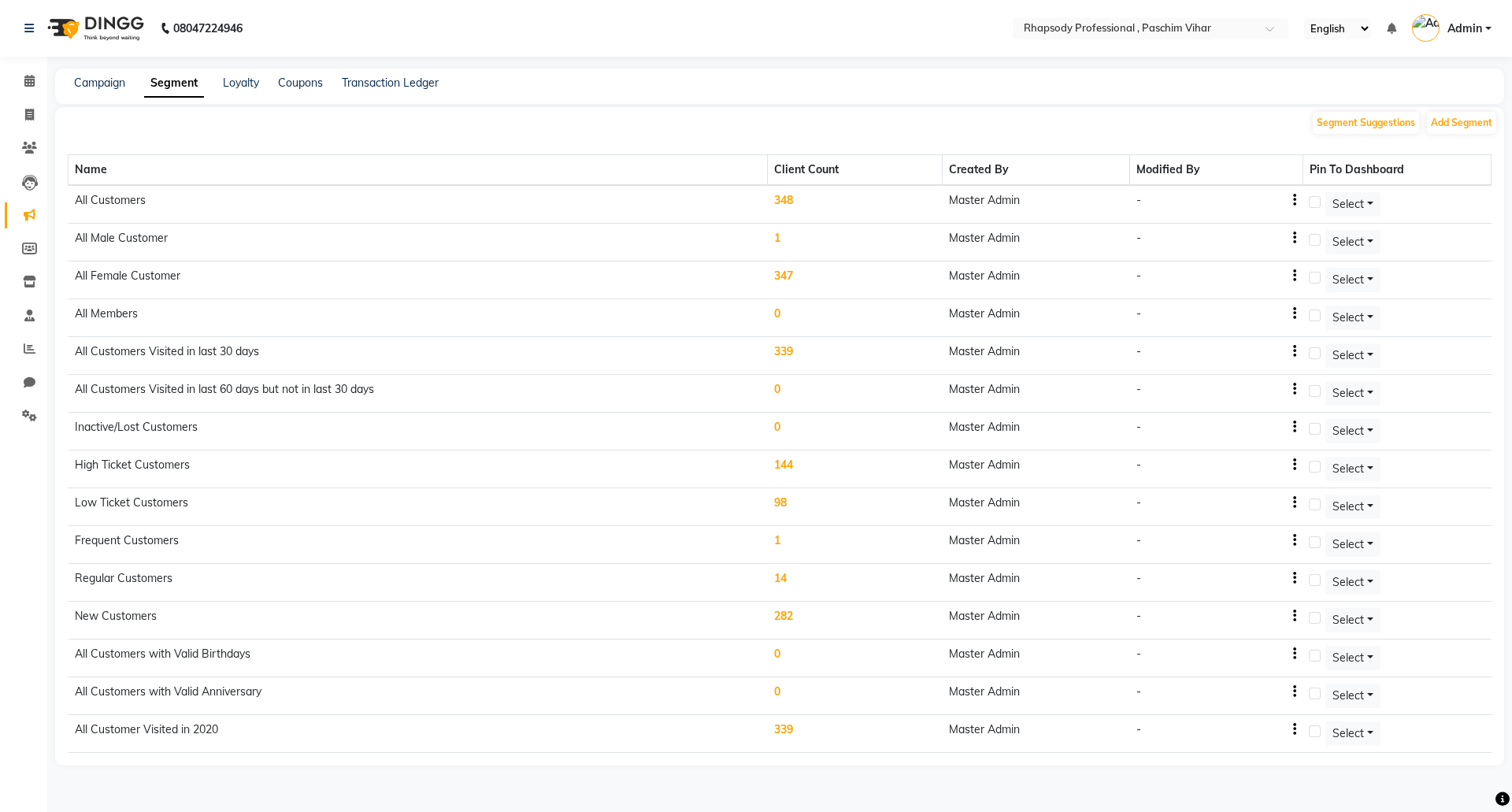 click on "144" 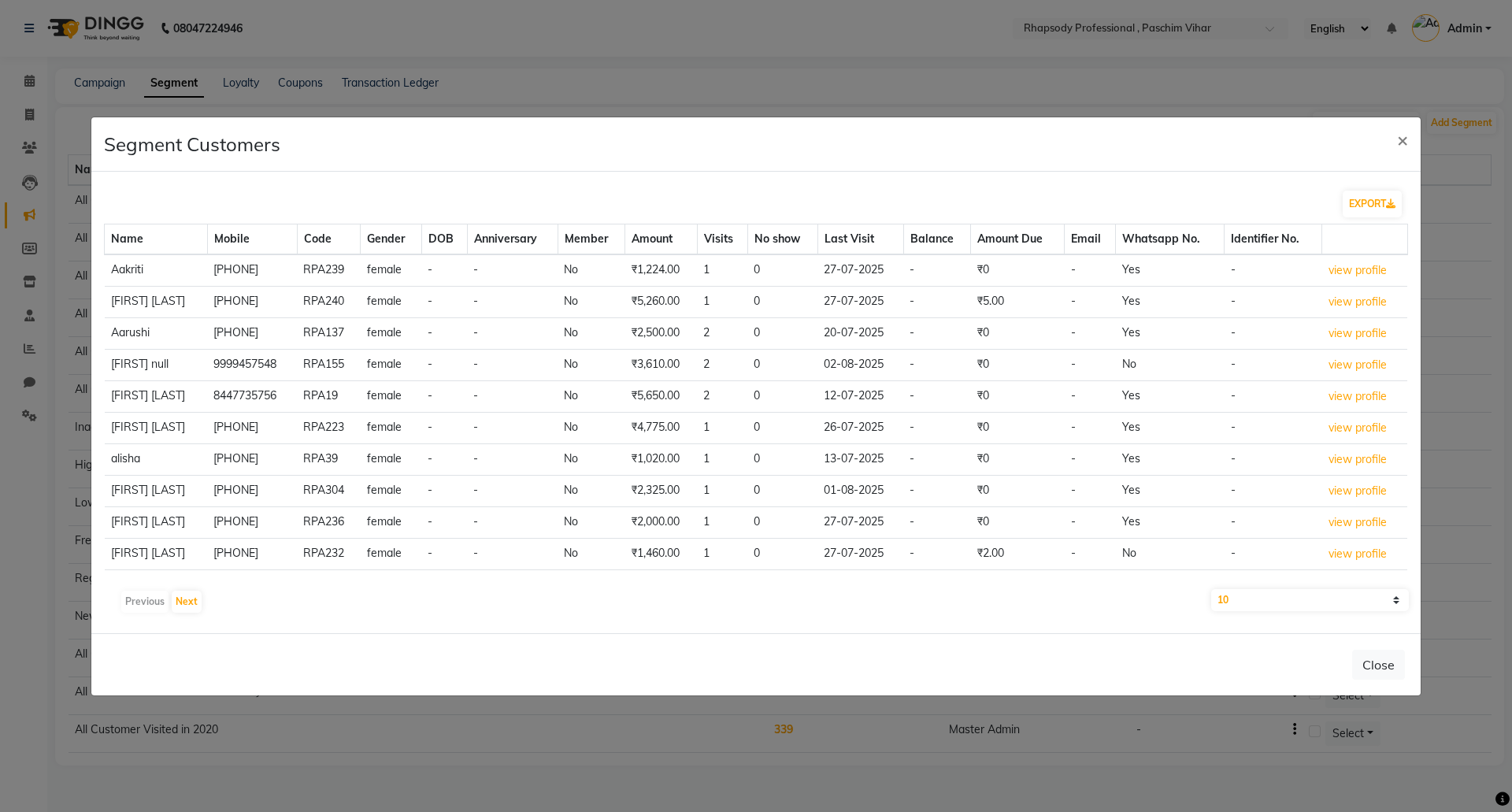 click on "10 50 100" 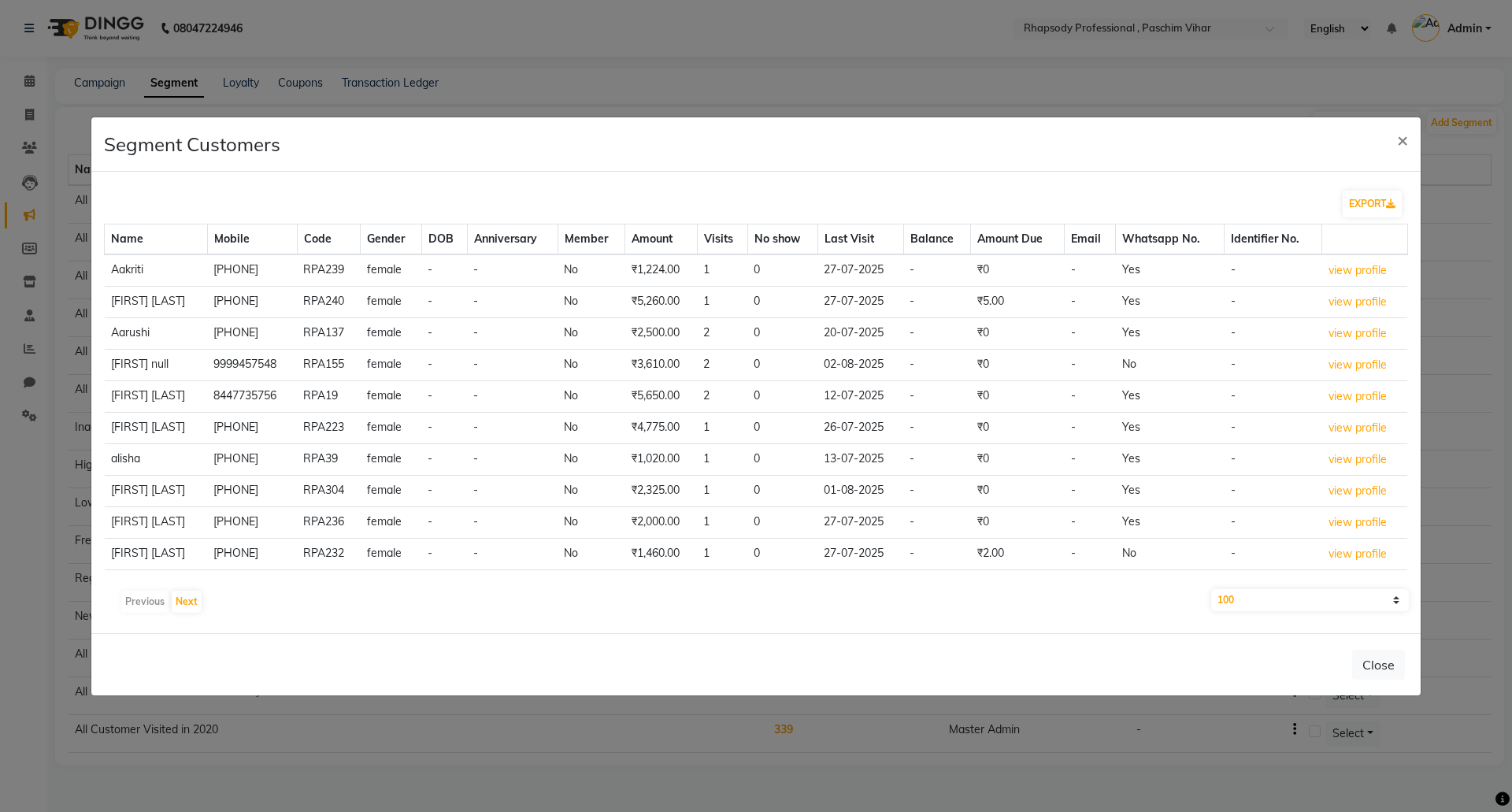 click on "10 50 100" 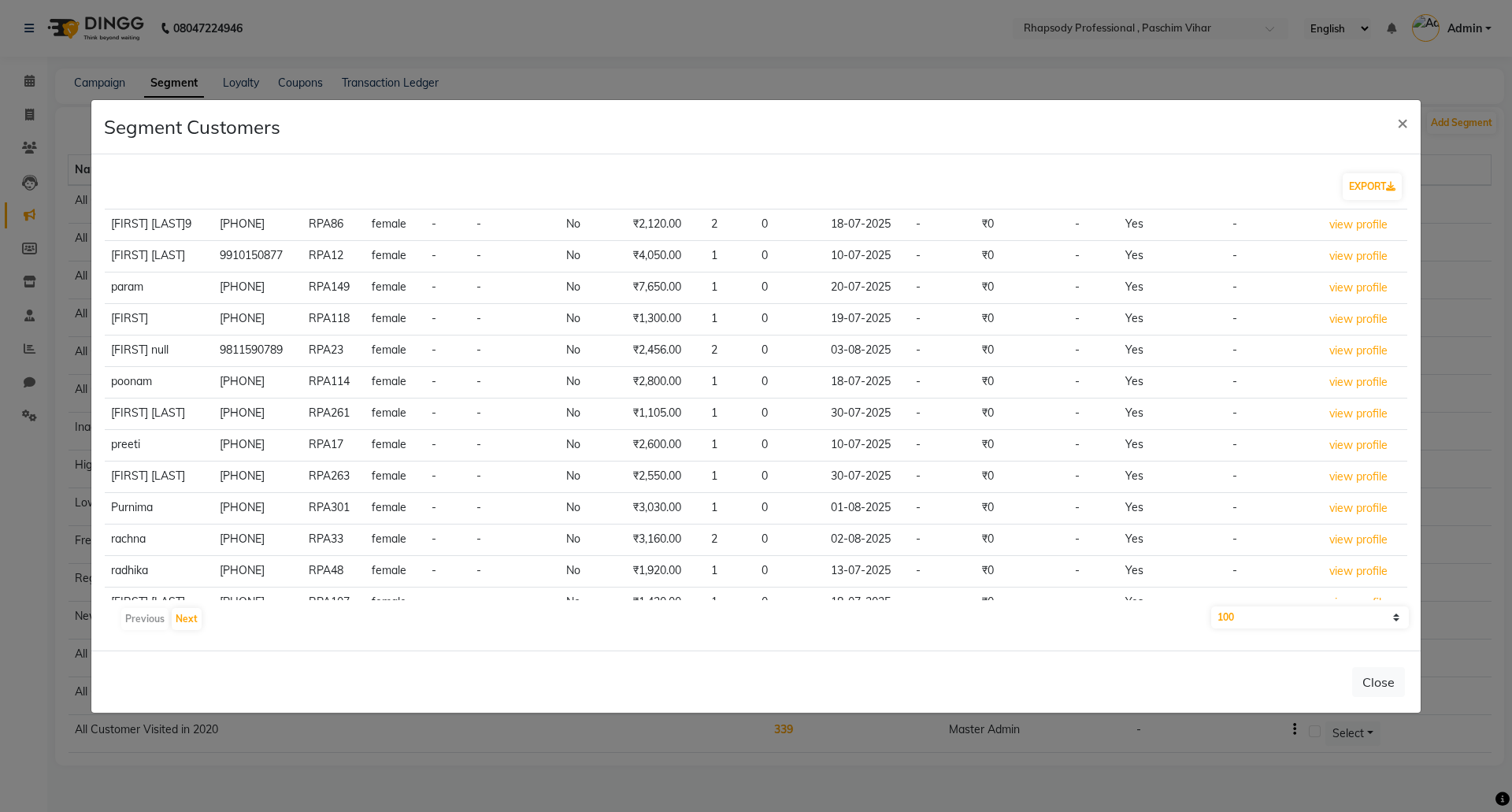 scroll, scrollTop: 2442, scrollLeft: 0, axis: vertical 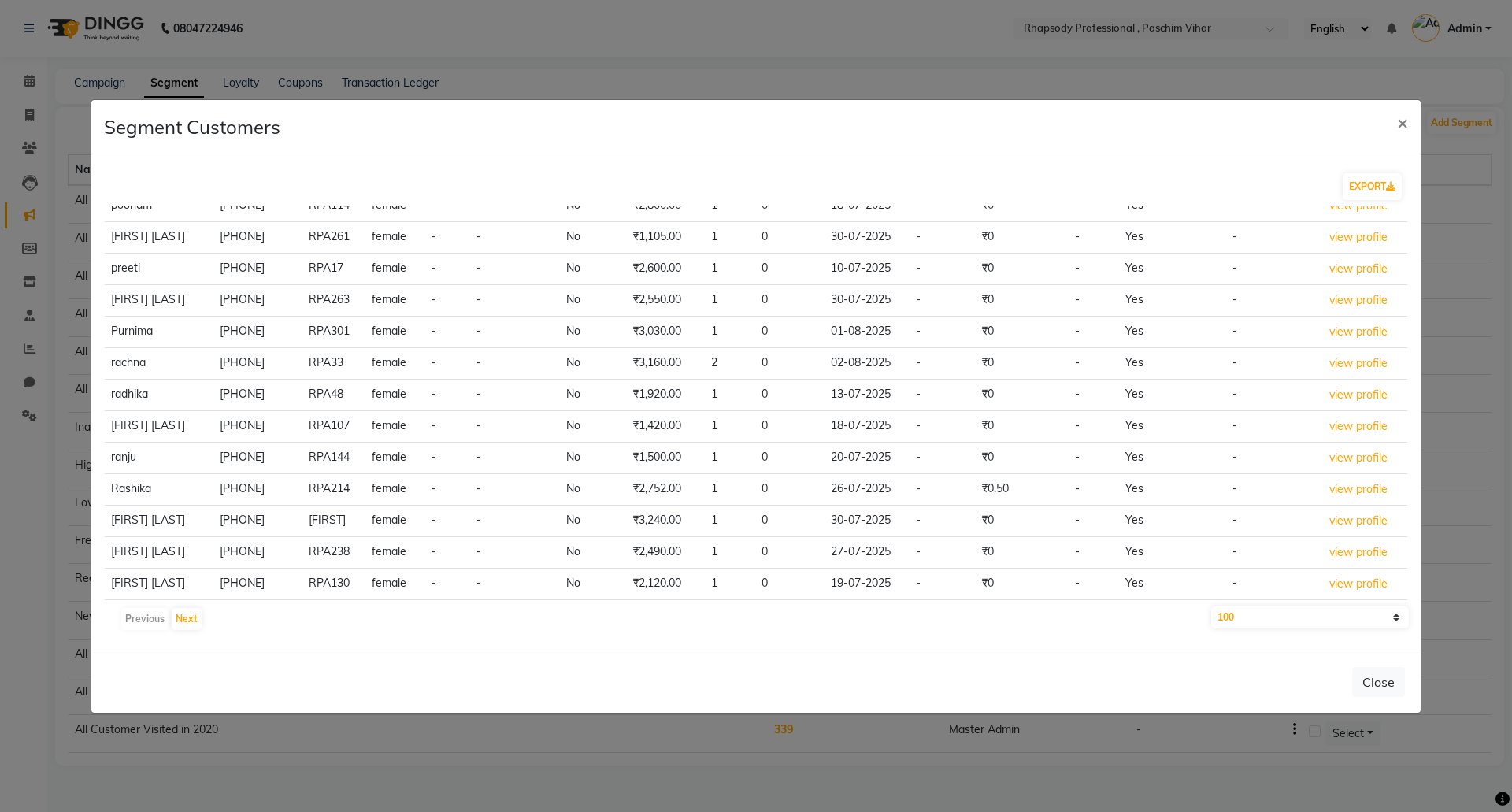click on "Close" 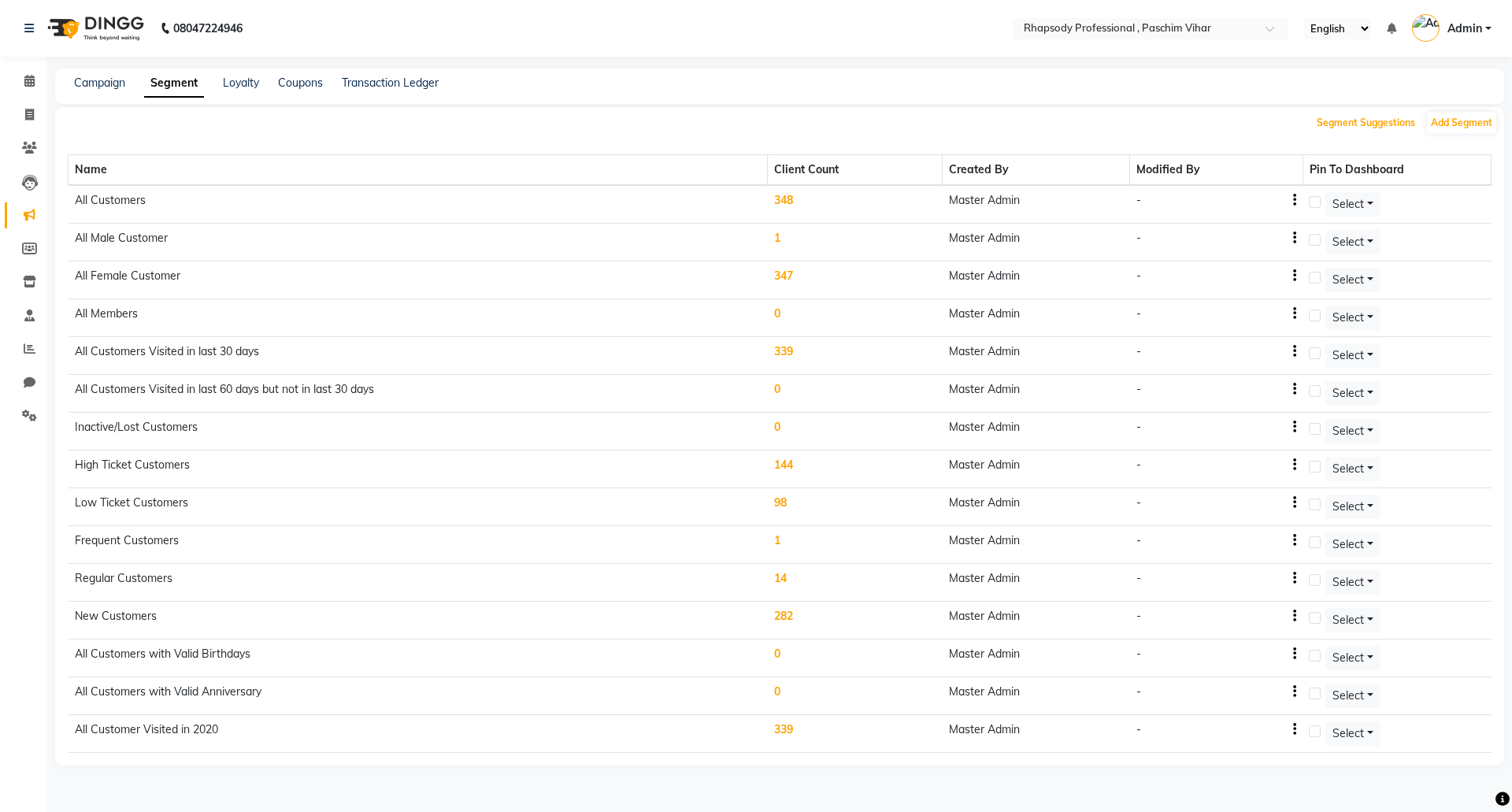 click on "Segment Suggestions" 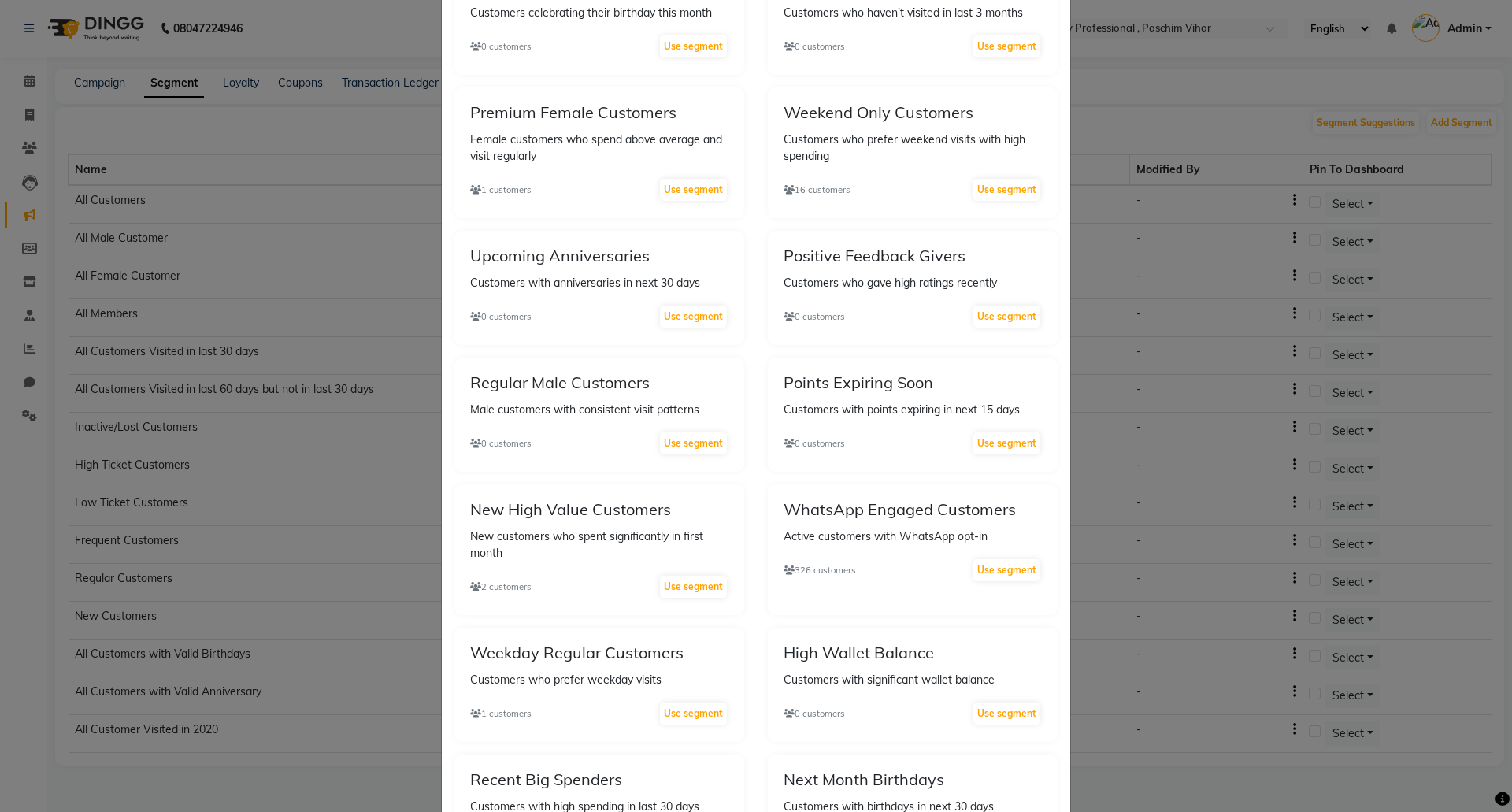 scroll, scrollTop: 0, scrollLeft: 0, axis: both 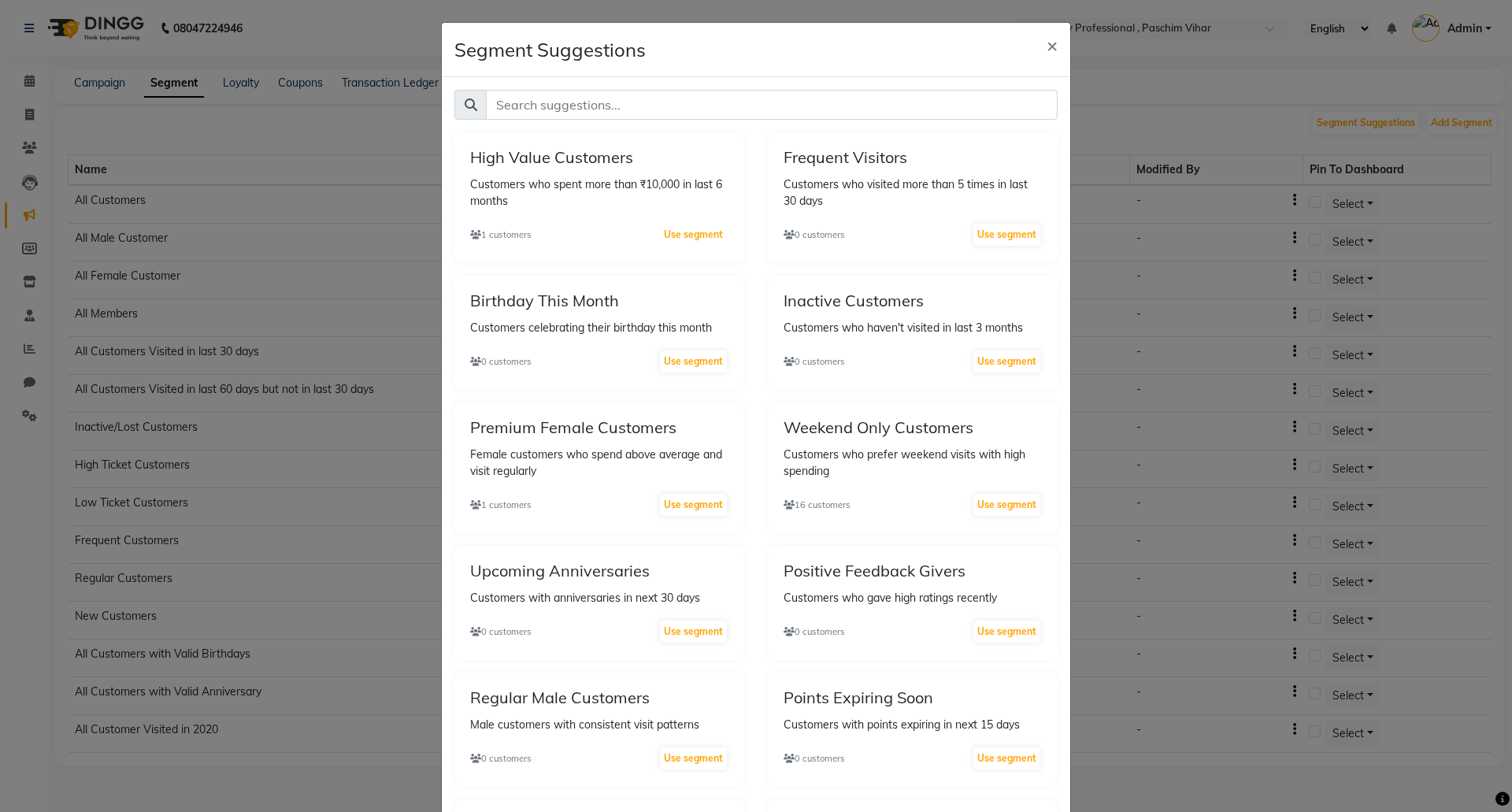 click on "Use segment" 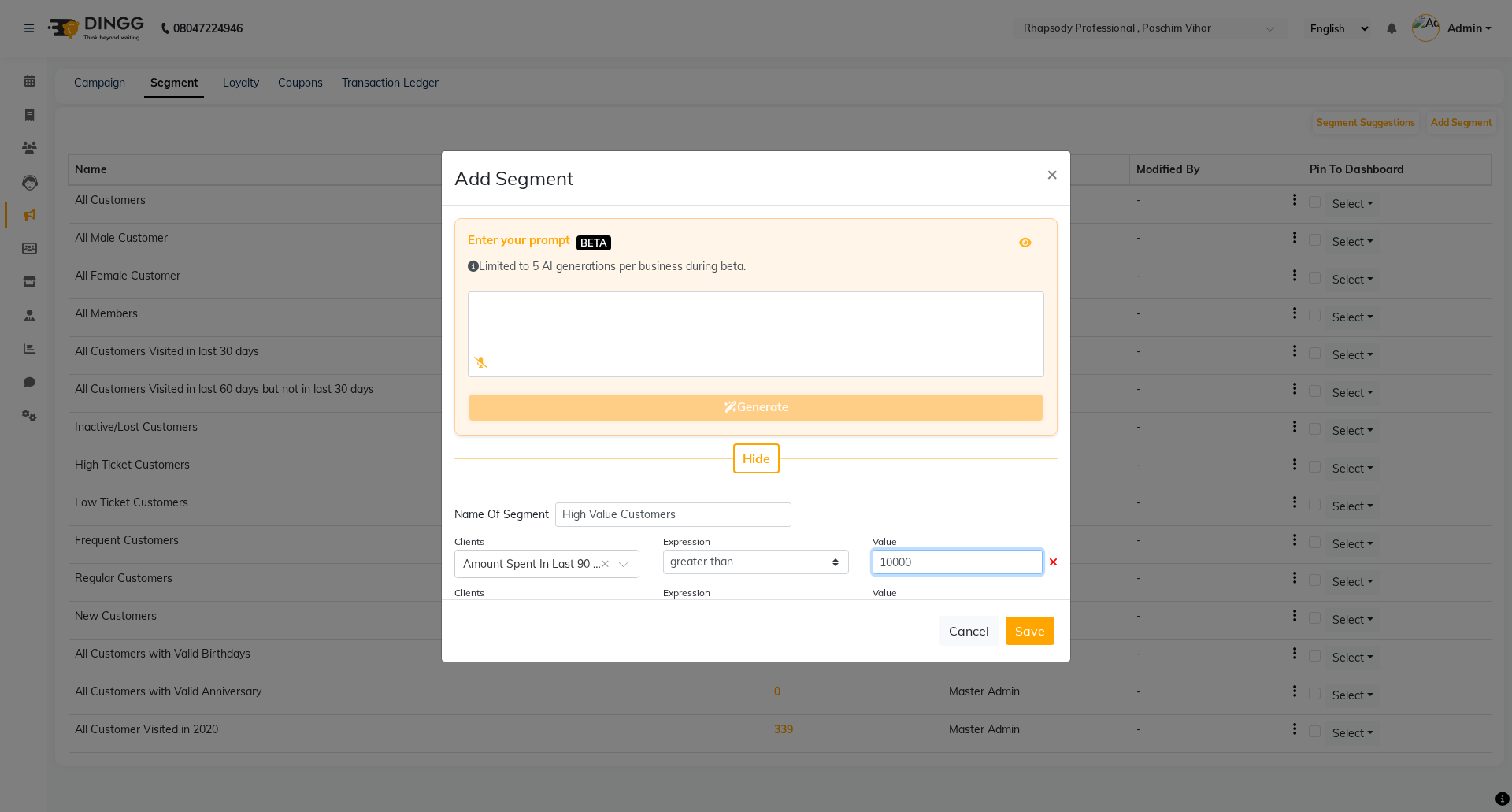 click on "10000" 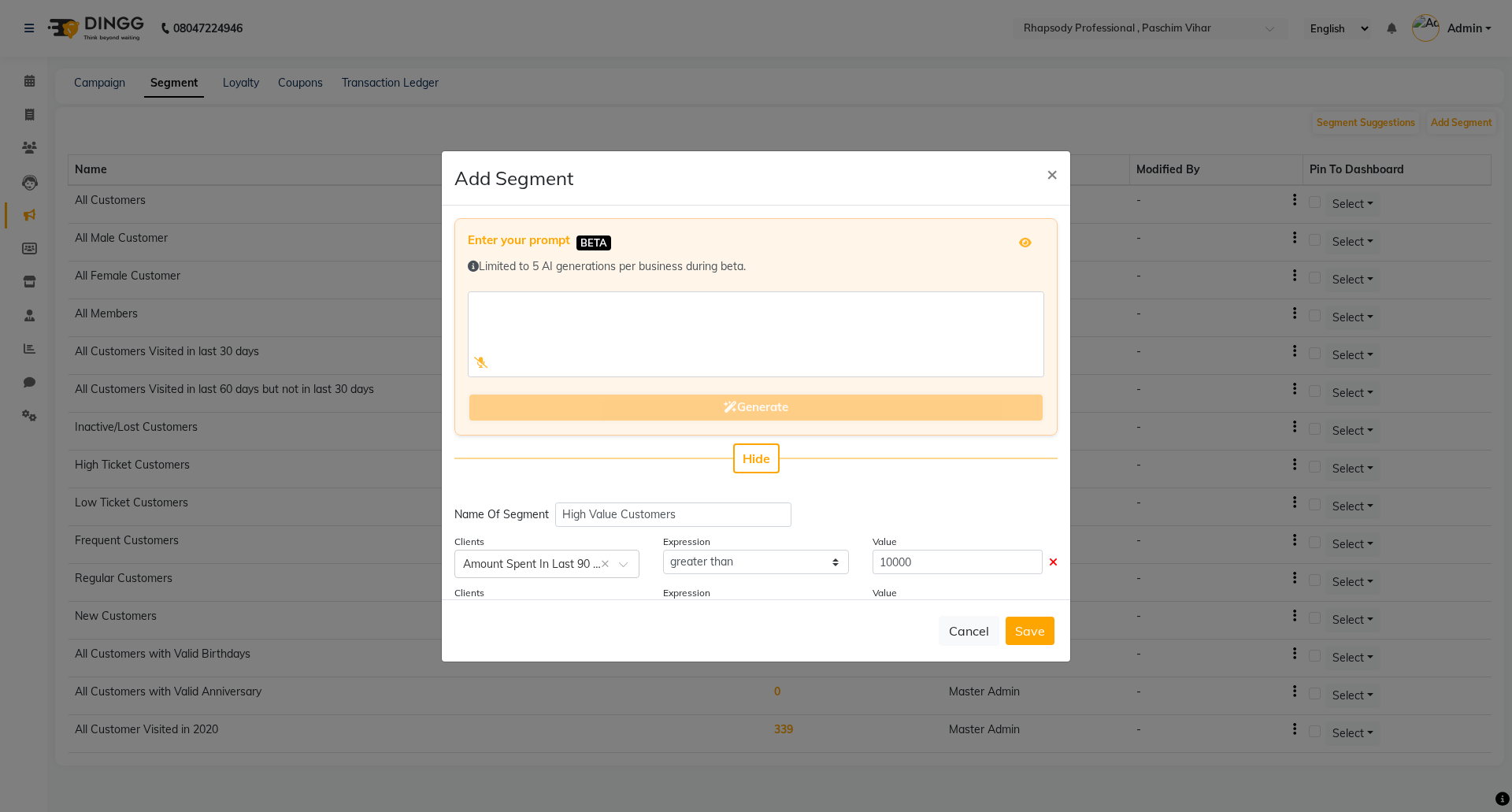 click on "Enter your prompt BETA  Limited to 5 AI generations per business during beta.            Generate Hide Name Of Segment High Value Customers Clients Select × Amount Spent In Last 90 Days × Expression equal to greater than greater than or equal to less than less than or equal to Value 10000 Clients Select × Is New Customer × Expression equal to Value true false   Add Filter 1 Client Count" 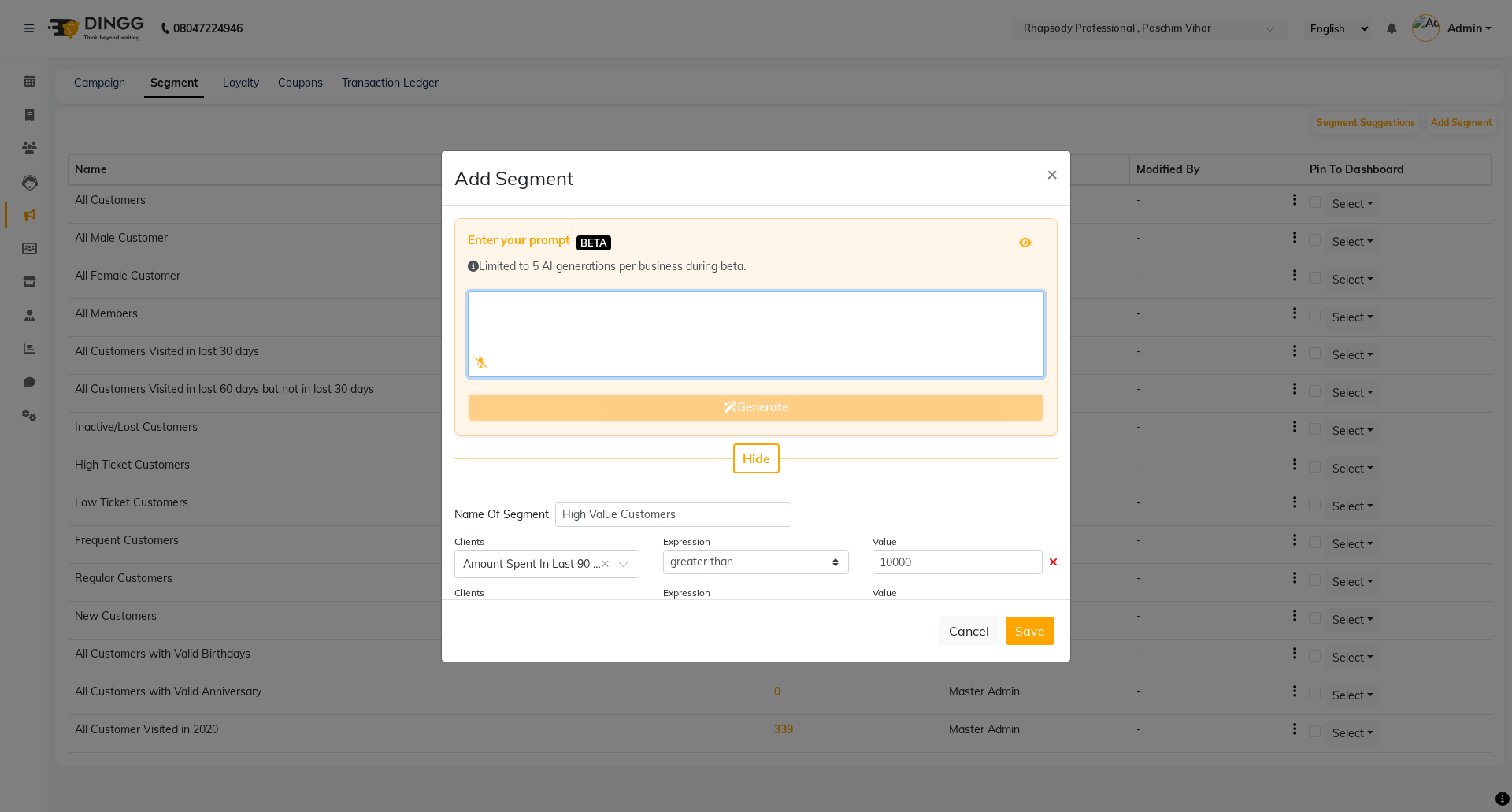 click 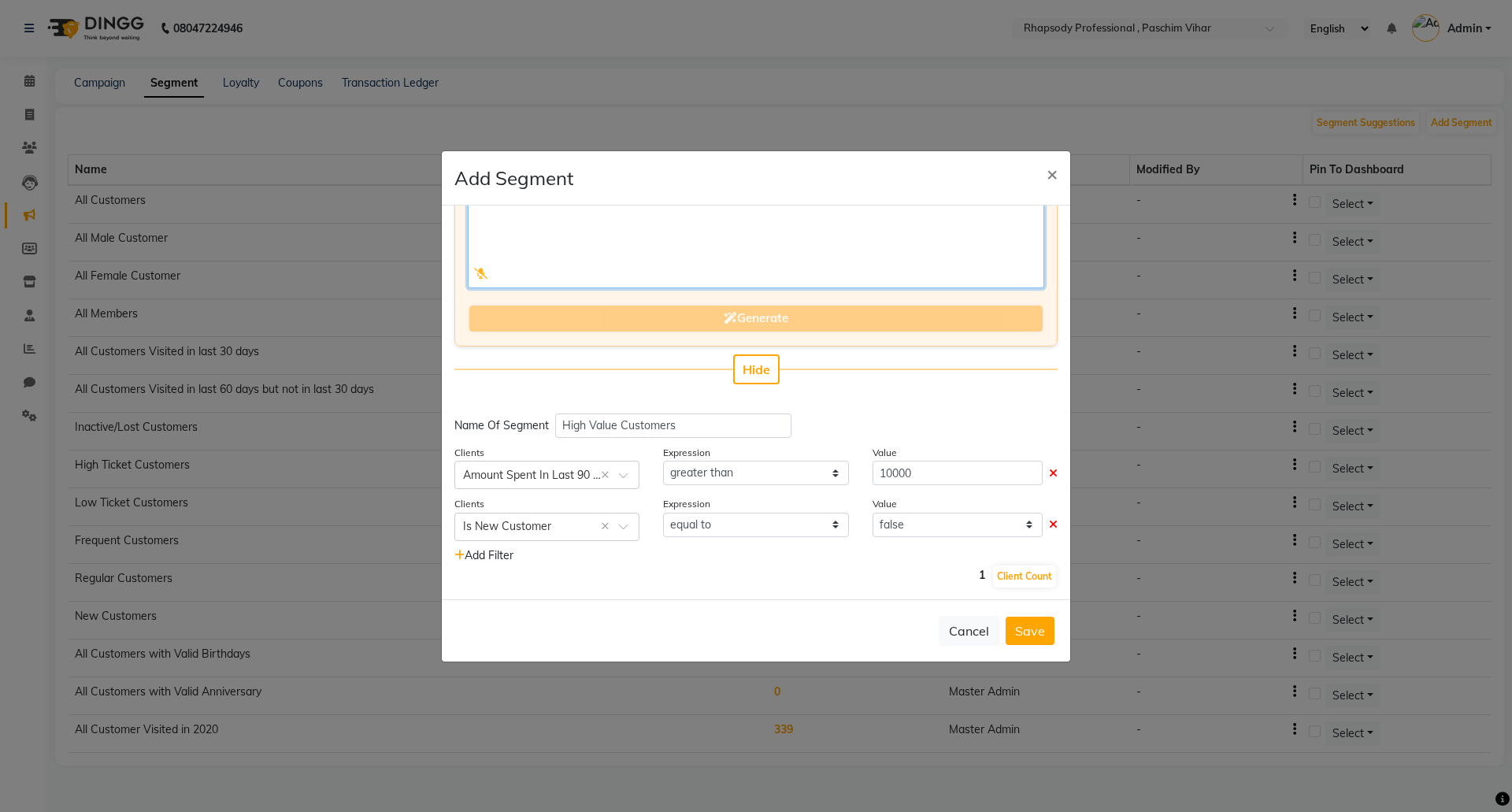 scroll, scrollTop: 91, scrollLeft: 0, axis: vertical 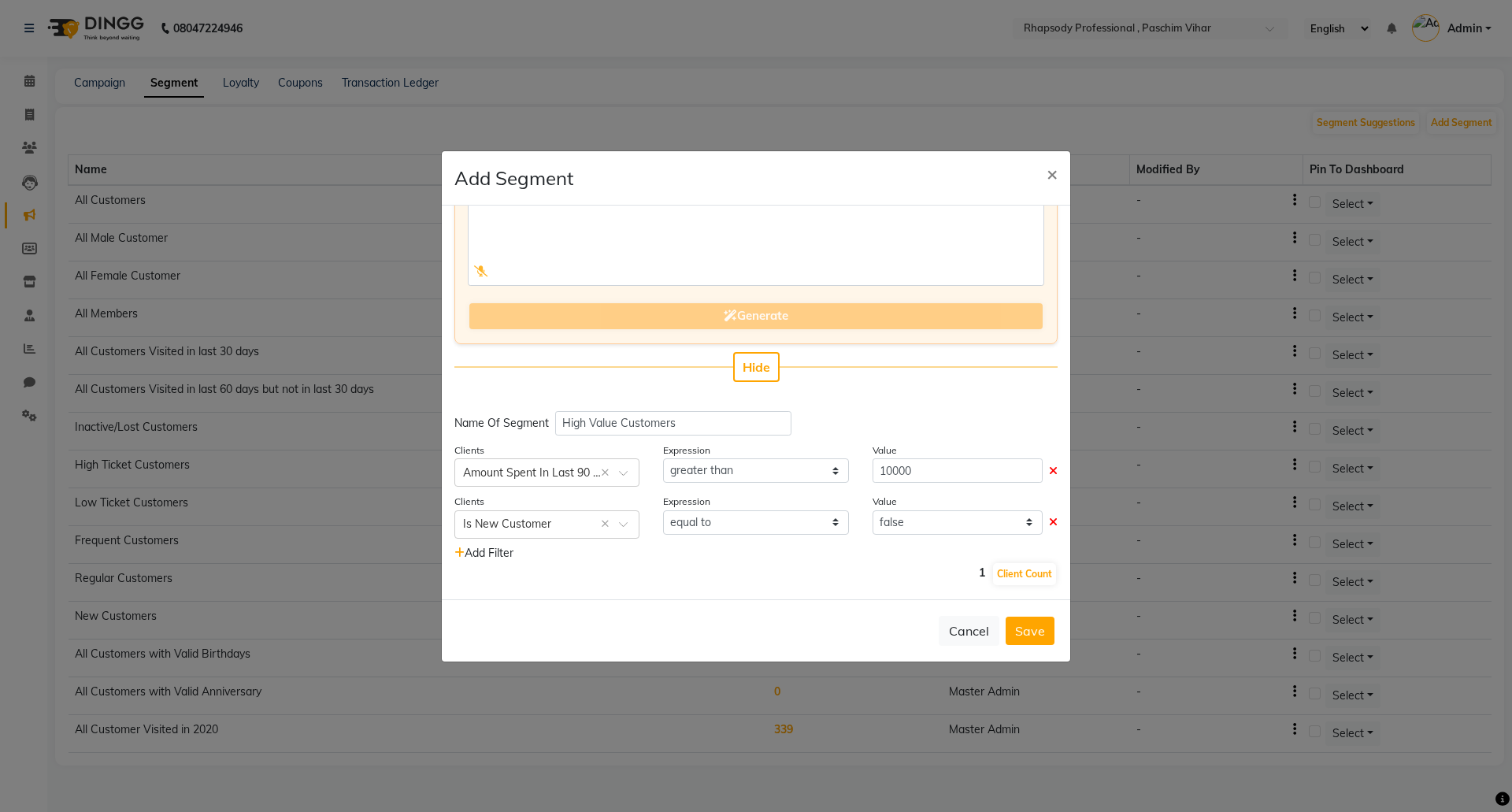 click on "Cancel" 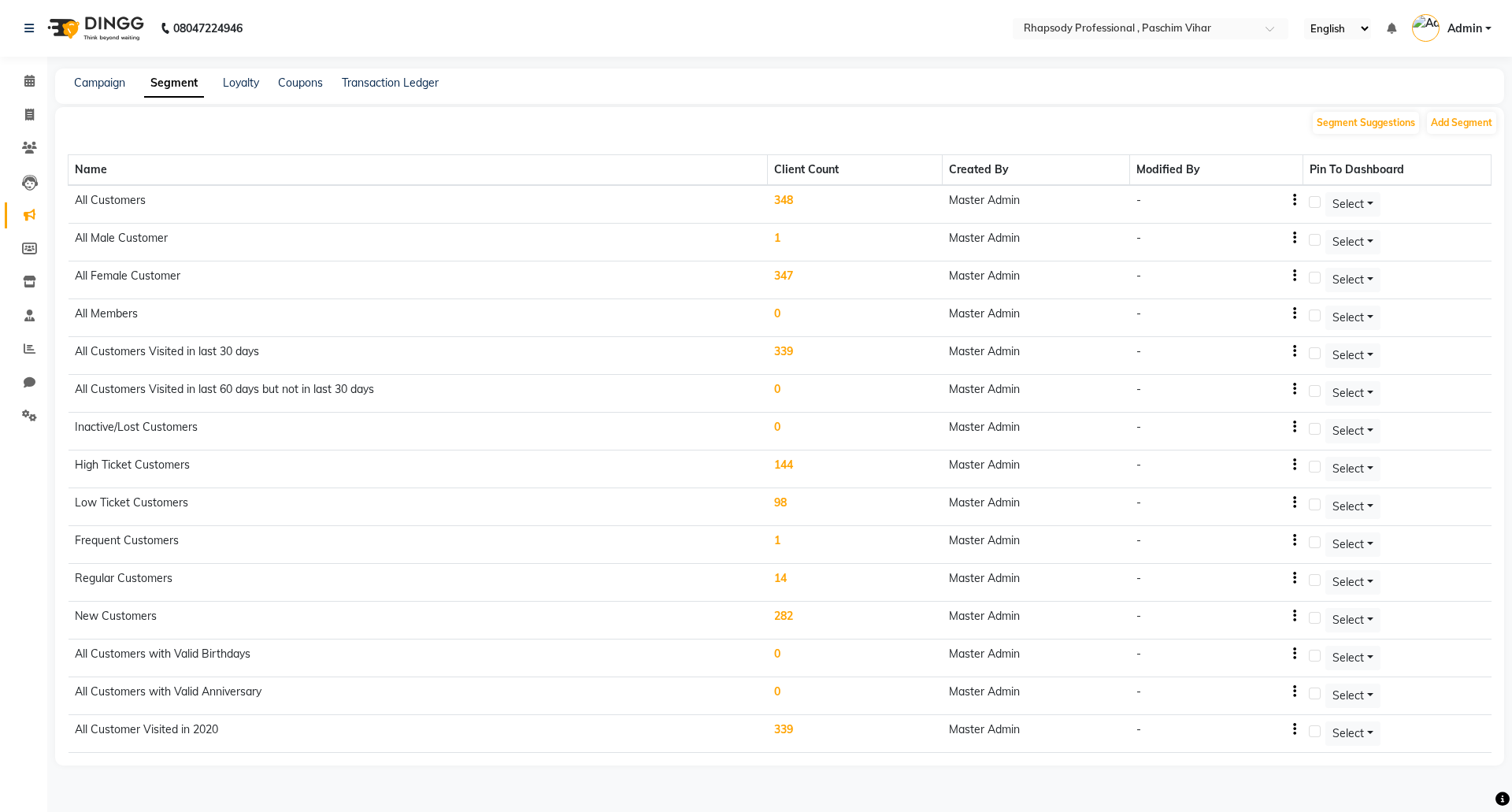 click on "Select" at bounding box center (1353, 204) 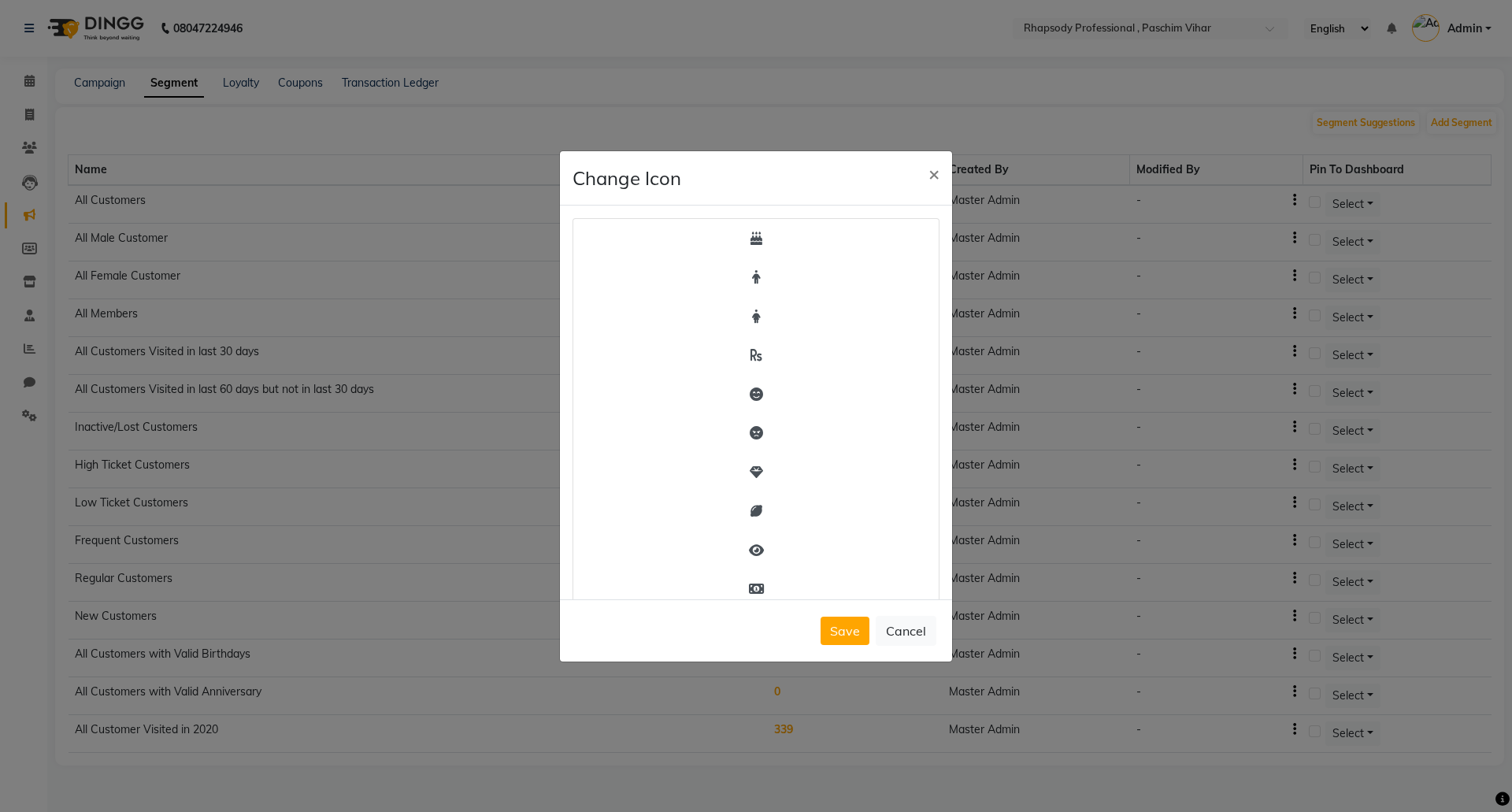 click on "×" 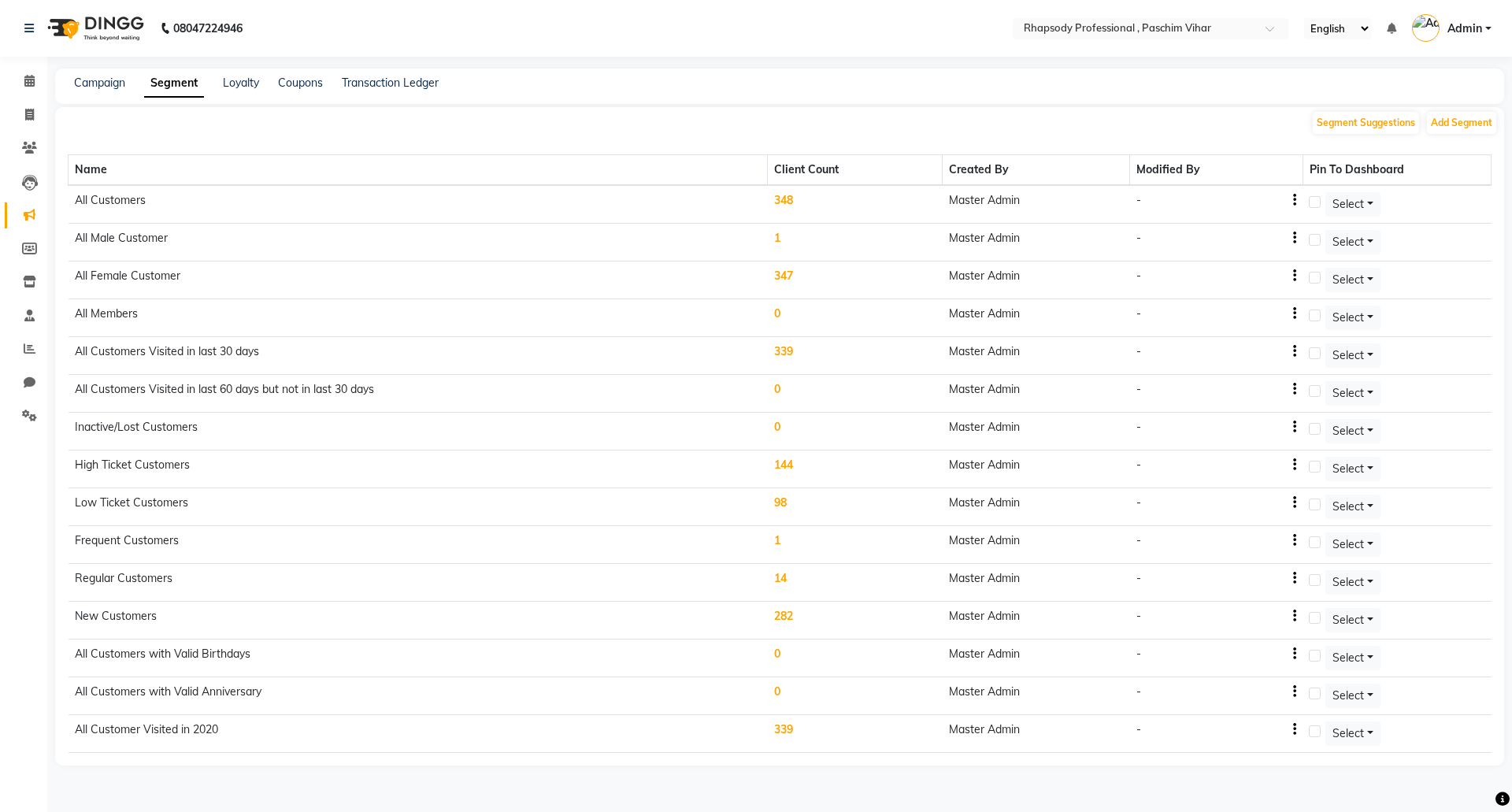 click on "Select" at bounding box center [1353, 204] 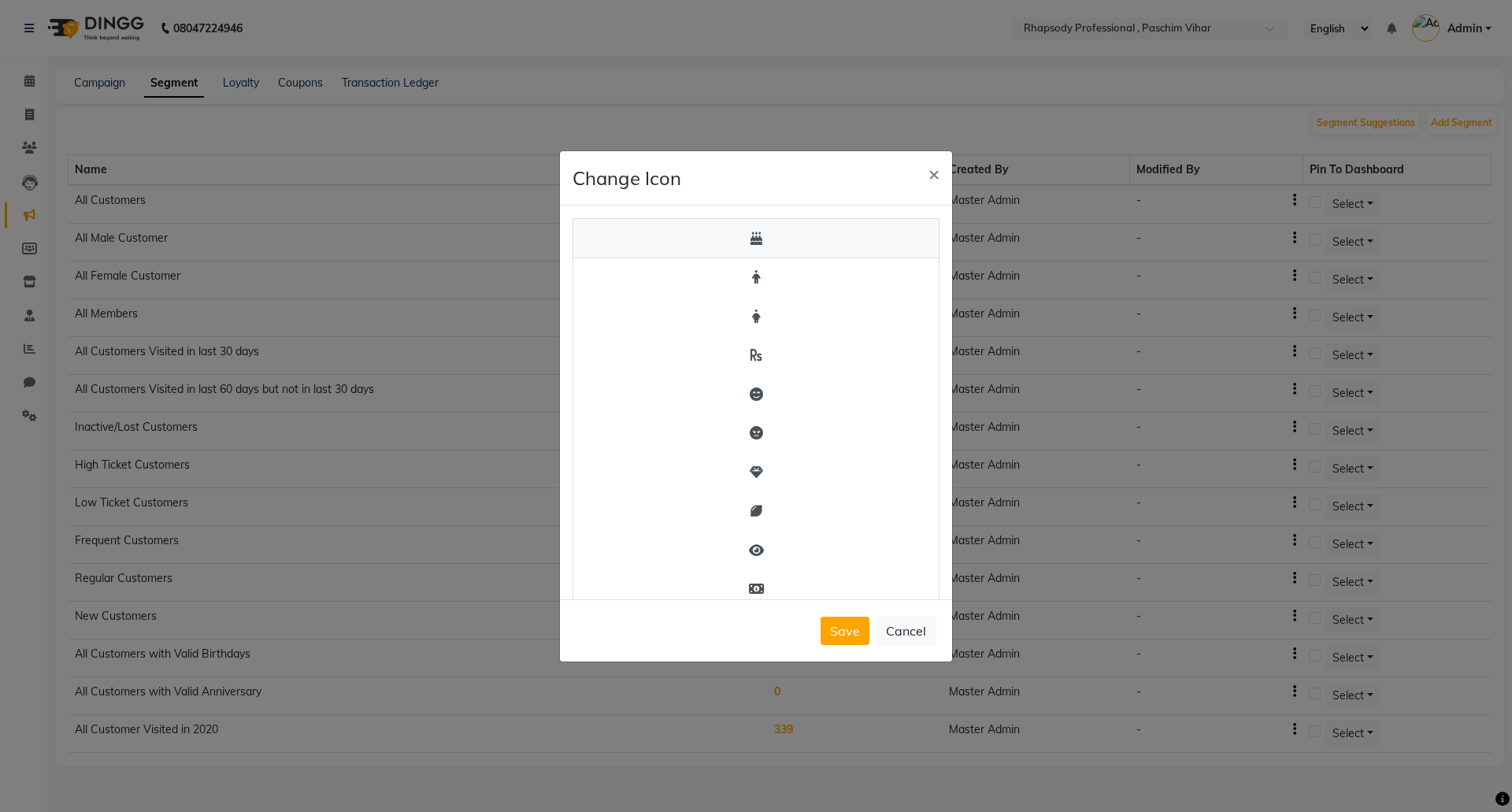 click 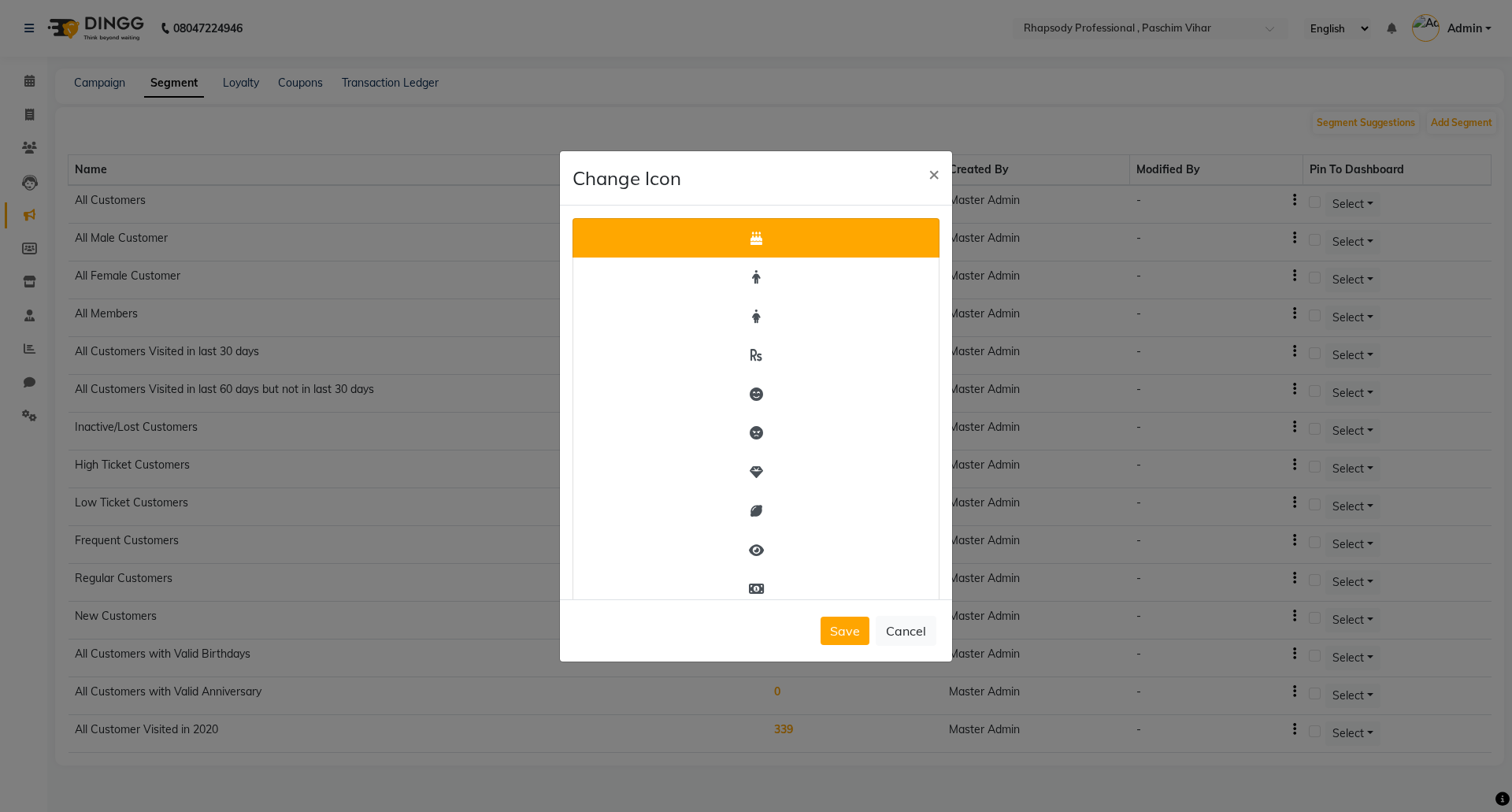 click on "Save" 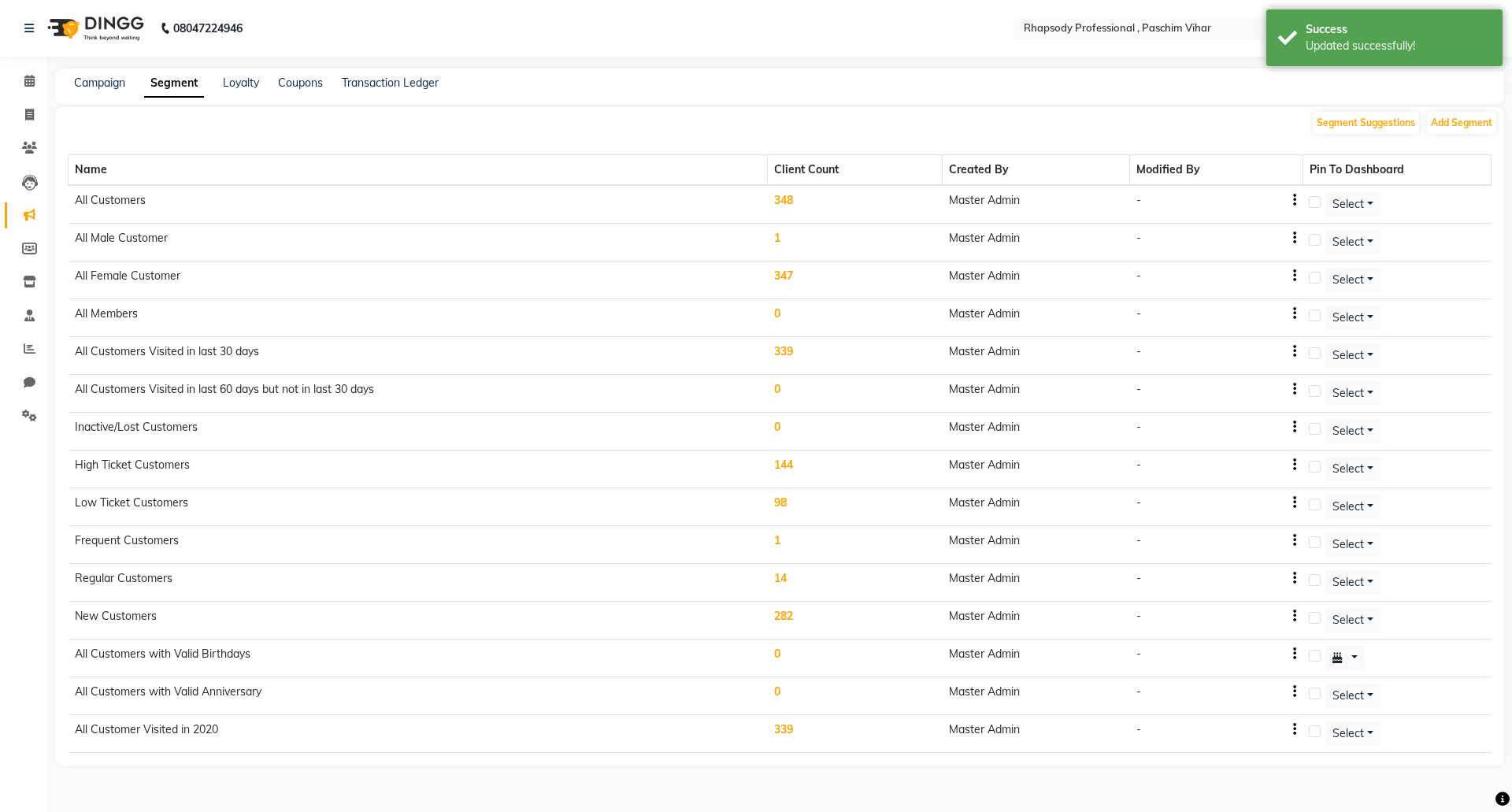 click on "Select" at bounding box center (1353, 204) 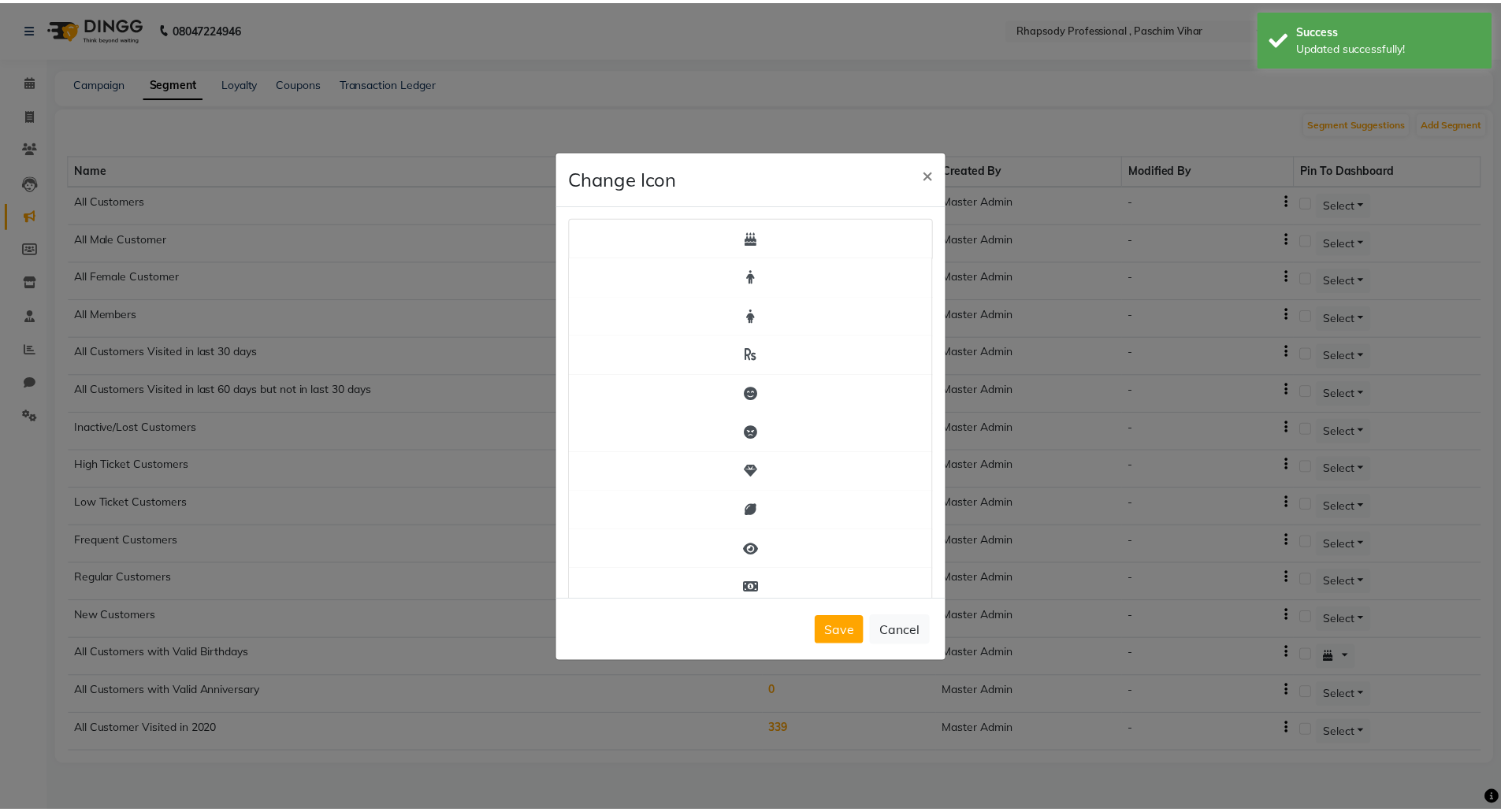 scroll, scrollTop: 0, scrollLeft: 0, axis: both 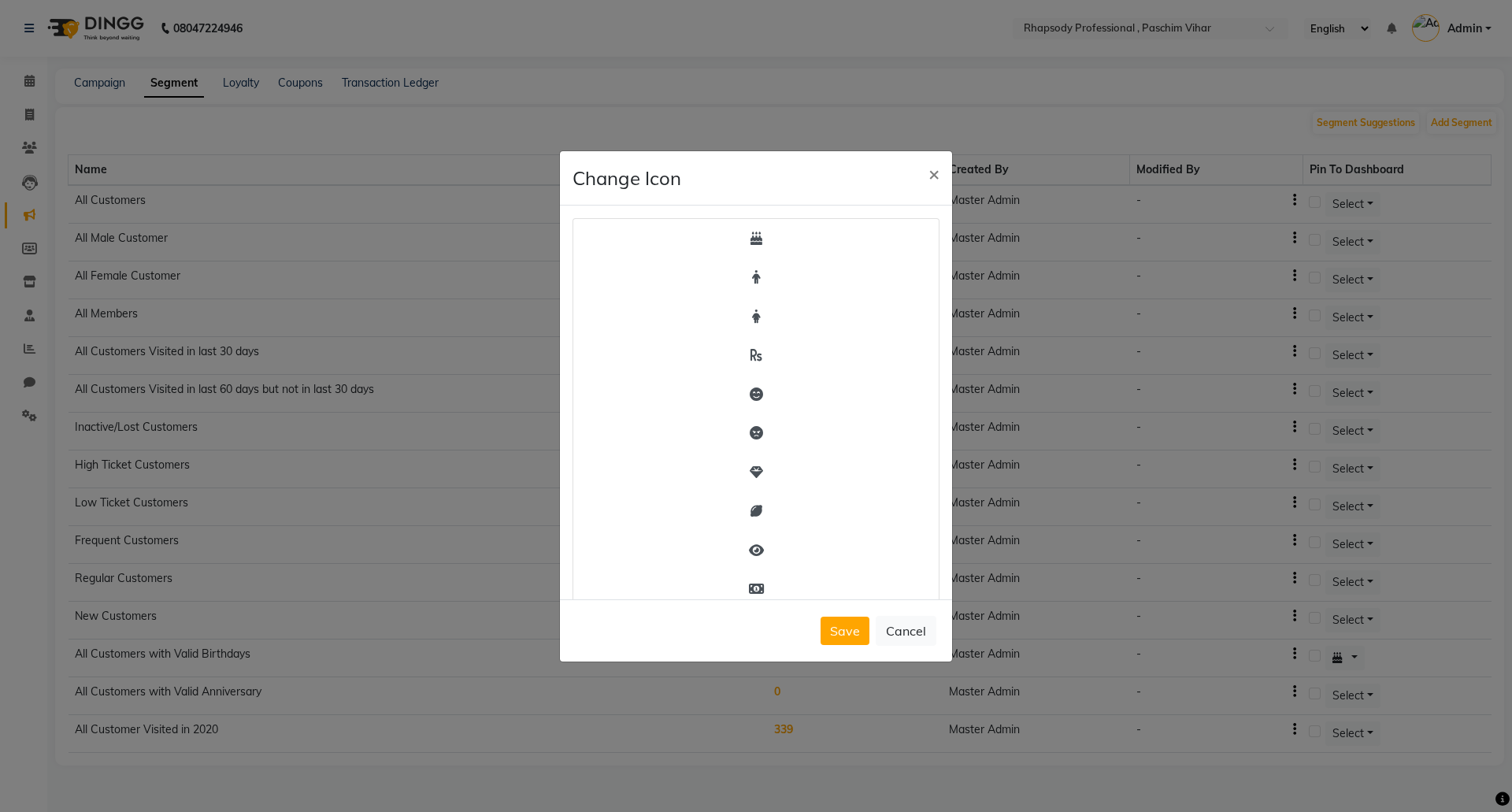 click on "Cancel" 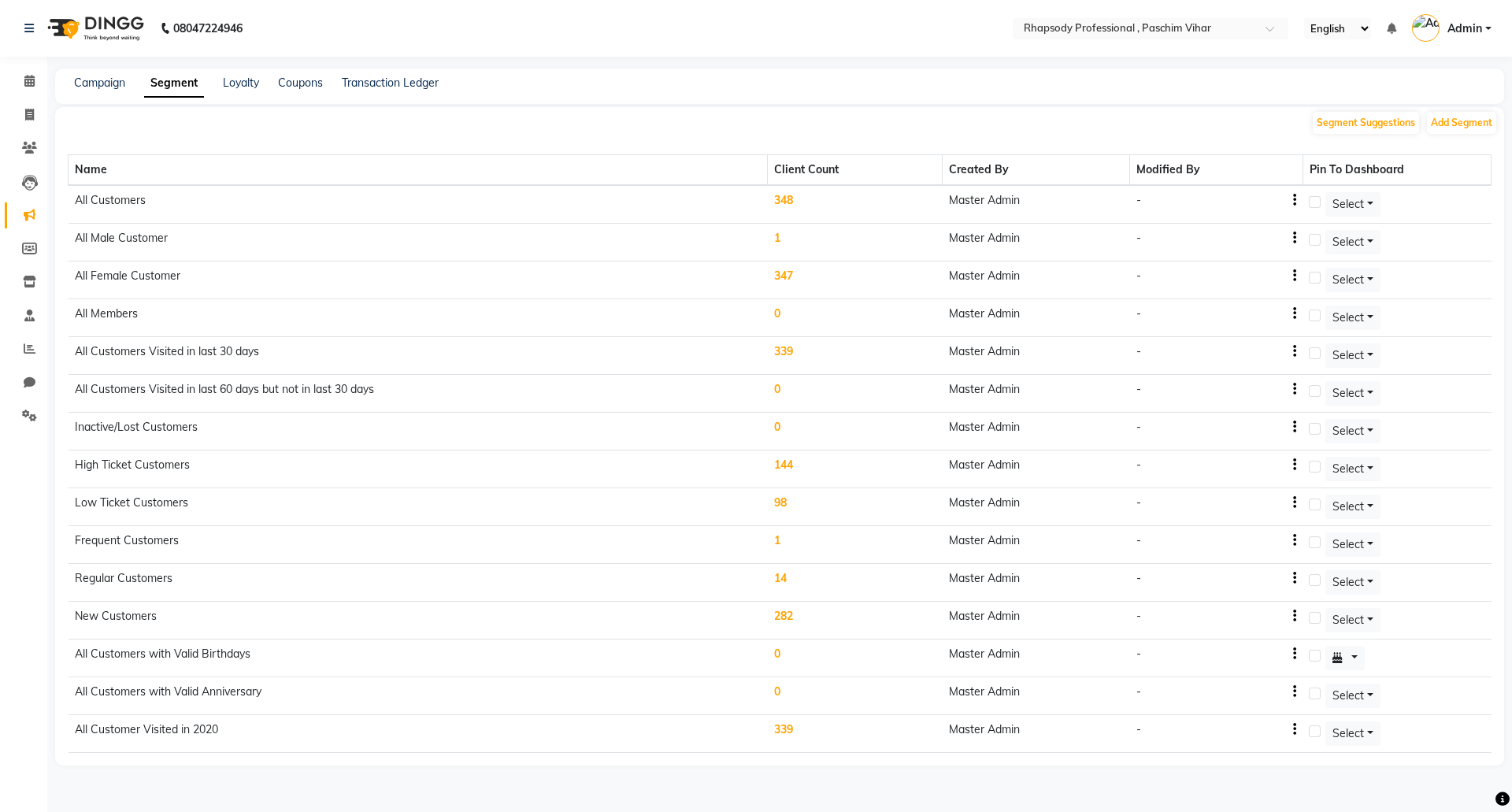 click on "Select" at bounding box center [1353, 204] 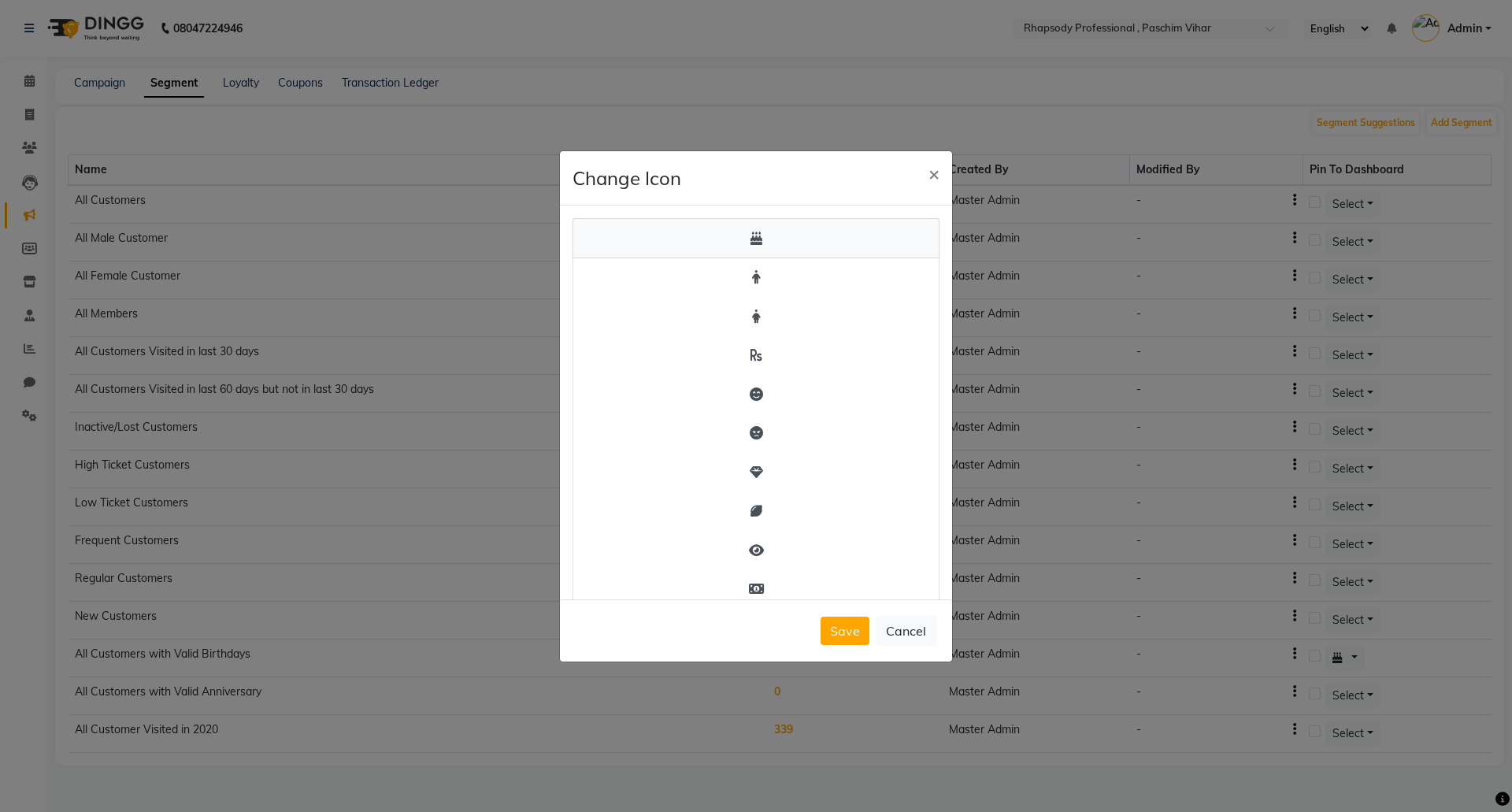 click 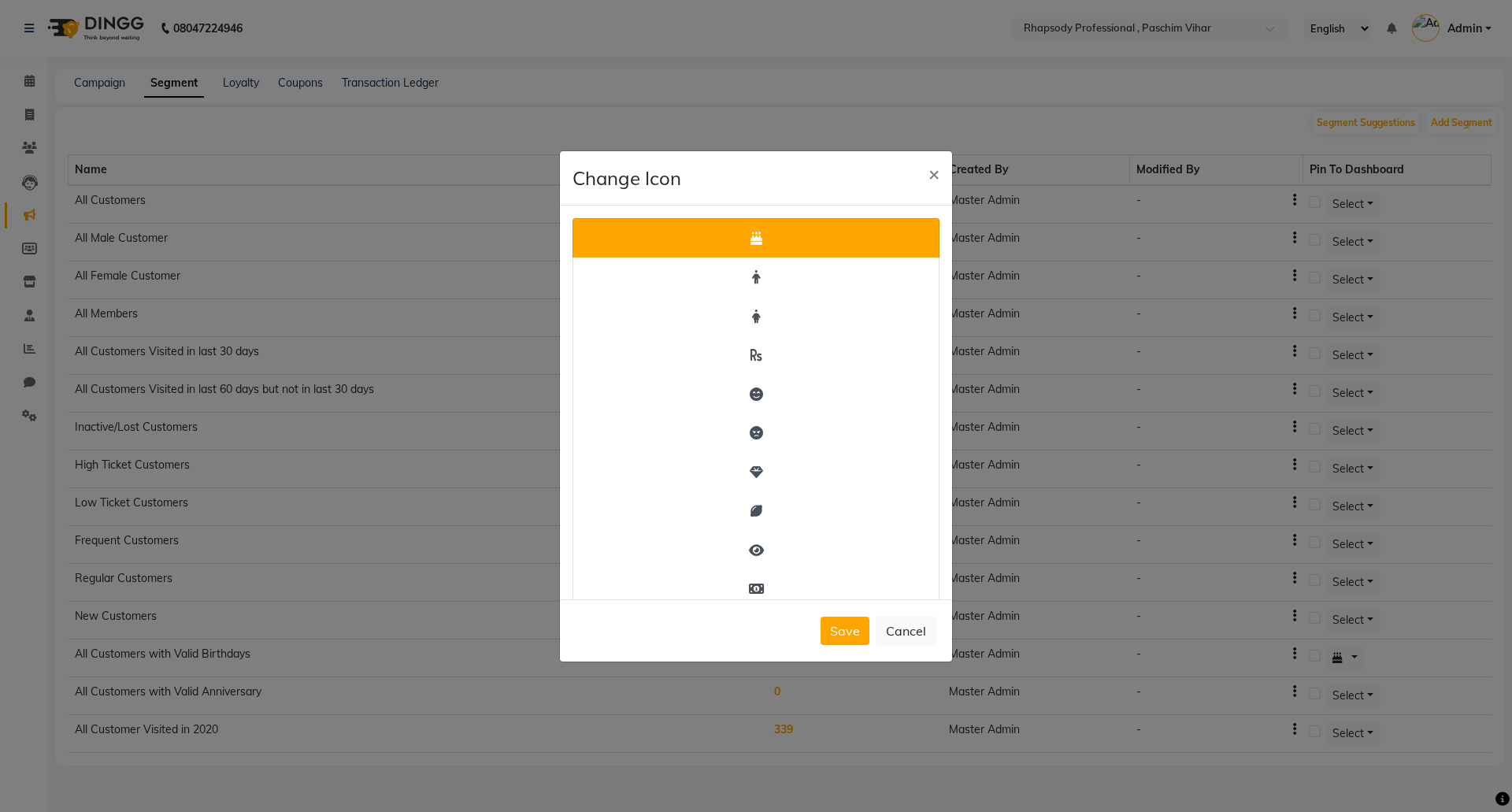 click on "Save" 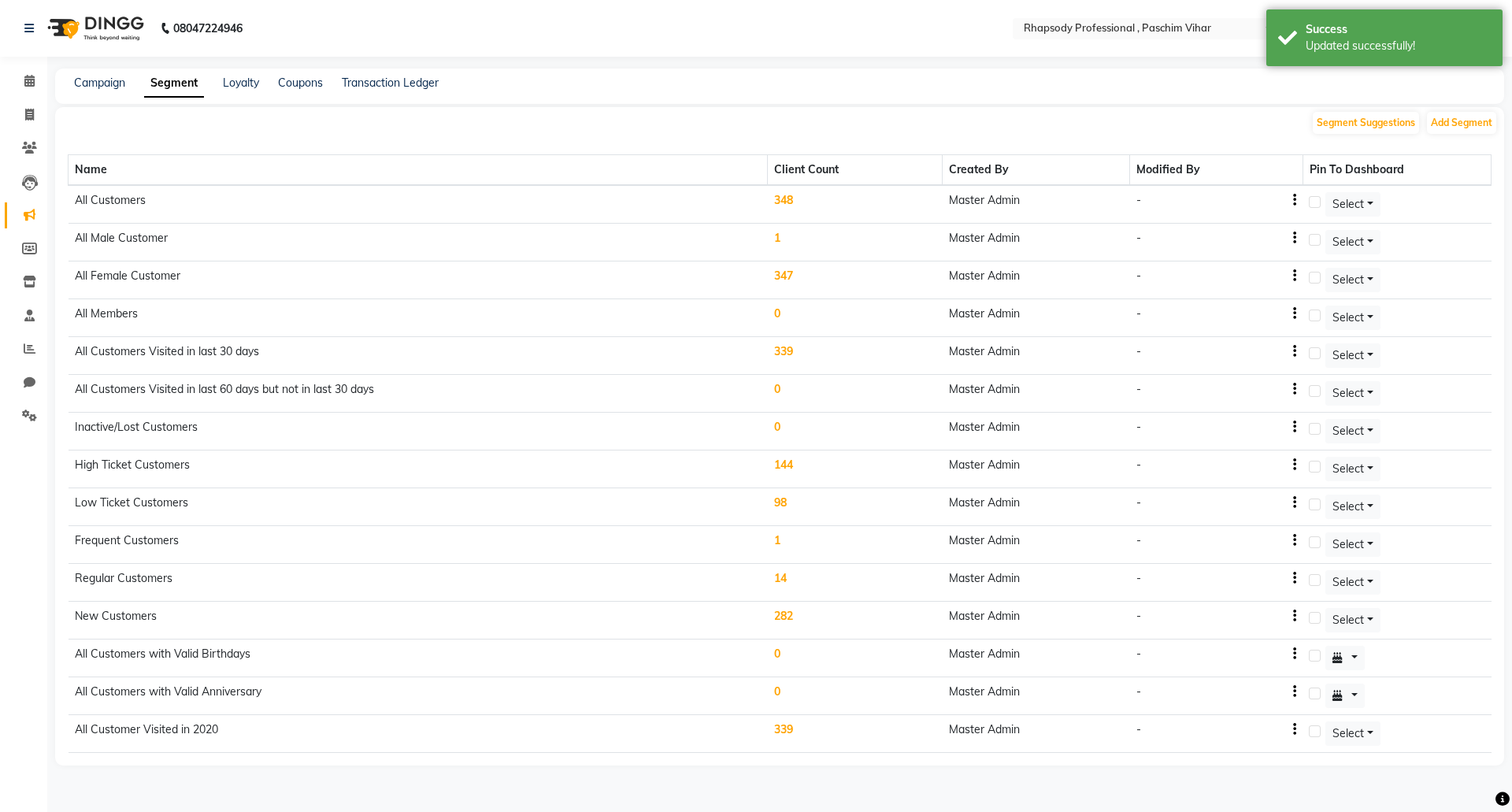 click on "Campaign Segment Loyalty Coupons Transaction Ledger" 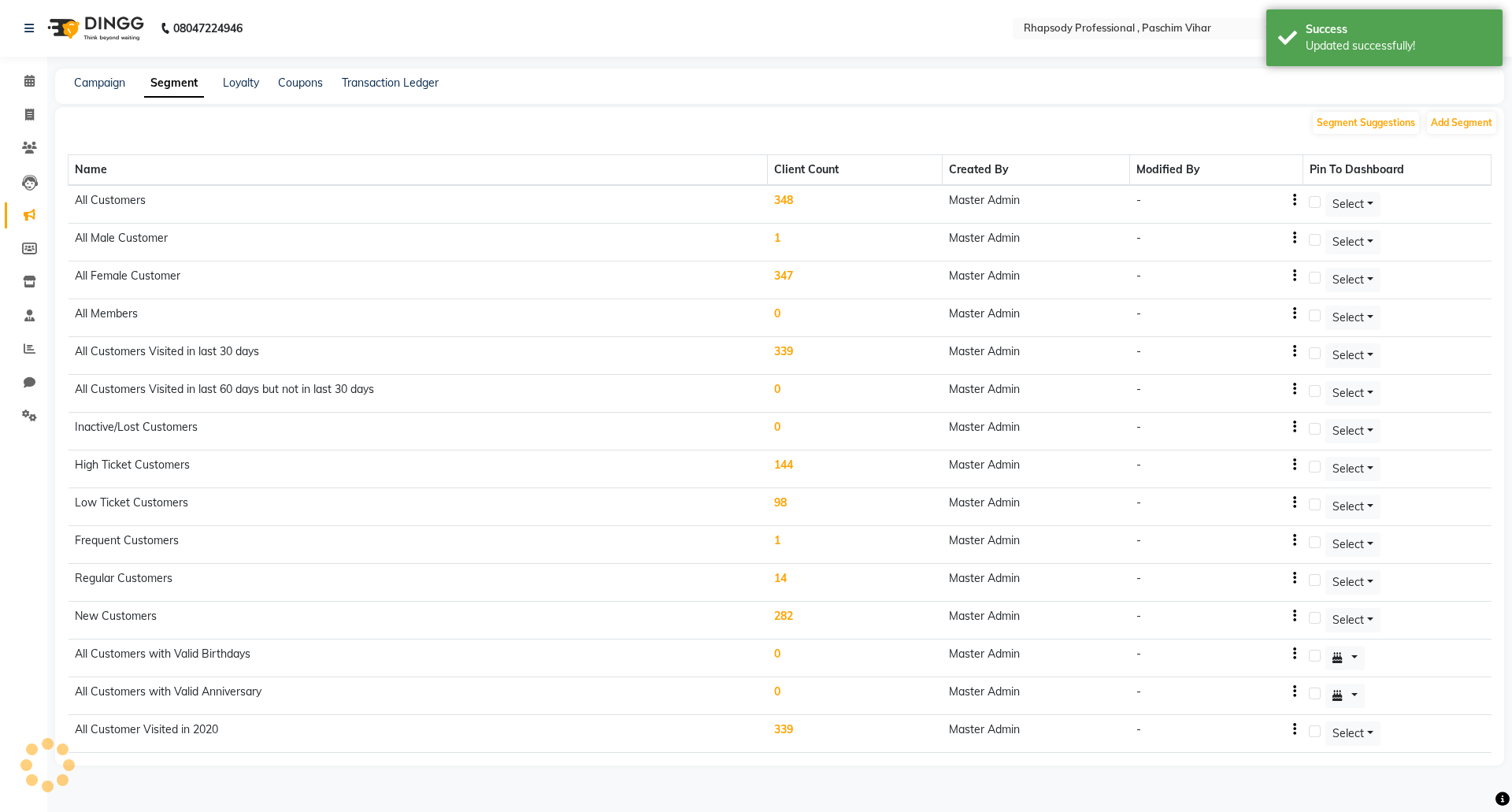 click on "Campaign Segment Loyalty Coupons Transaction Ledger" 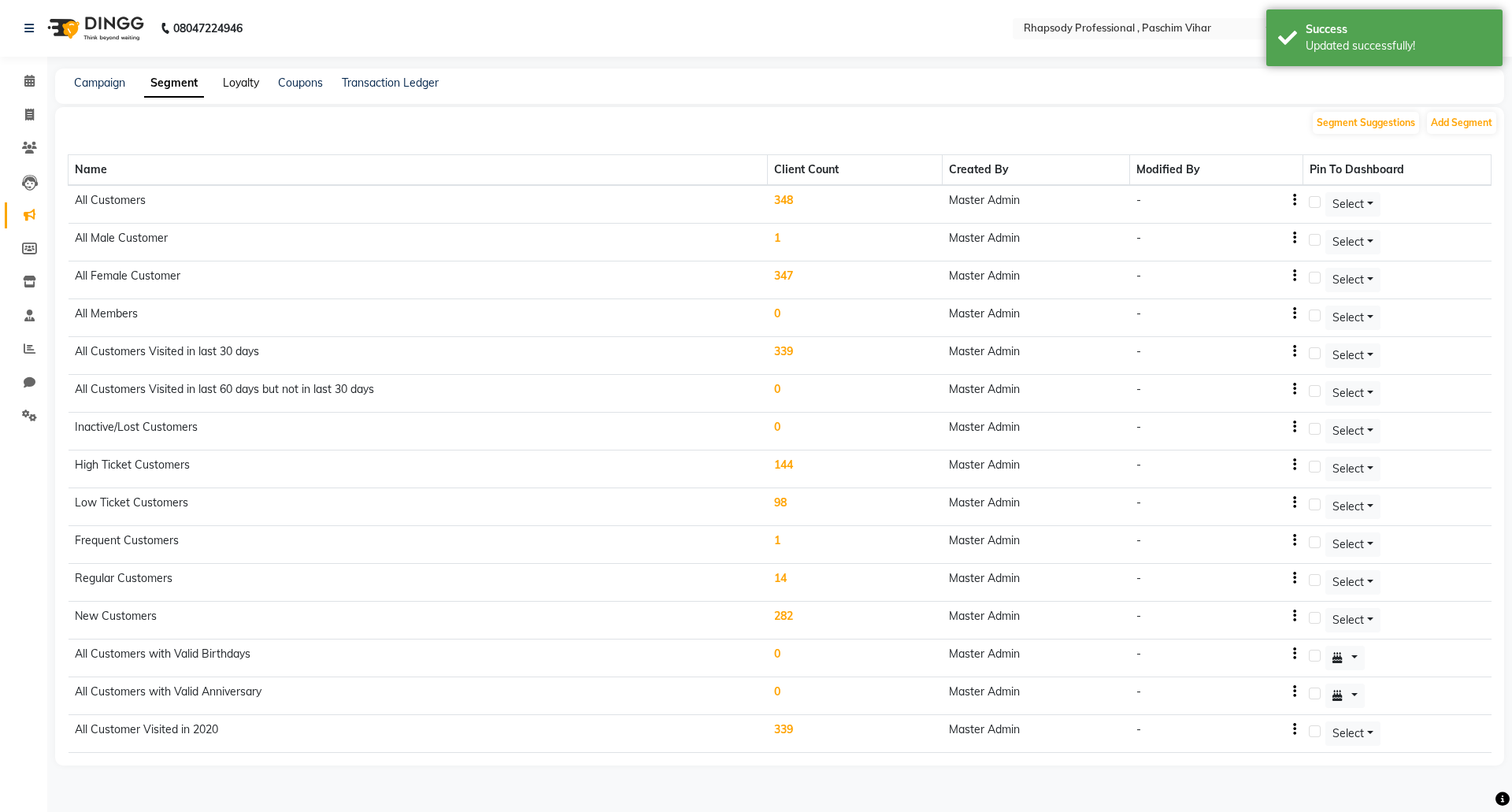 click on "Loyalty" 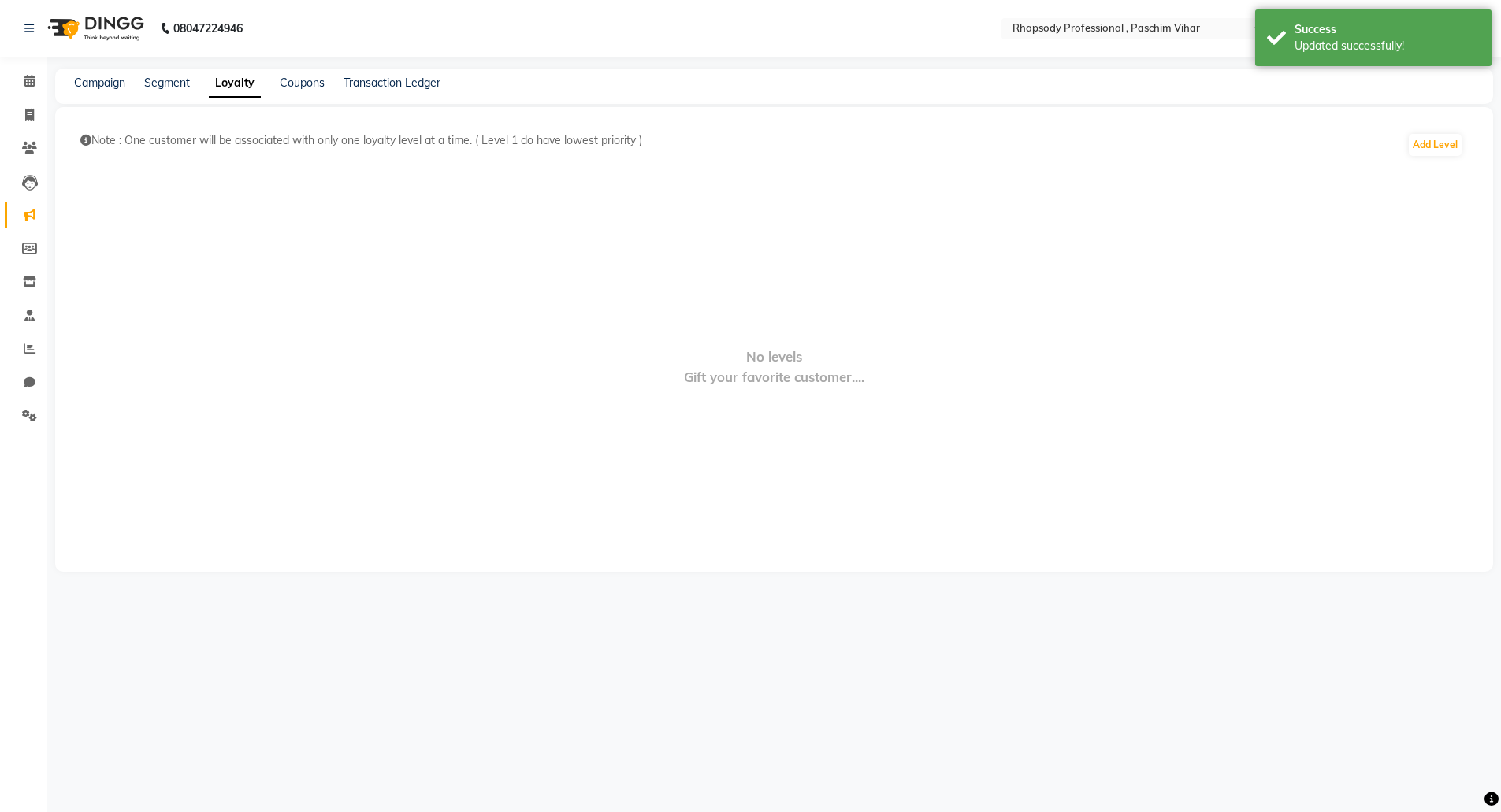 click on "Campaign Segment Loyalty Coupons Transaction Ledger" 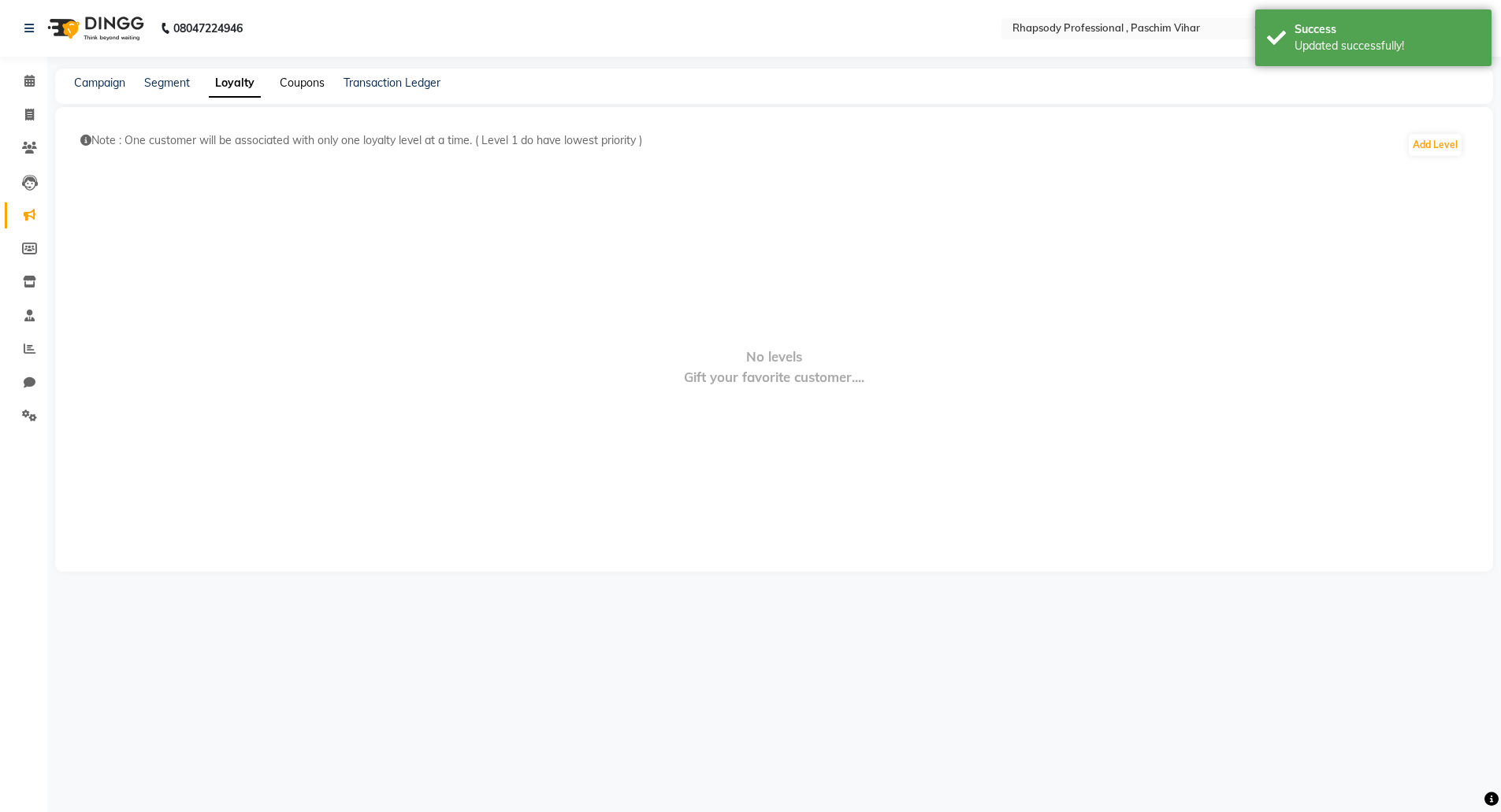 click on "Coupons" 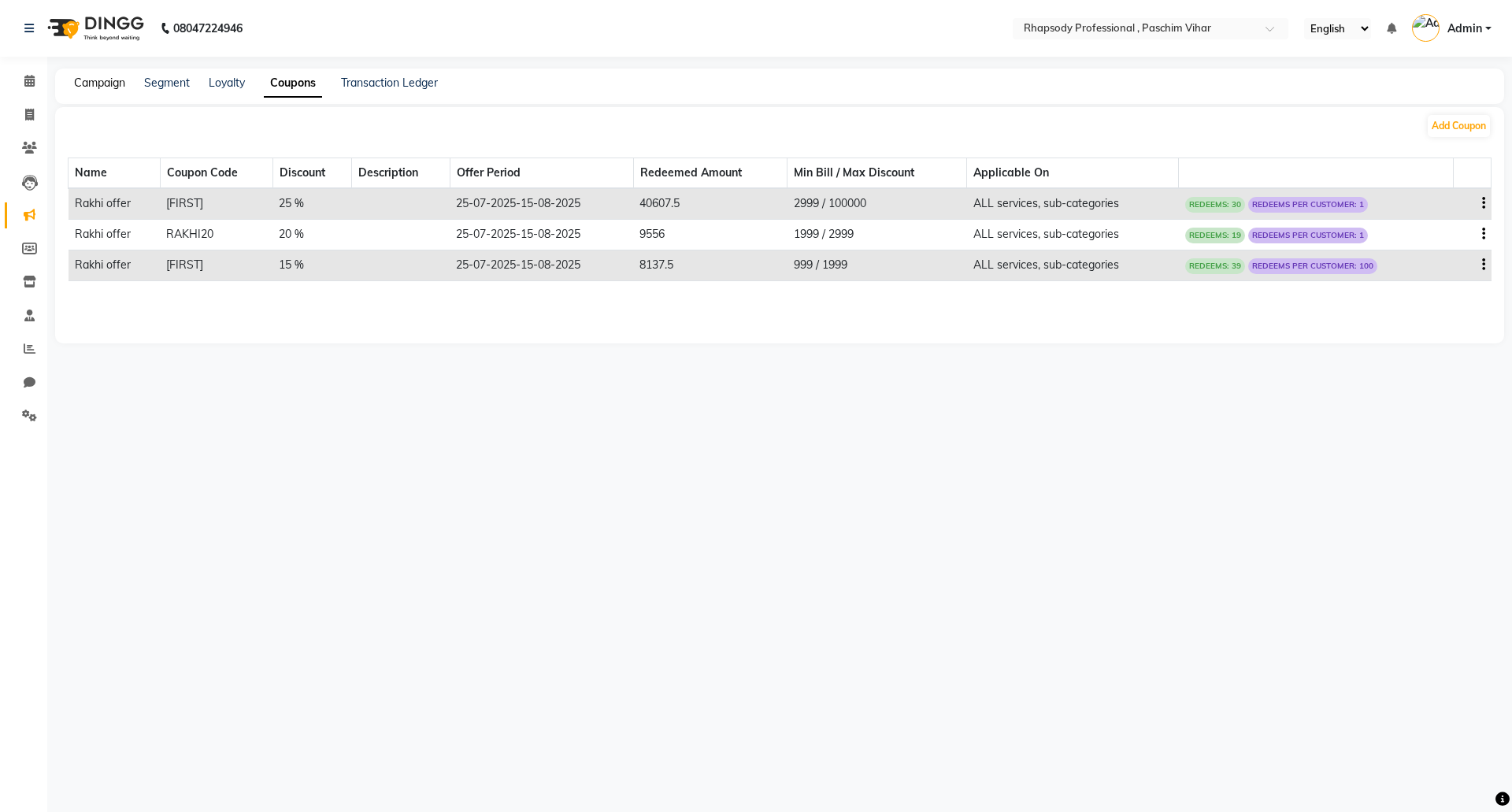 click on "Campaign" 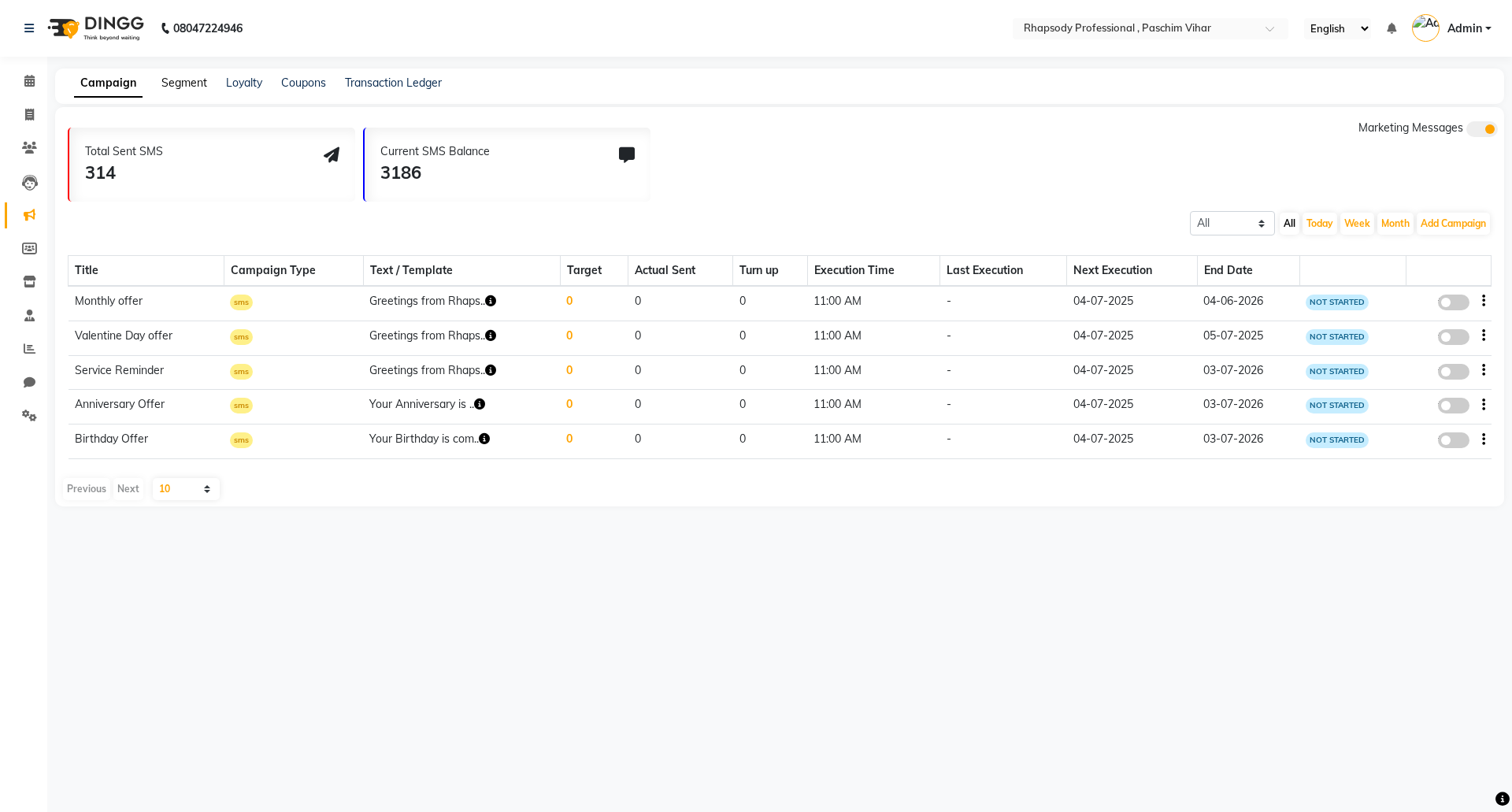click on "Segment" 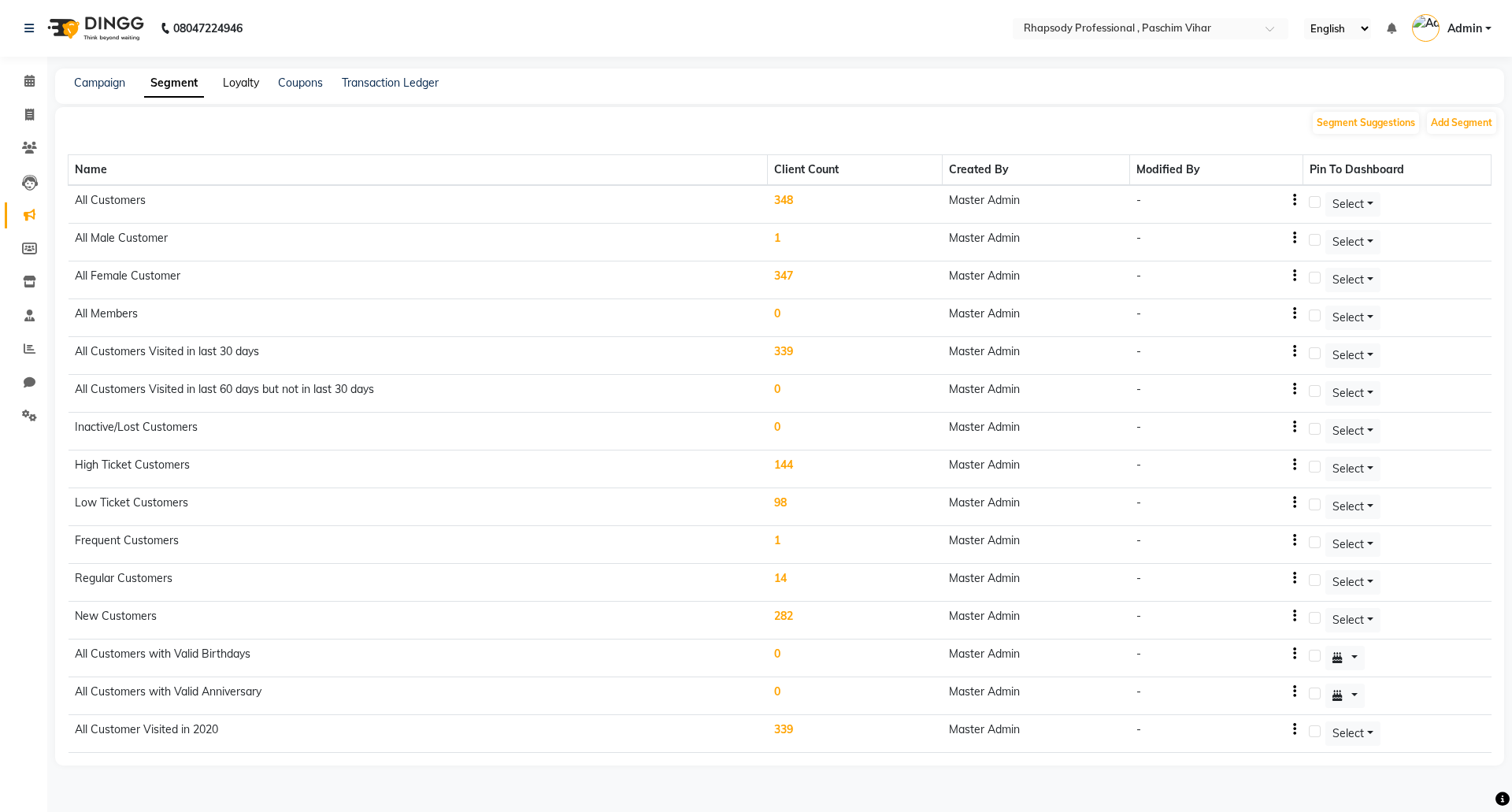 click on "Loyalty" 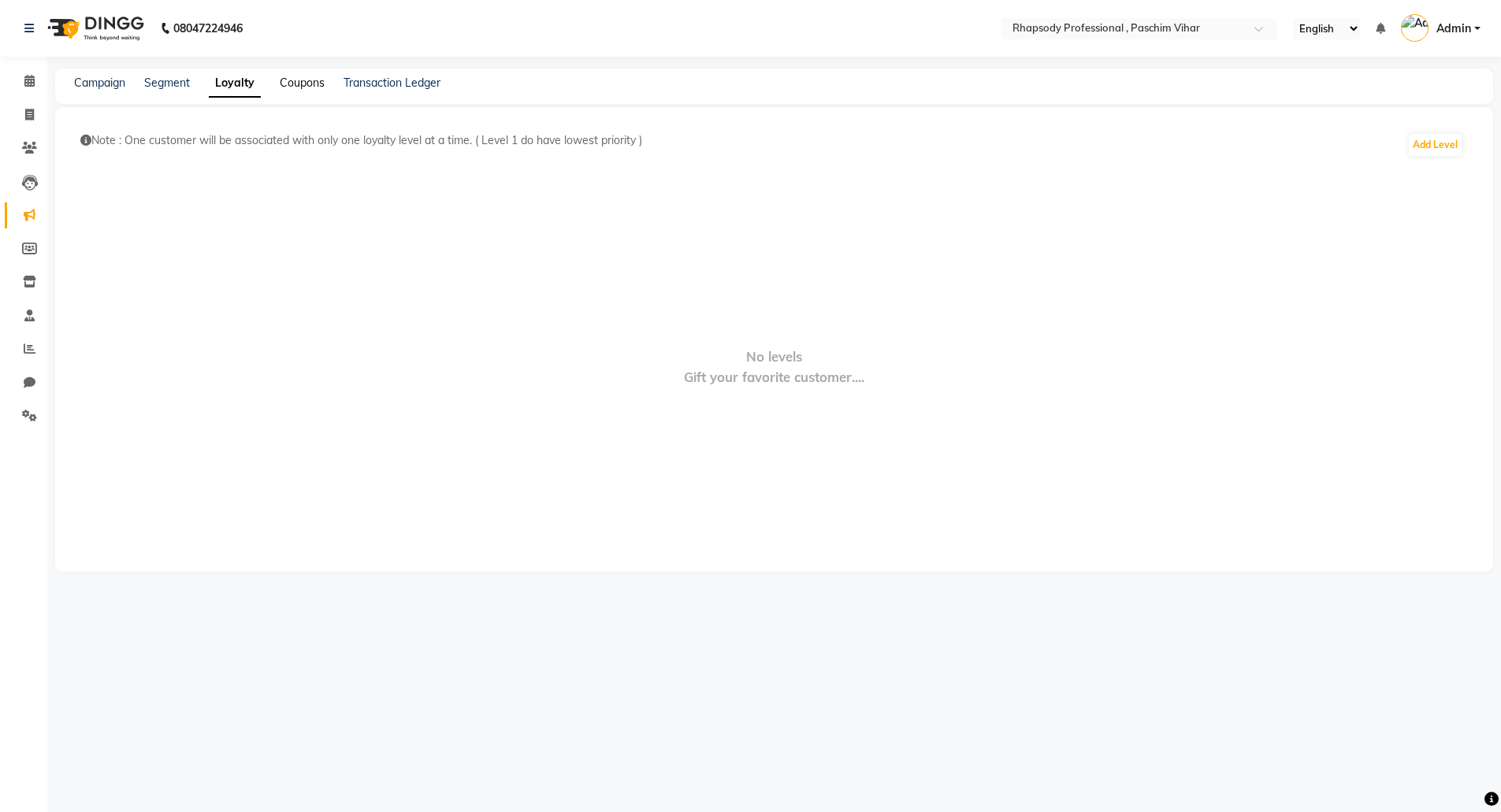 click on "Coupons" 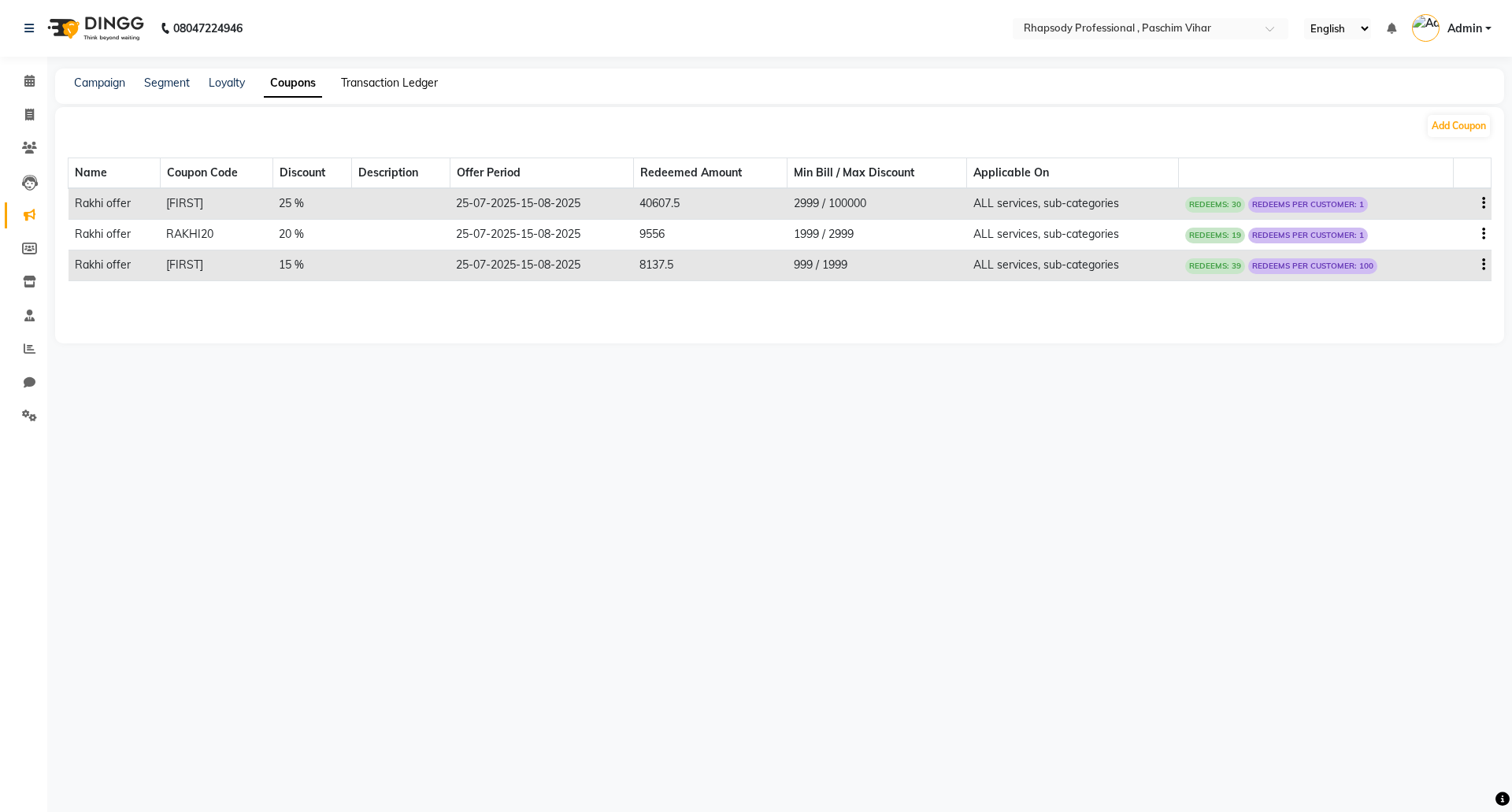 click on "Transaction Ledger" 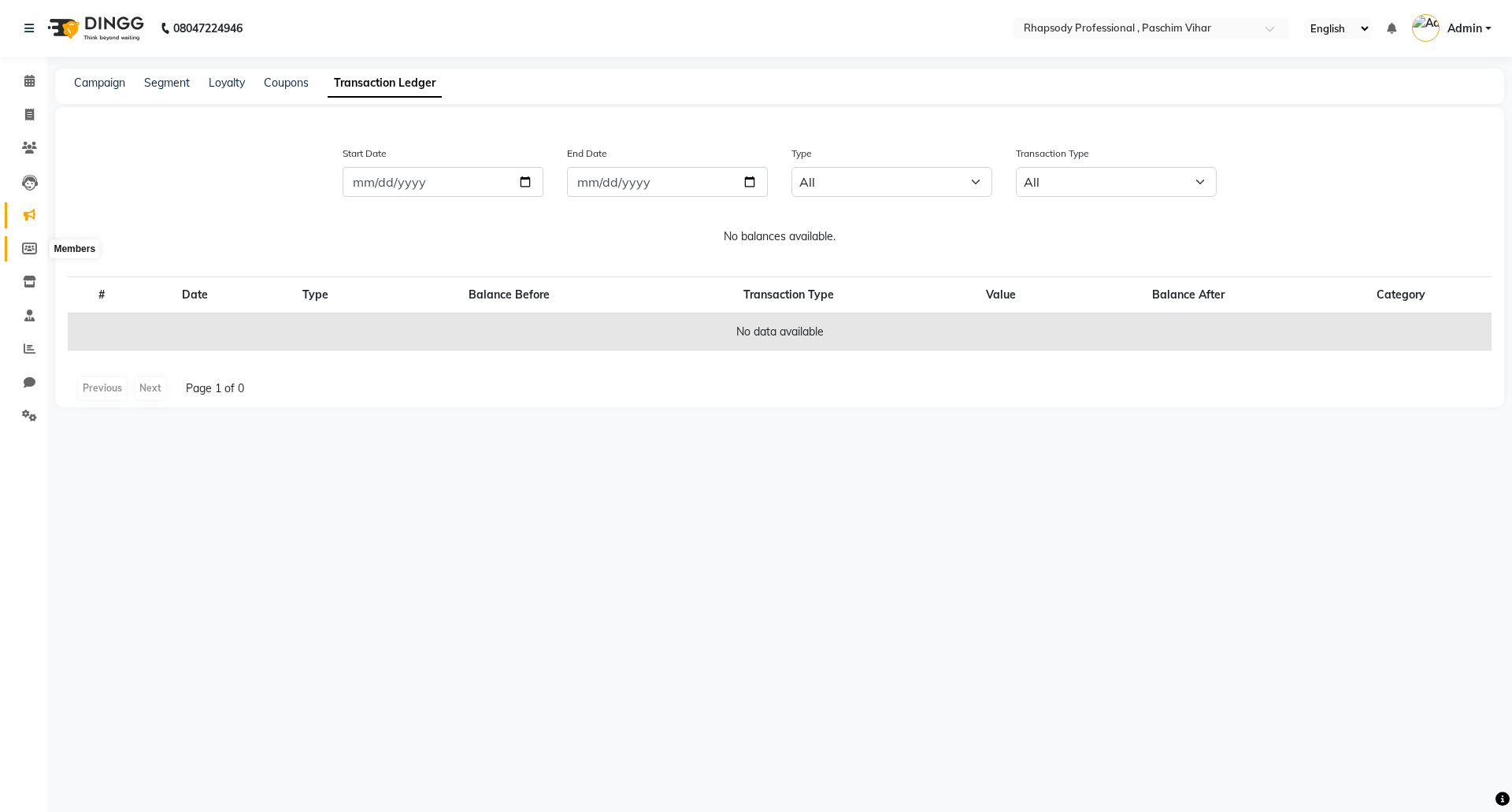 click 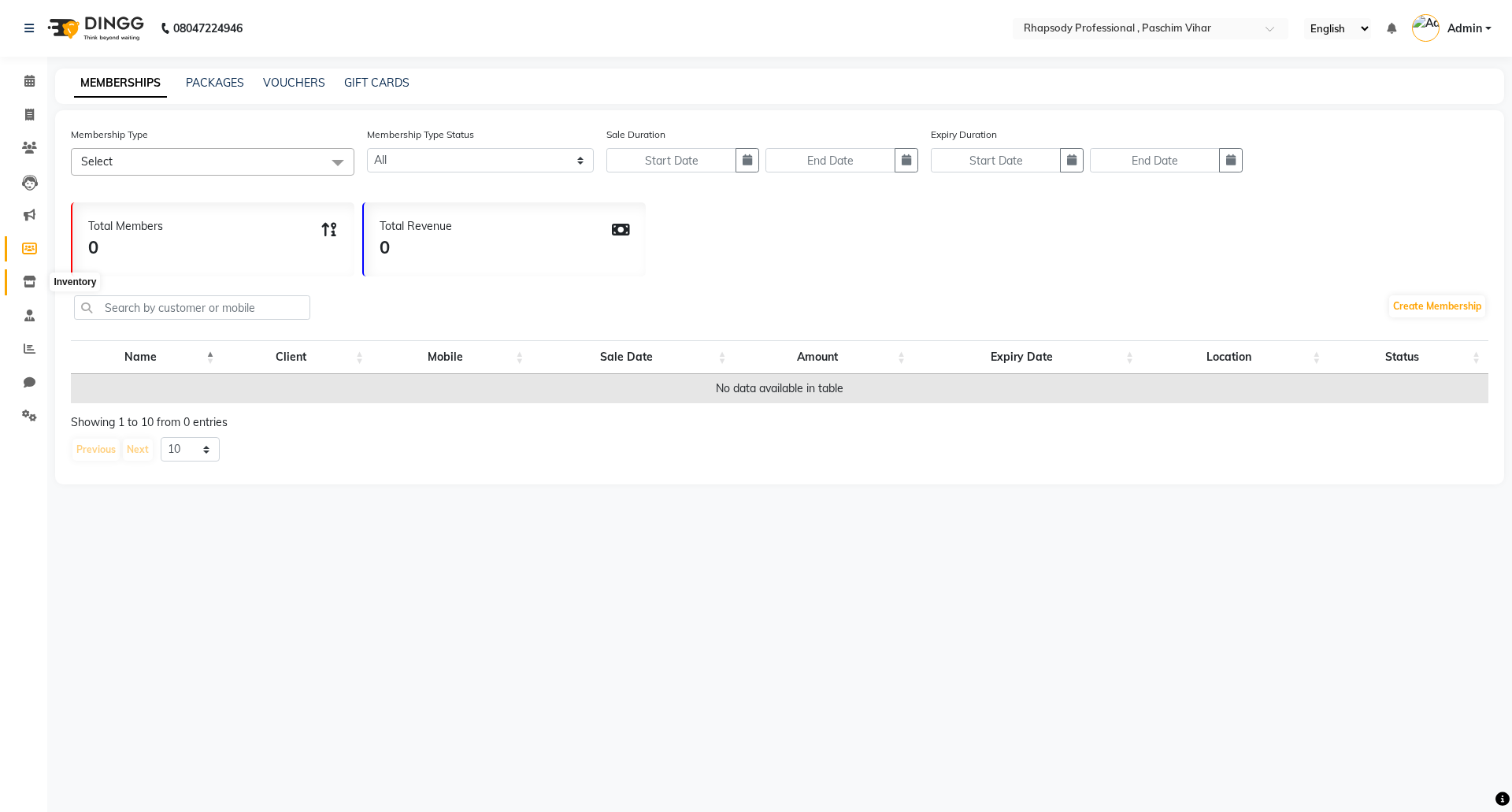 click 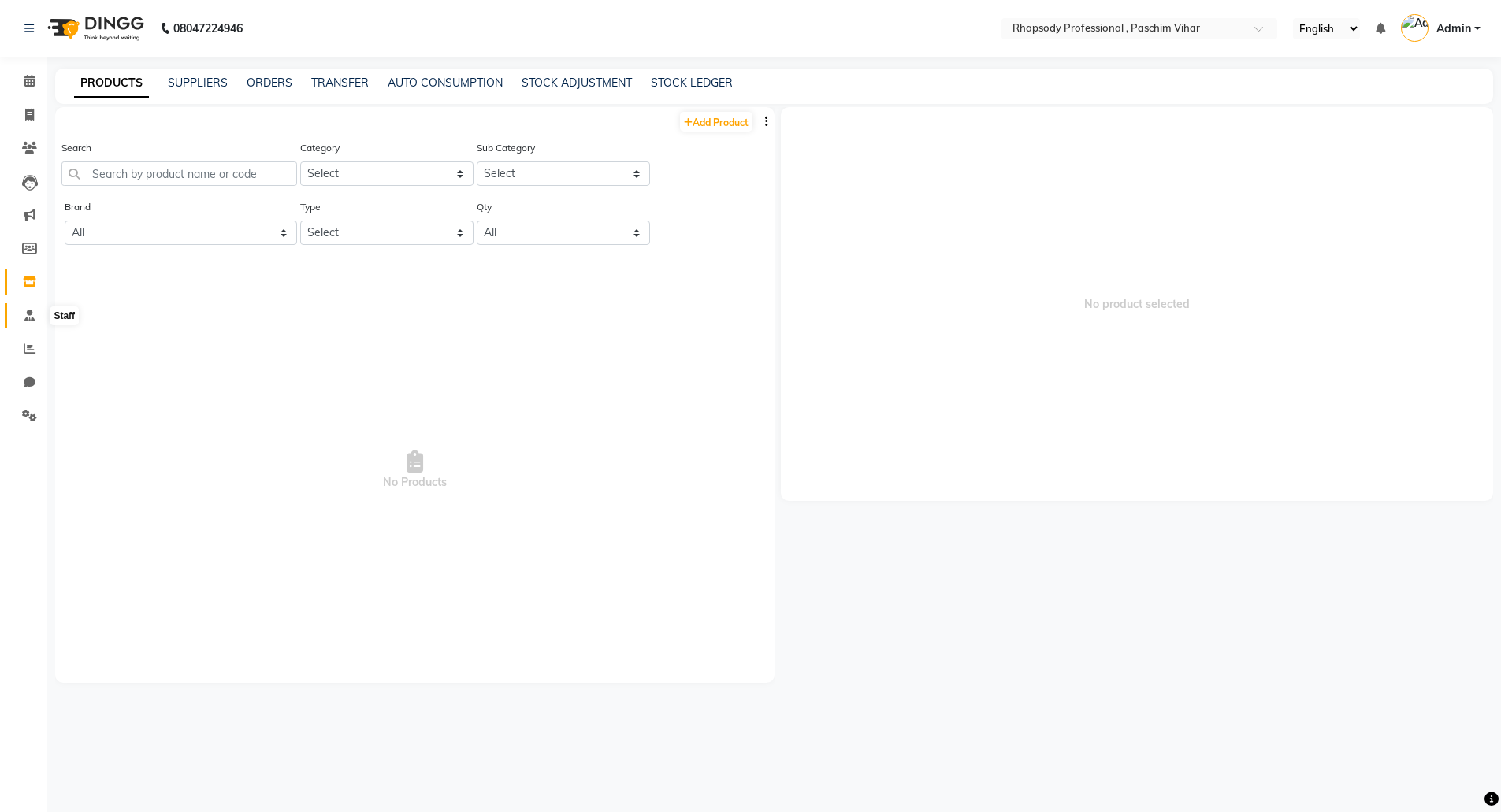 click 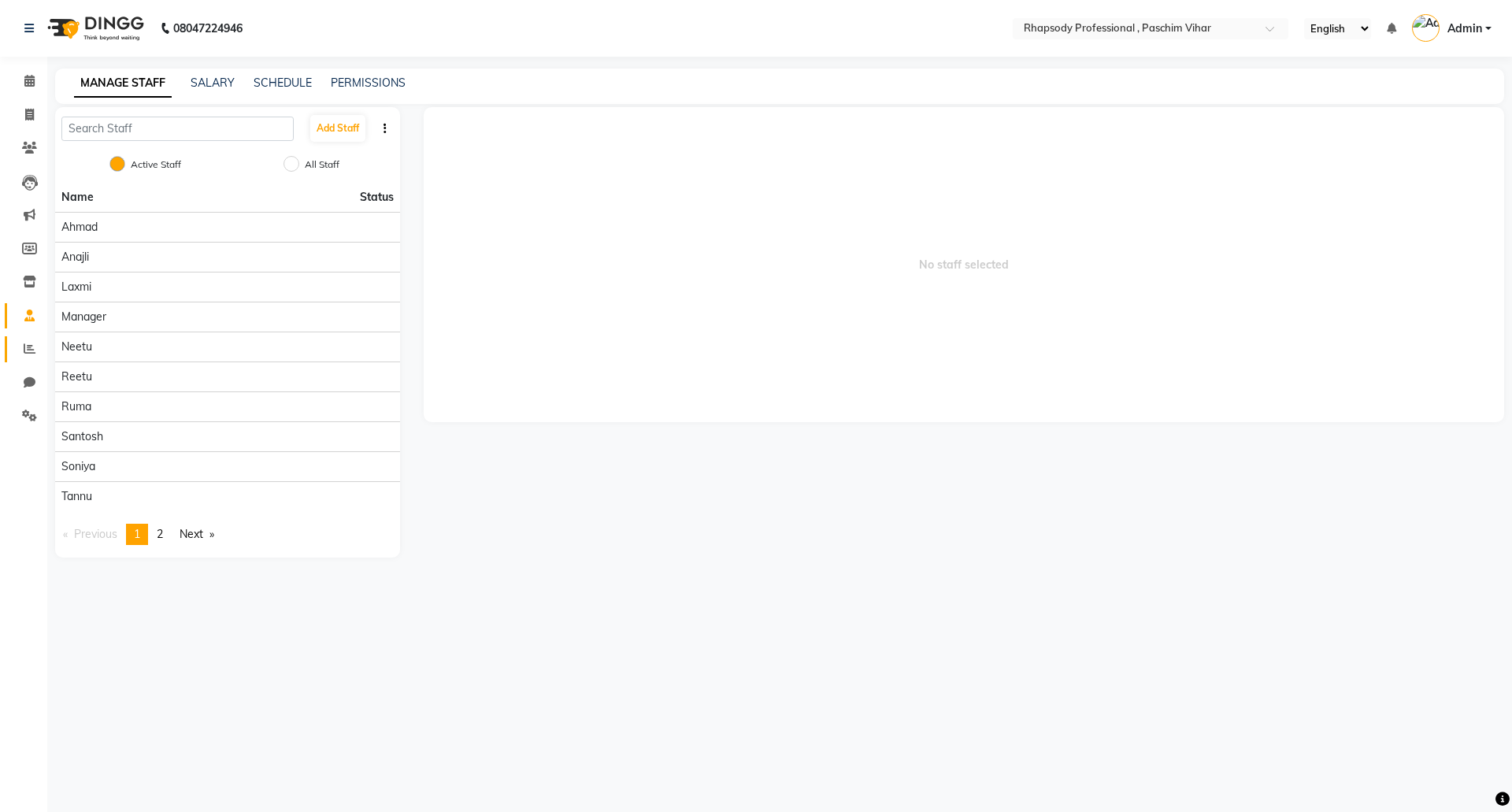 click on "Reports" 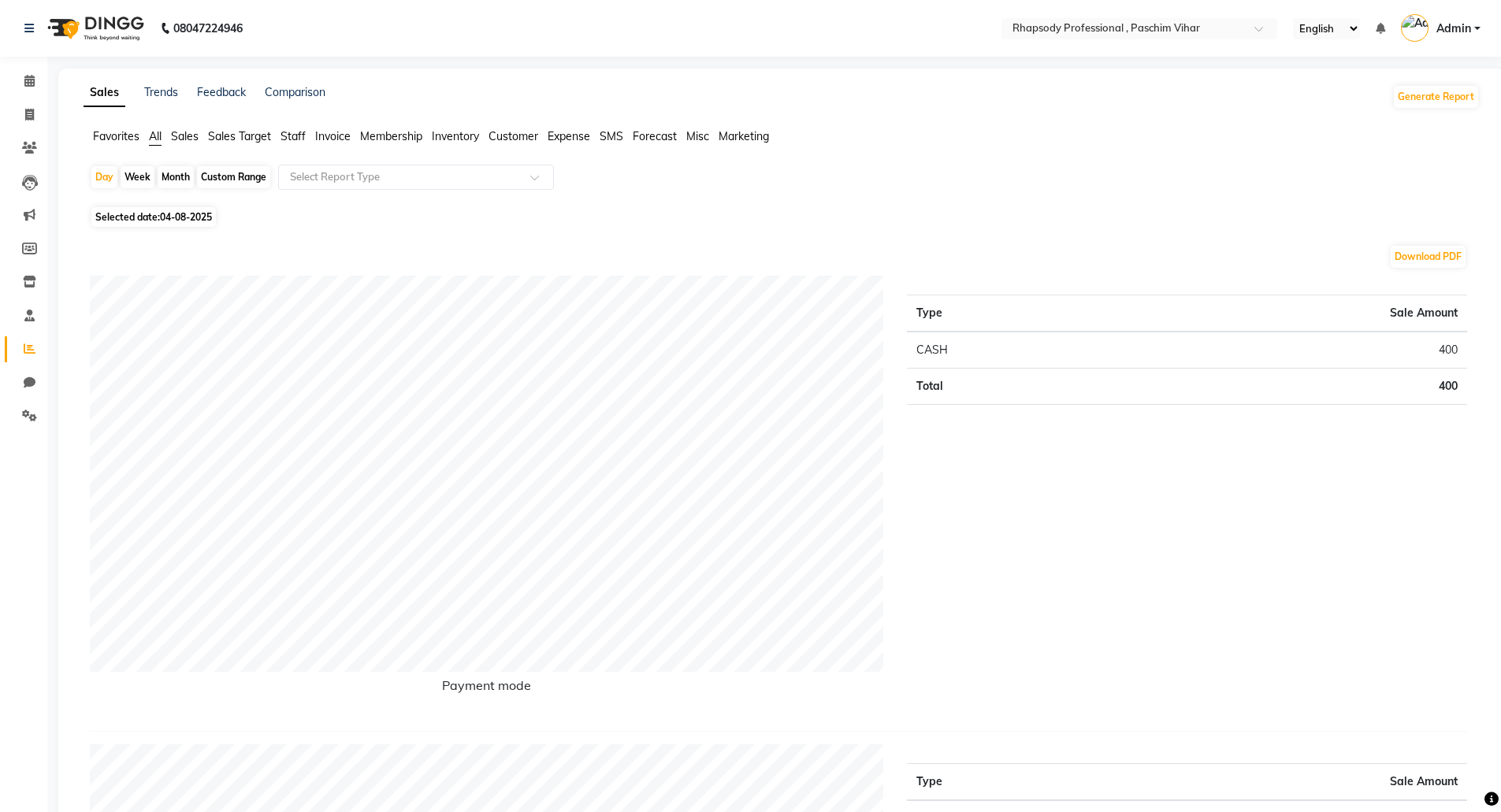 click on "Month" 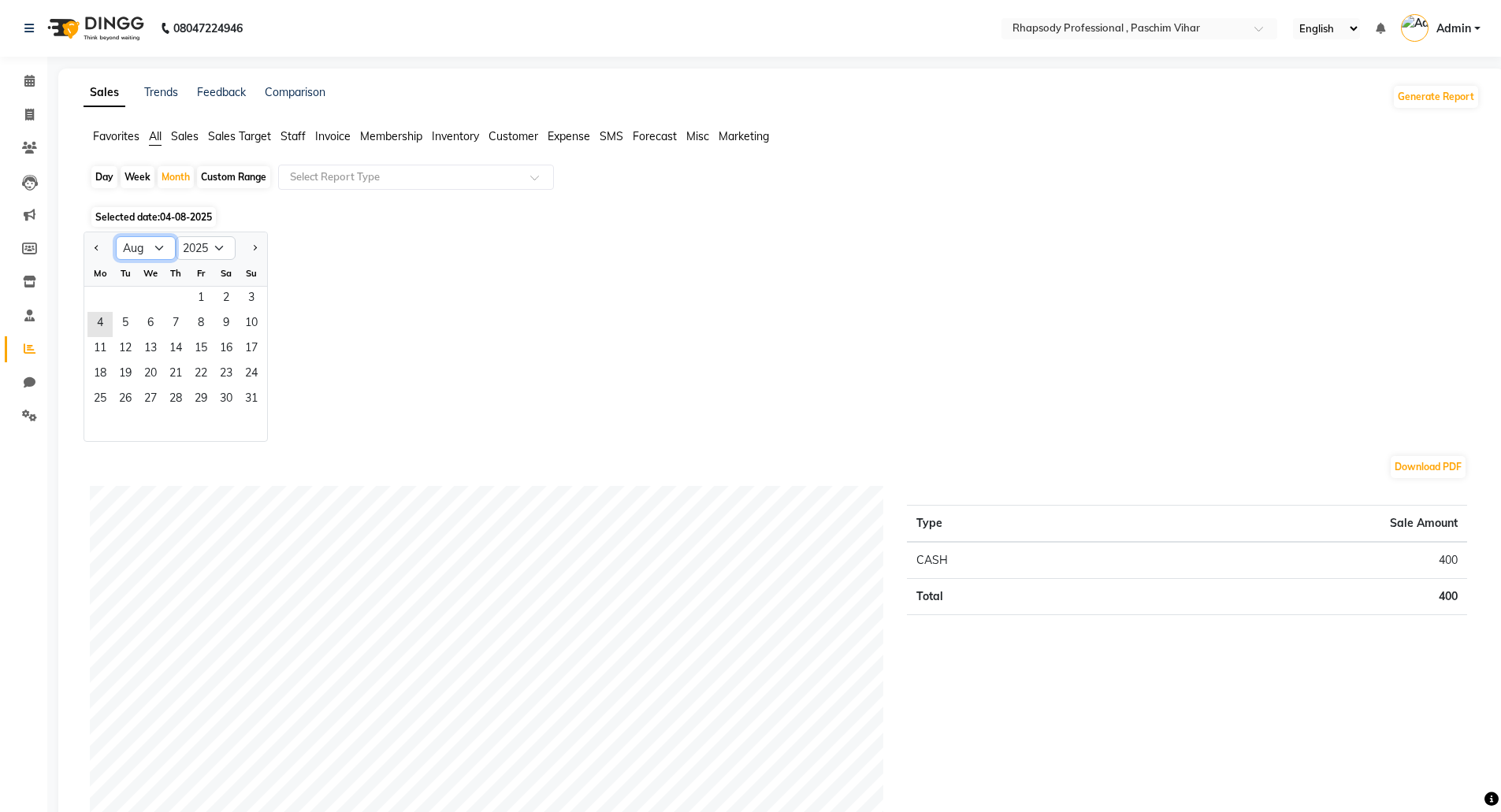 click on "Jan Feb Mar Apr May Jun Jul Aug Sep Oct Nov Dec" 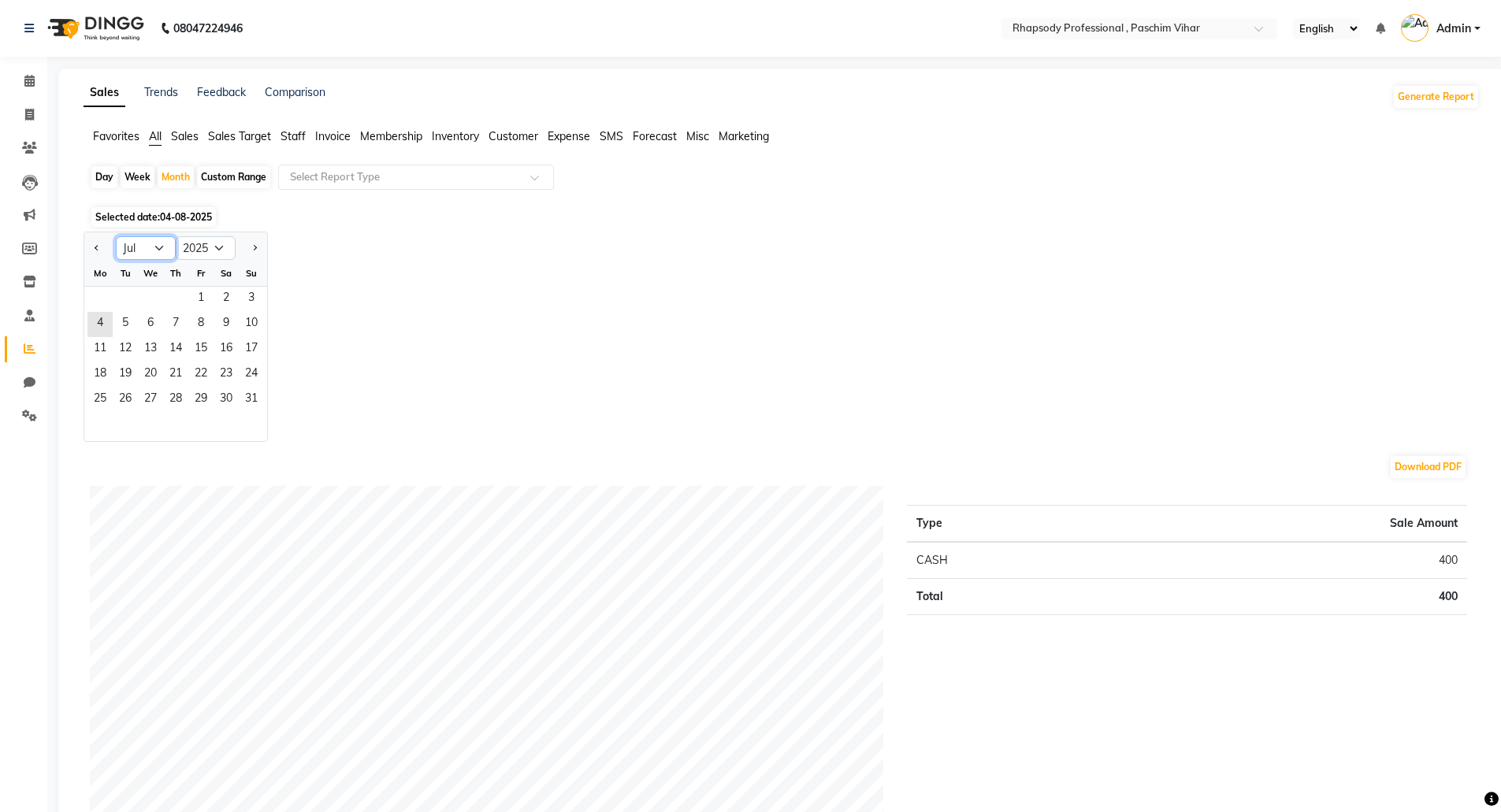 click on "Jan Feb Mar Apr May Jun Jul Aug Sep Oct Nov Dec" 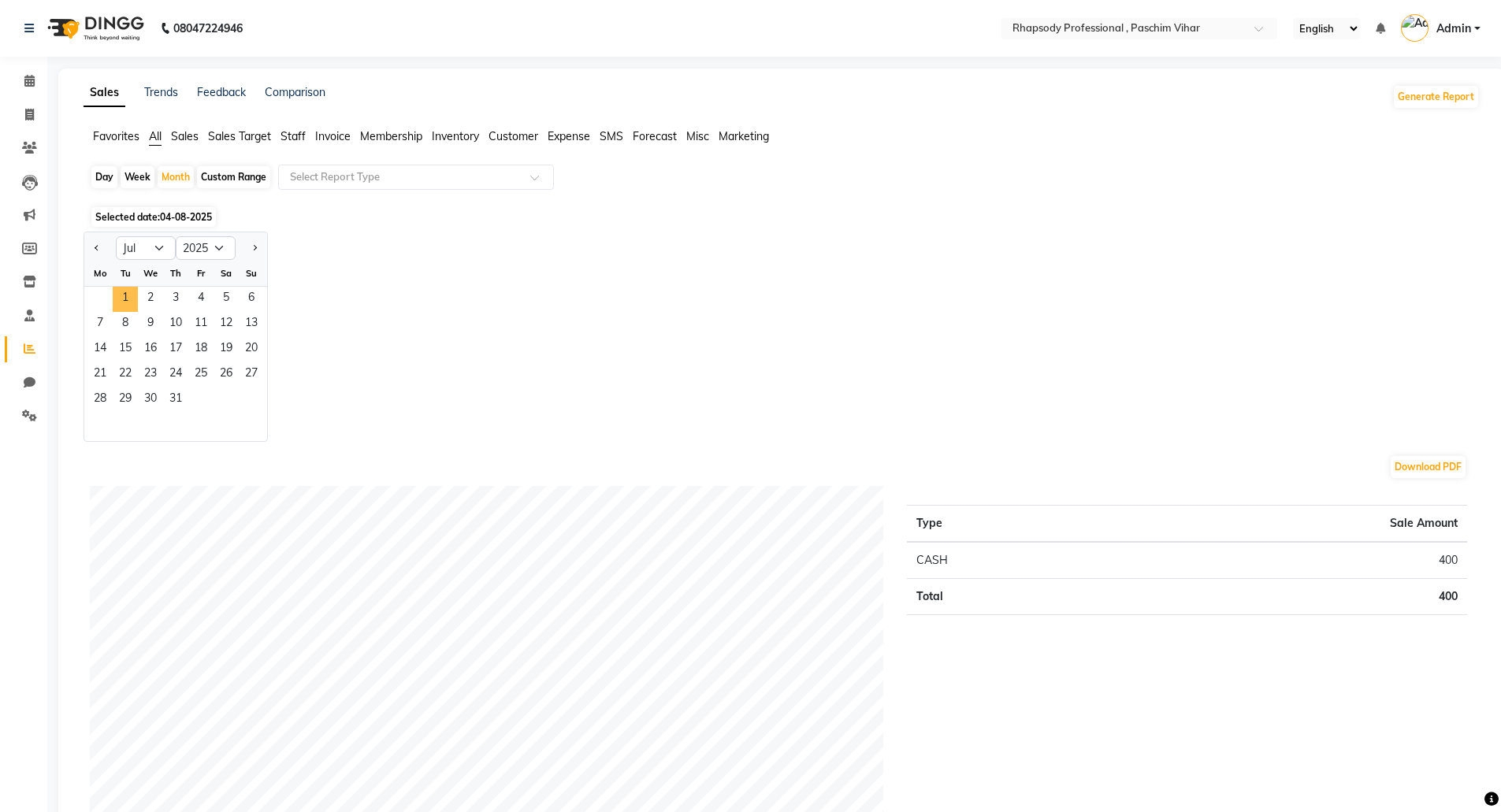 click on "1" 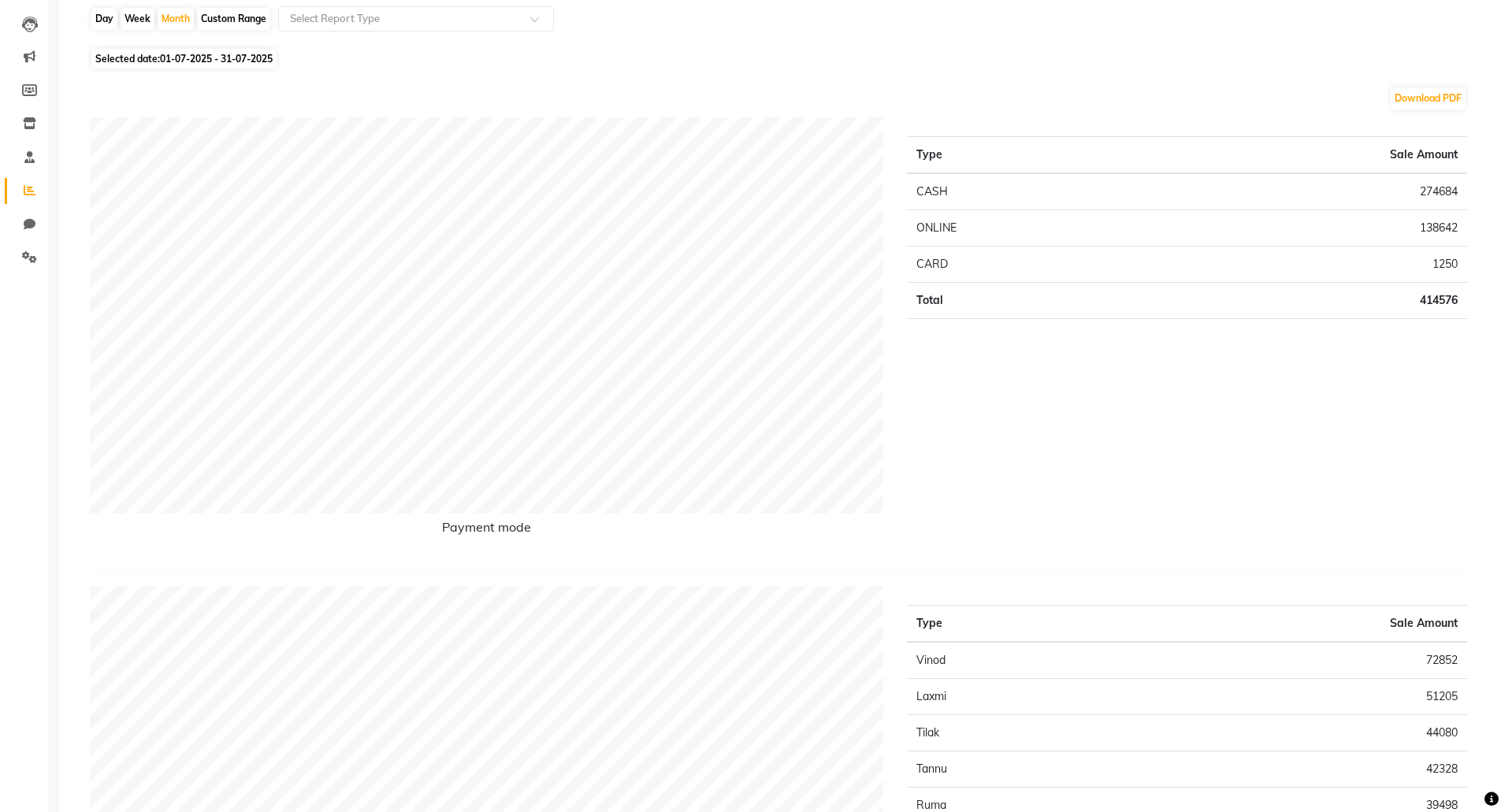 scroll, scrollTop: 158, scrollLeft: 0, axis: vertical 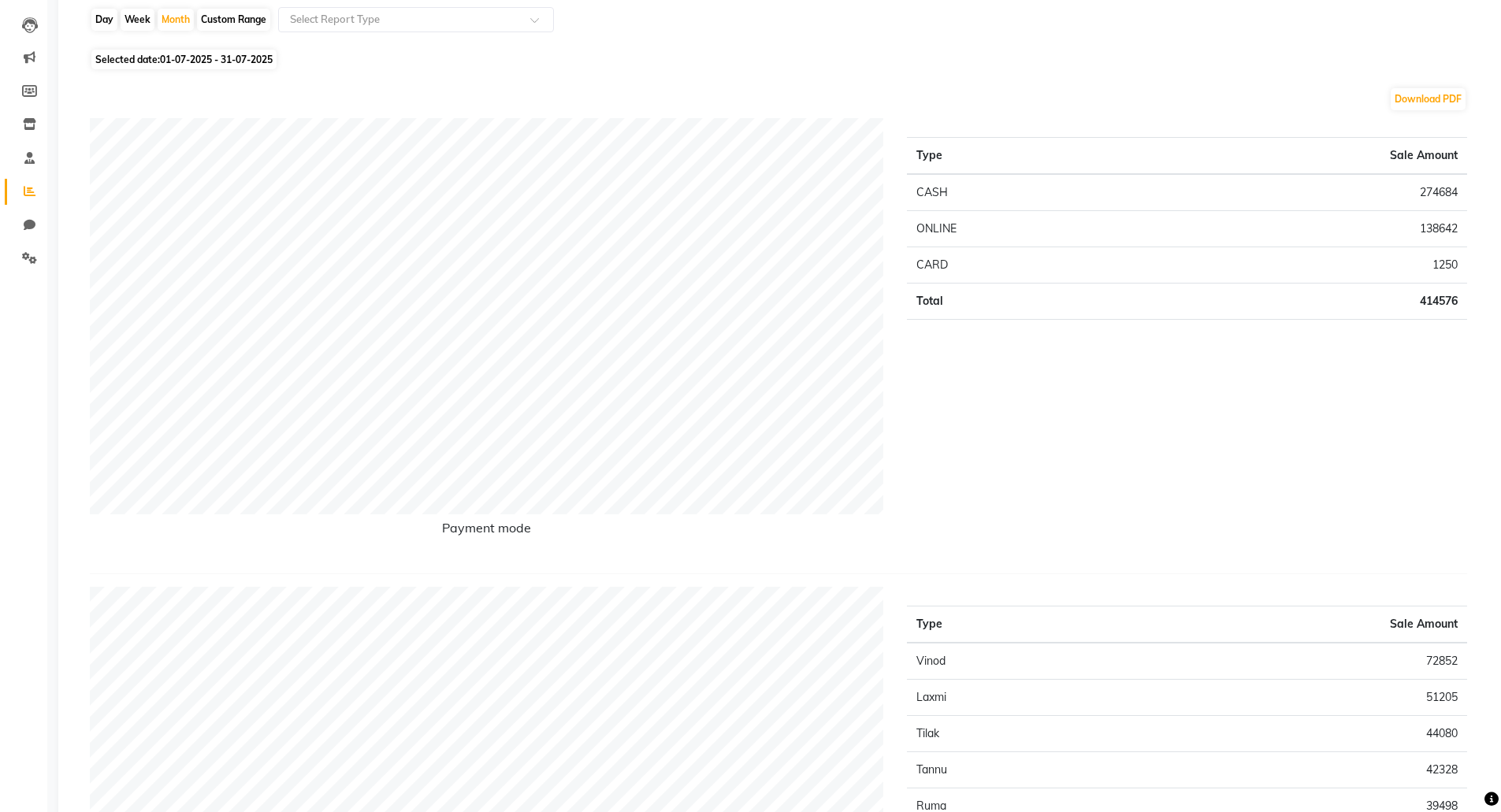 click on "Type Sale Amount CASH 274684 ONLINE 138642 CARD 1250 Total 414576" 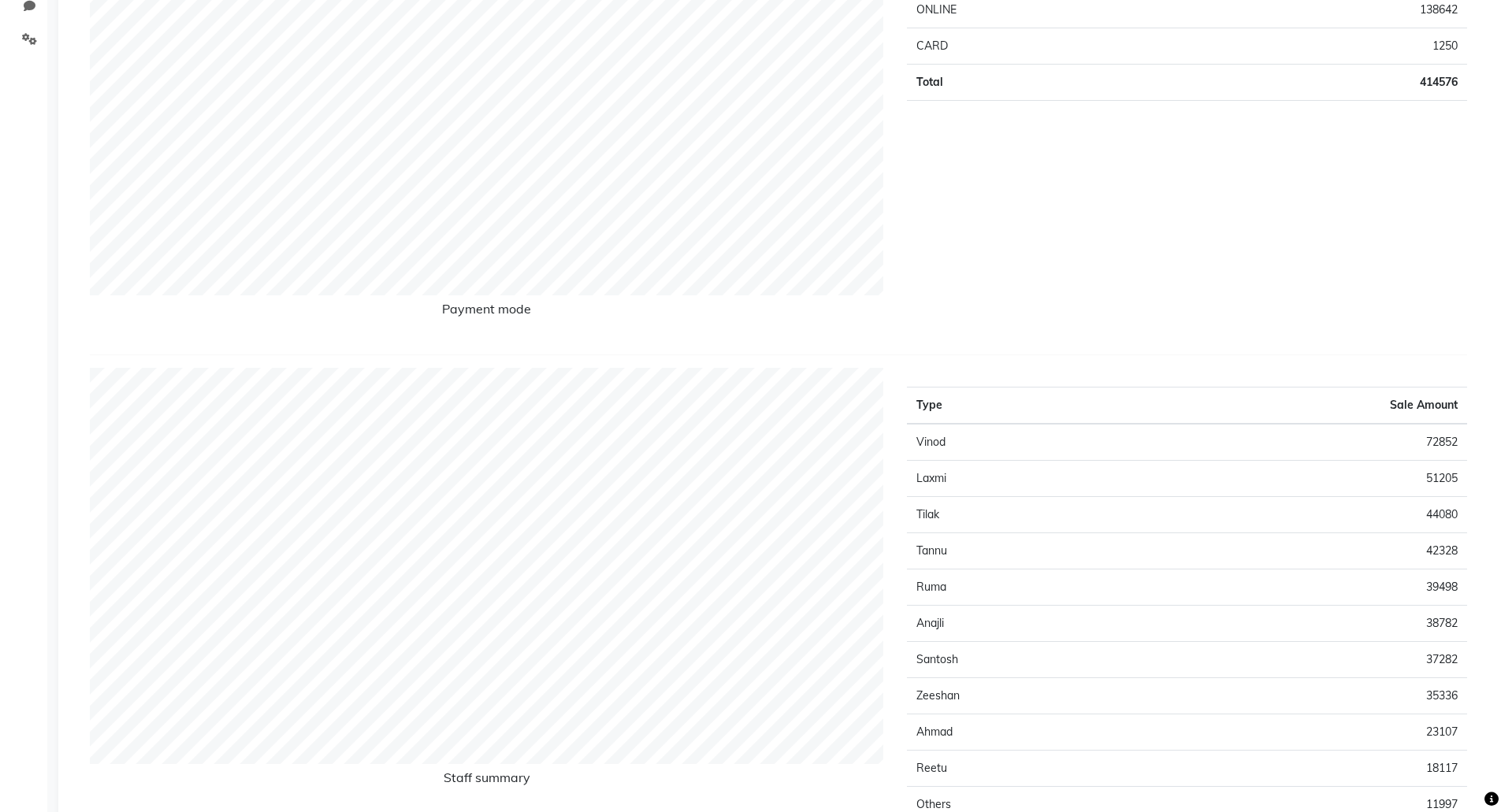 scroll, scrollTop: 473, scrollLeft: 0, axis: vertical 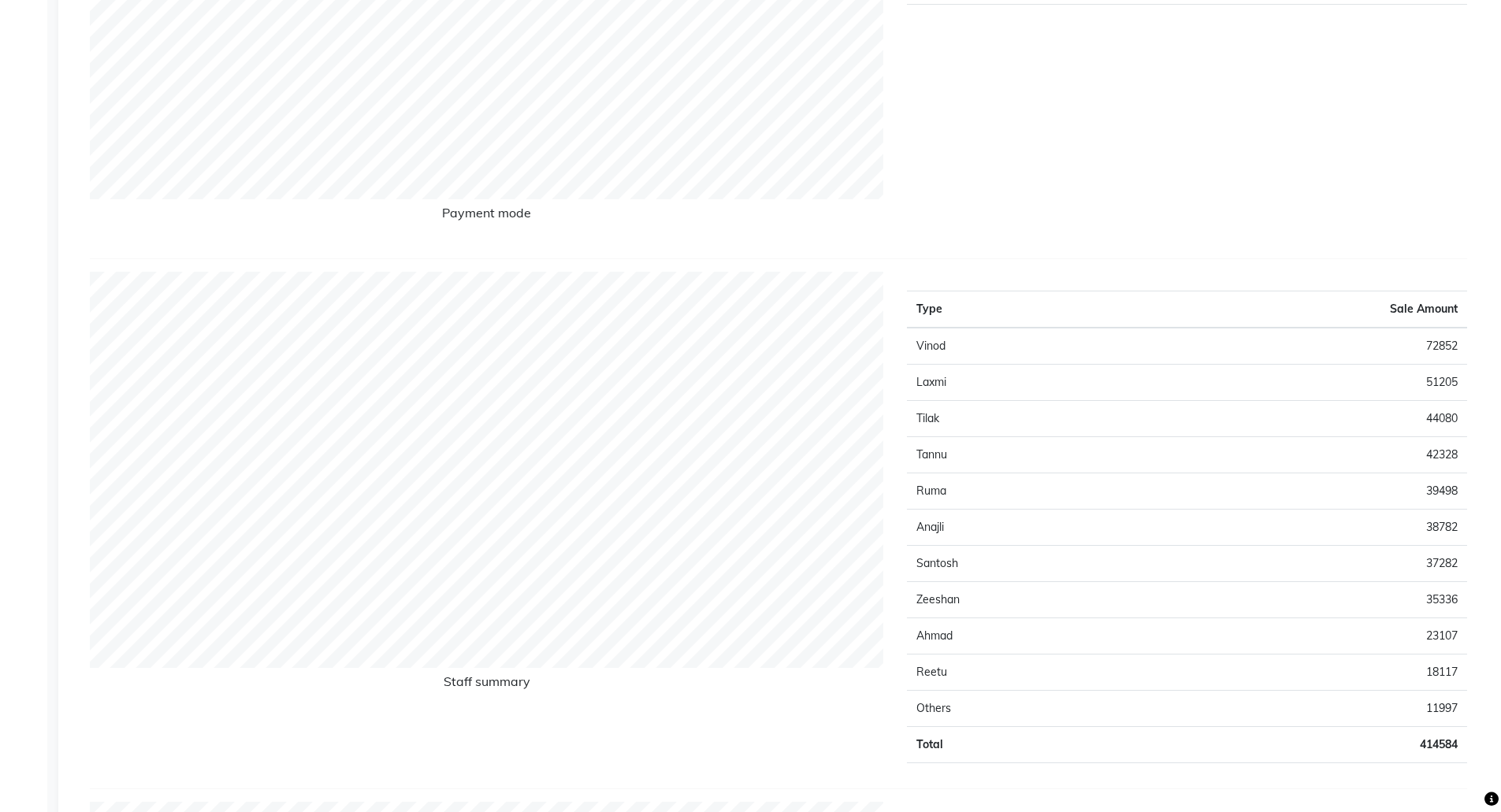 click on "Type Sale Amount CASH 274684 ONLINE 138642 CARD 1250 Total 414576" 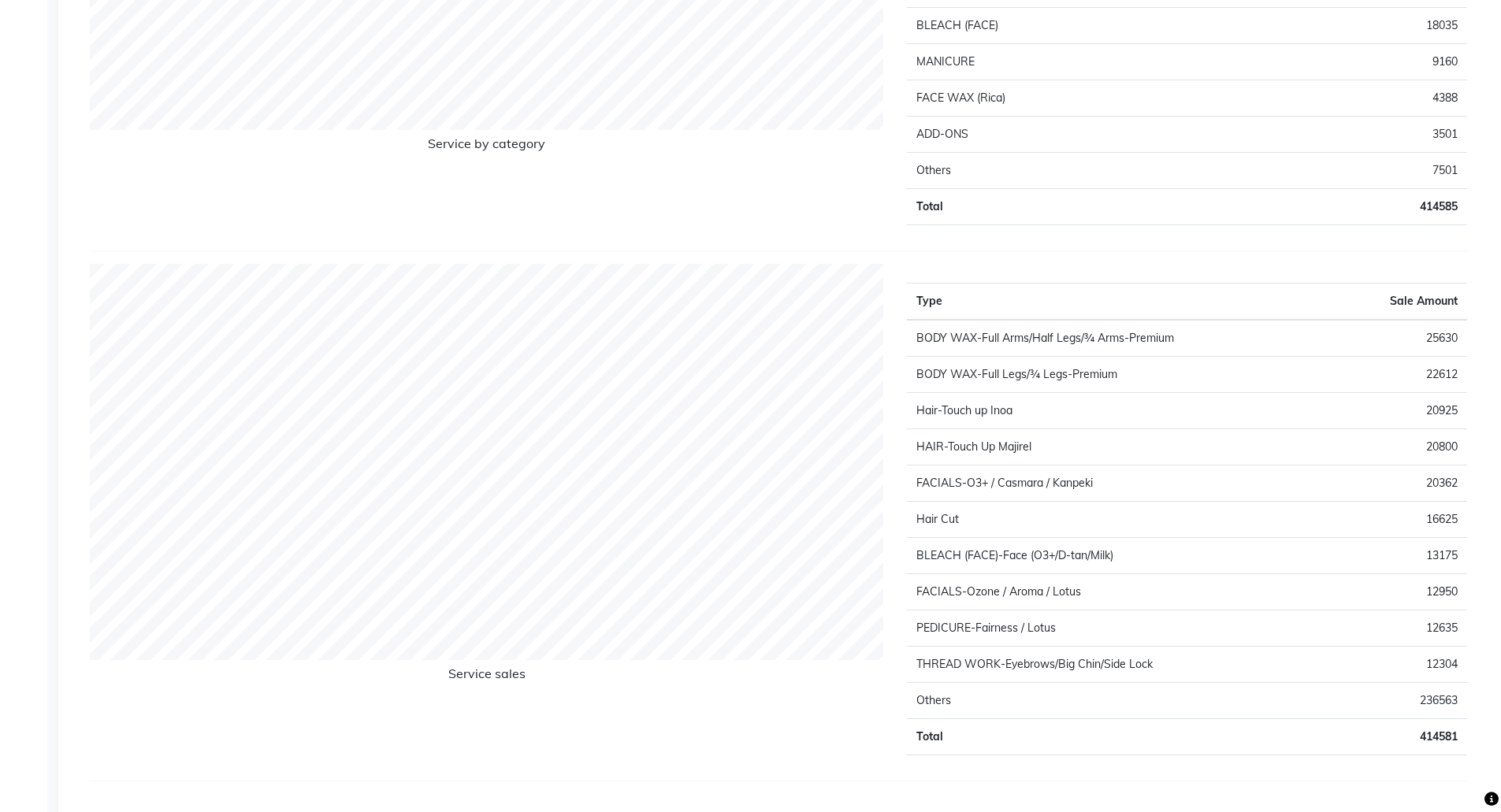 scroll, scrollTop: 2043, scrollLeft: 0, axis: vertical 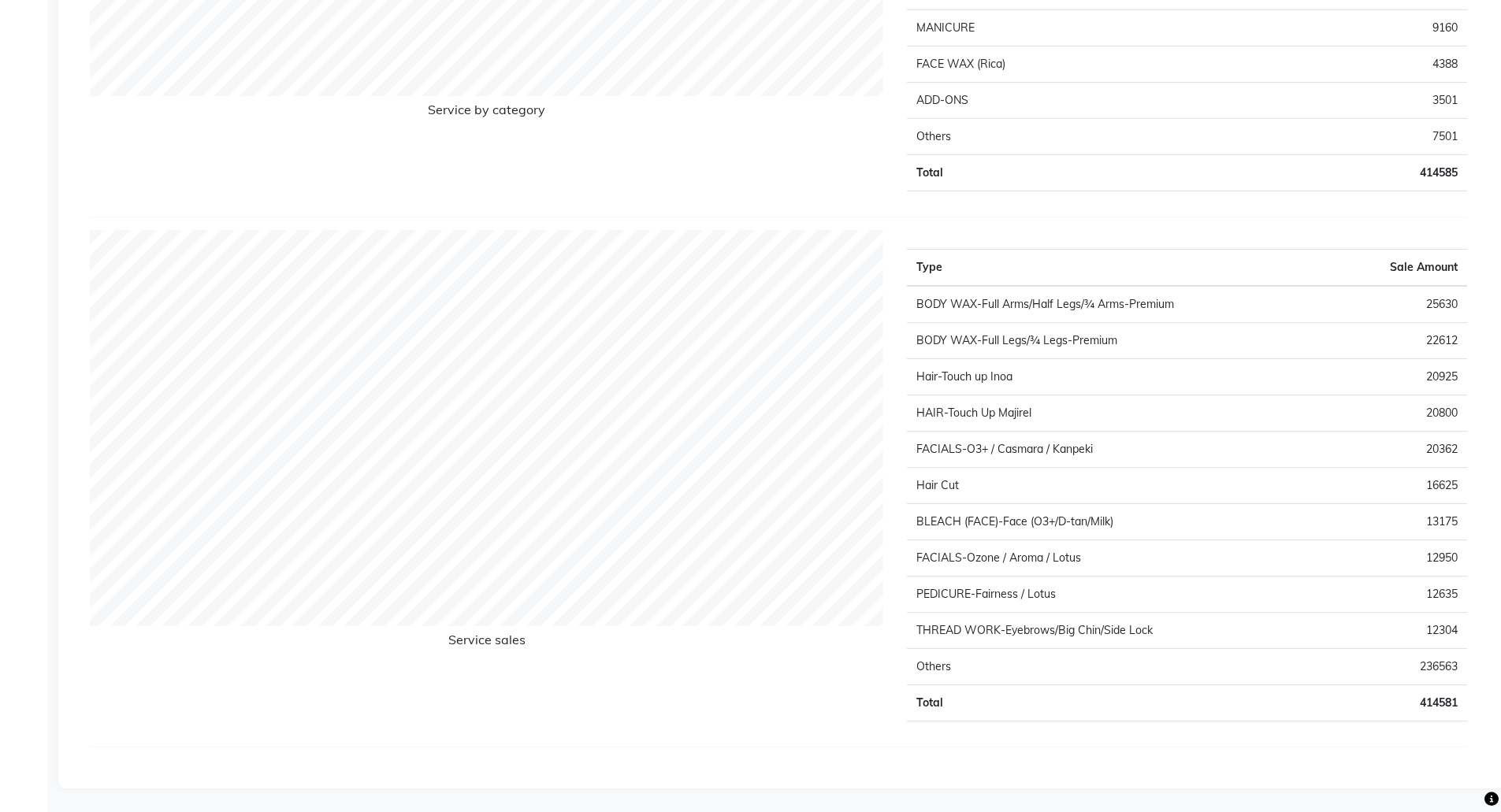 click on "Total" 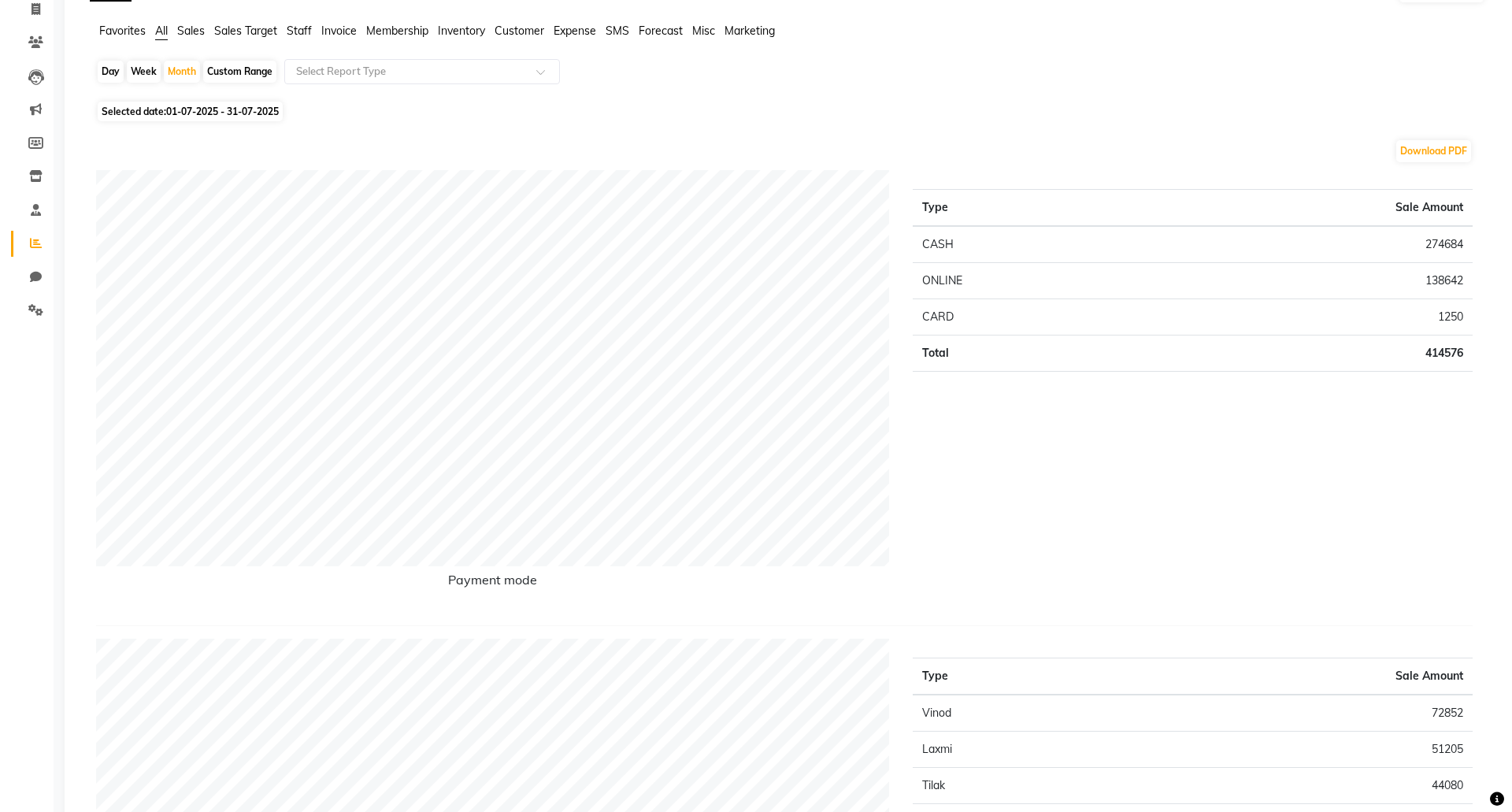 scroll, scrollTop: 0, scrollLeft: 0, axis: both 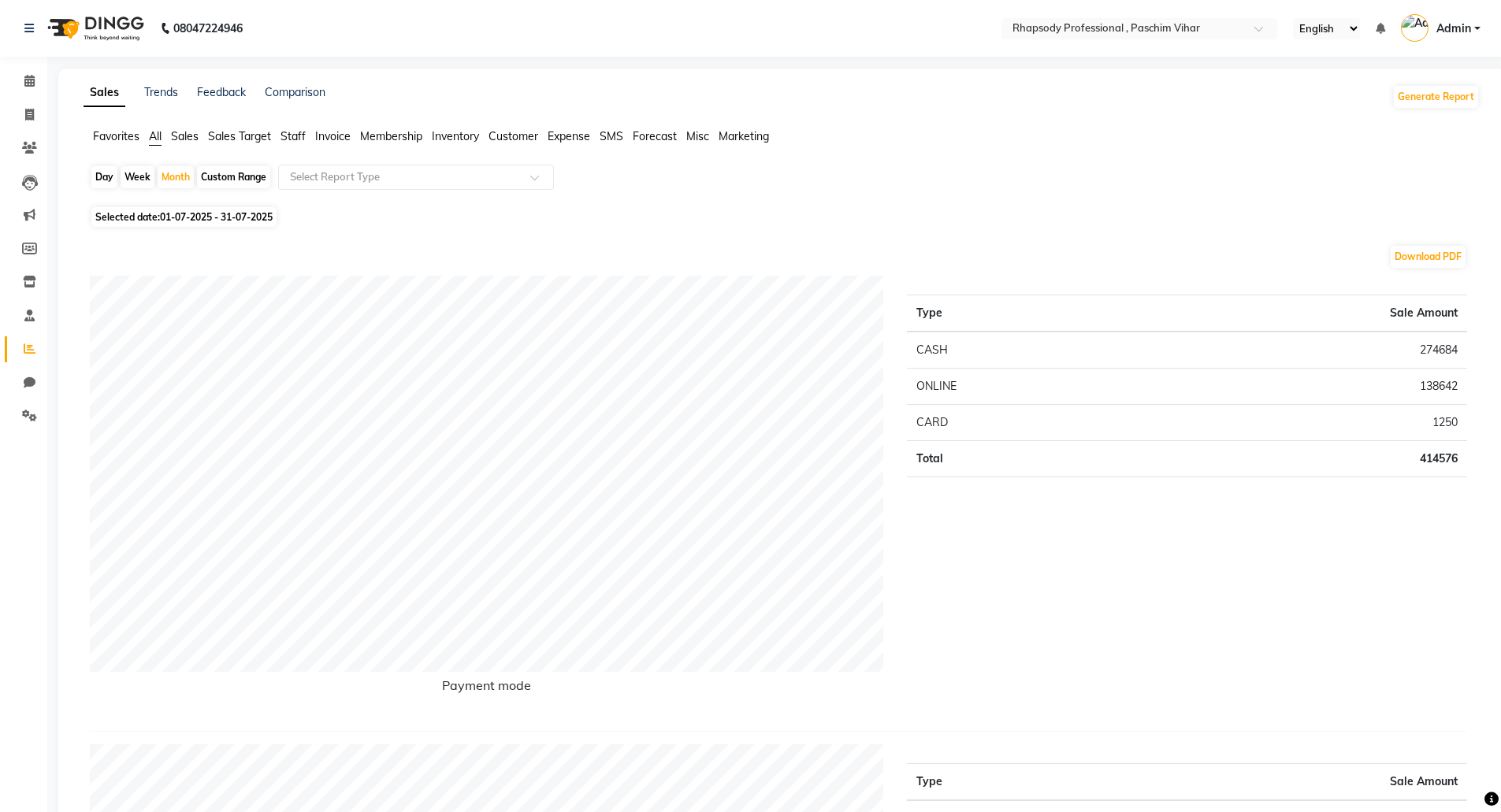 click on "Admin" at bounding box center [1454, 28] 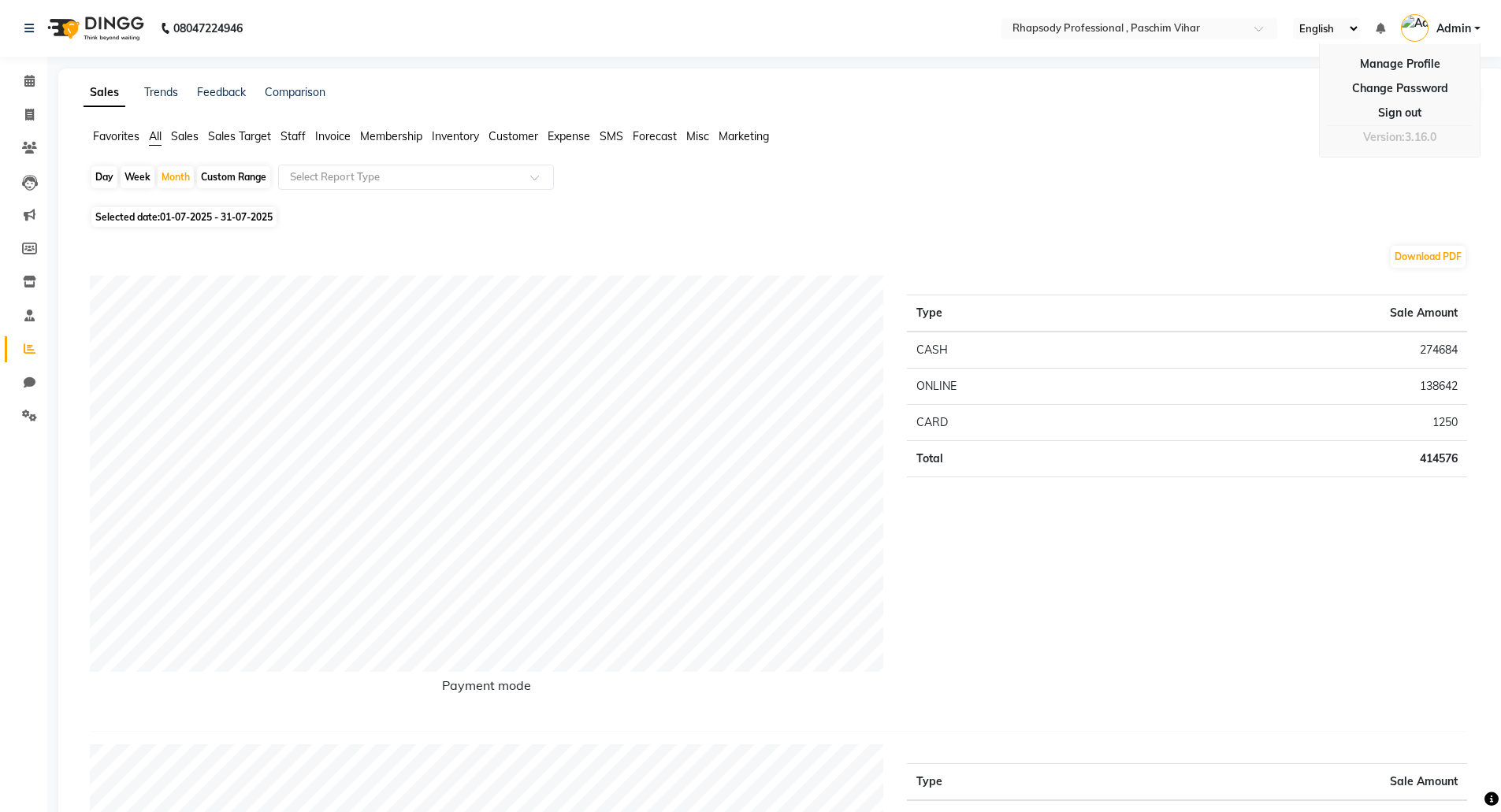 click on "Sign out" at bounding box center (1399, 113) 